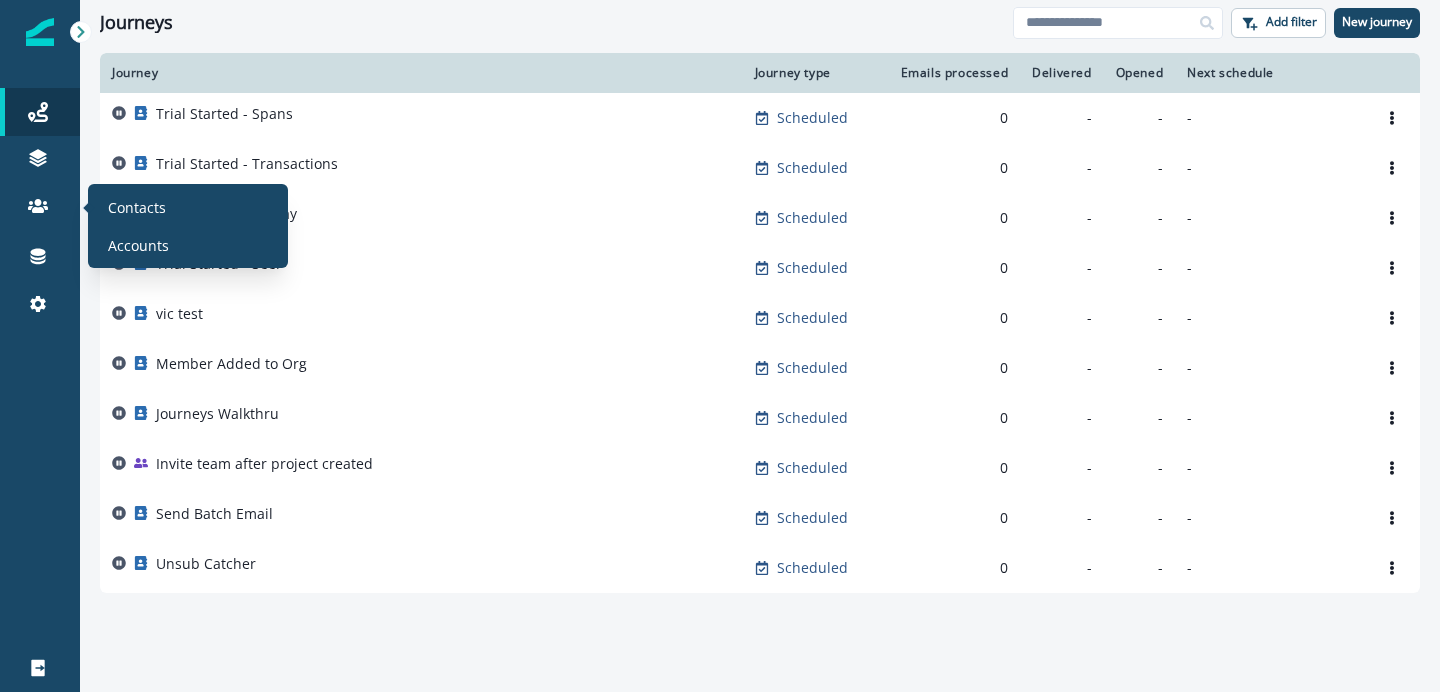 scroll, scrollTop: 0, scrollLeft: 0, axis: both 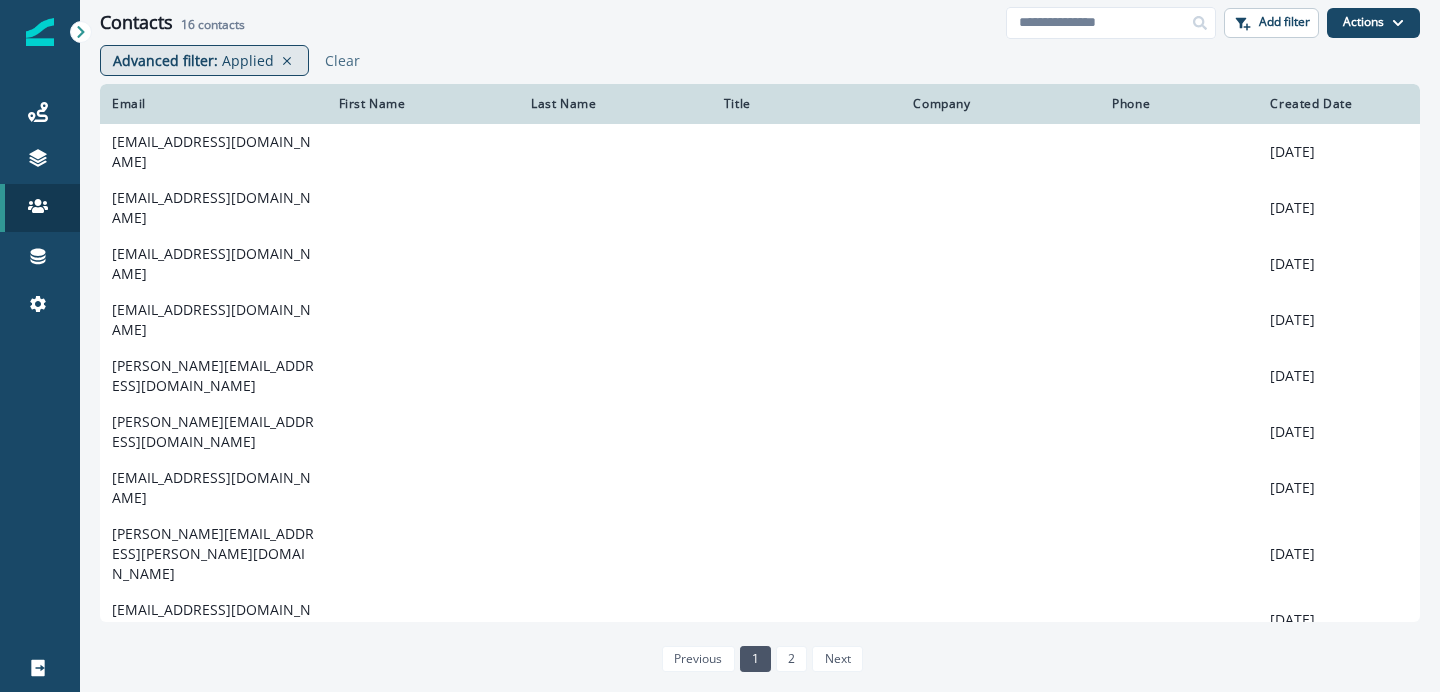 click on "Applied" at bounding box center (248, 60) 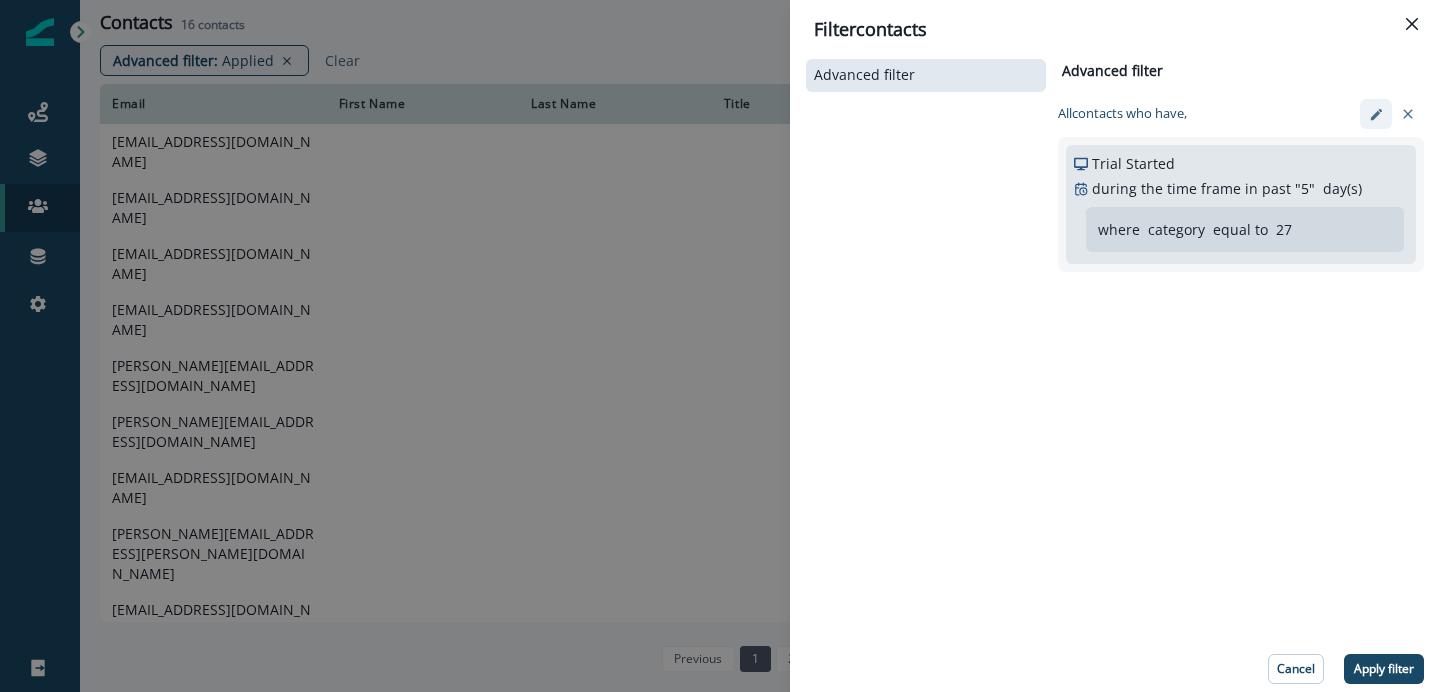 click at bounding box center [1376, 114] 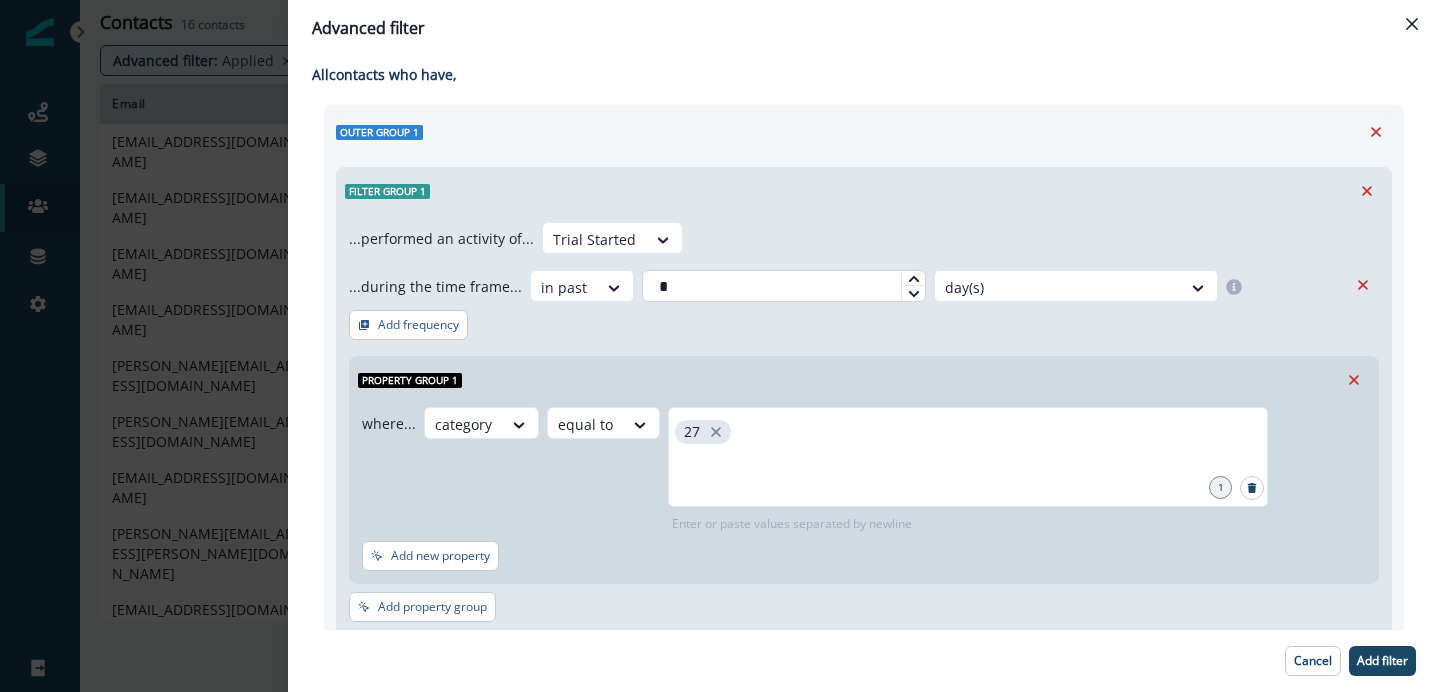 drag, startPoint x: 670, startPoint y: 280, endPoint x: 635, endPoint y: 280, distance: 35 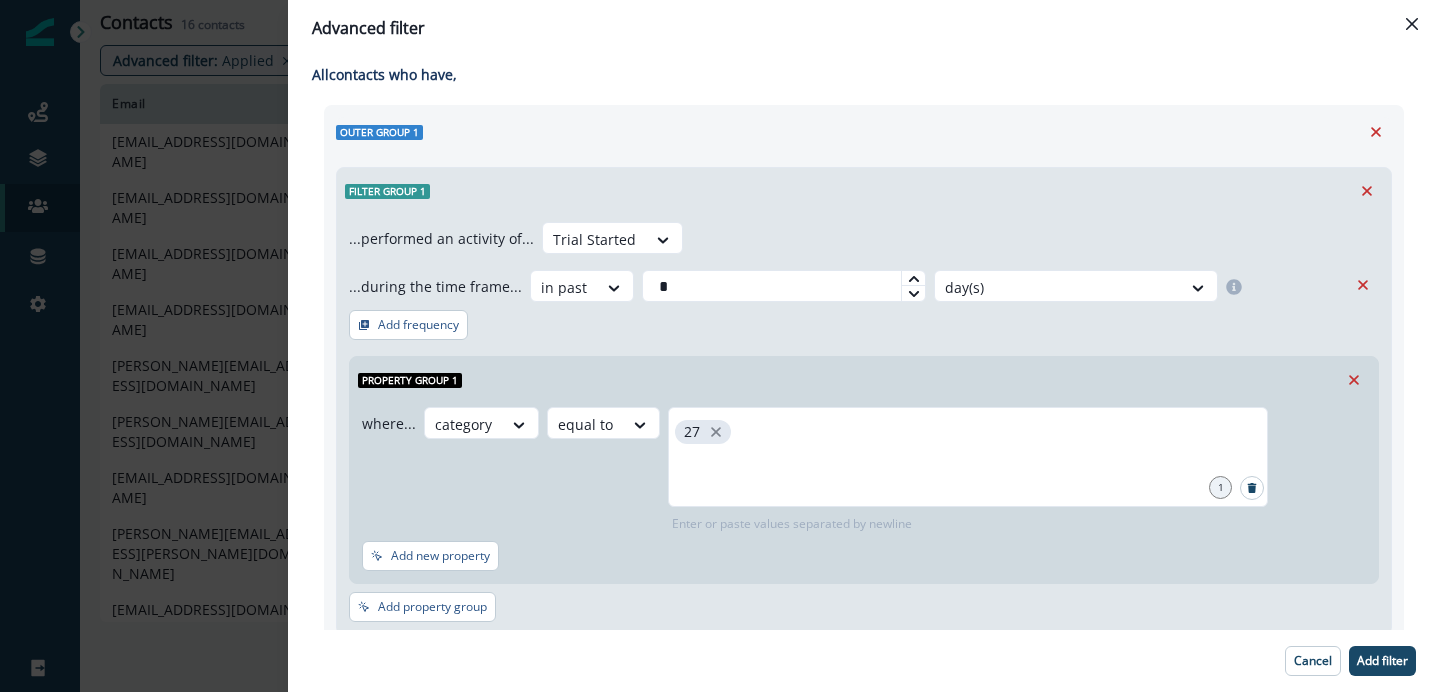 type on "*" 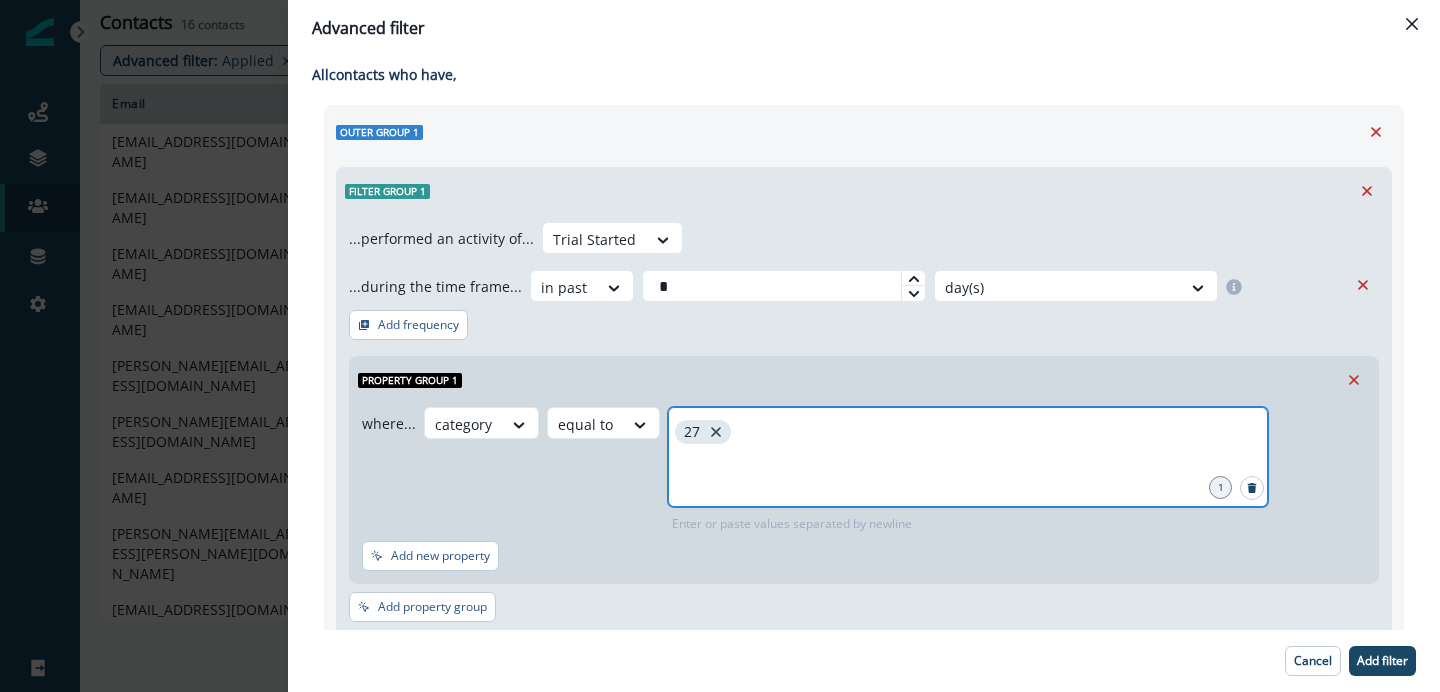 click at bounding box center (716, 432) 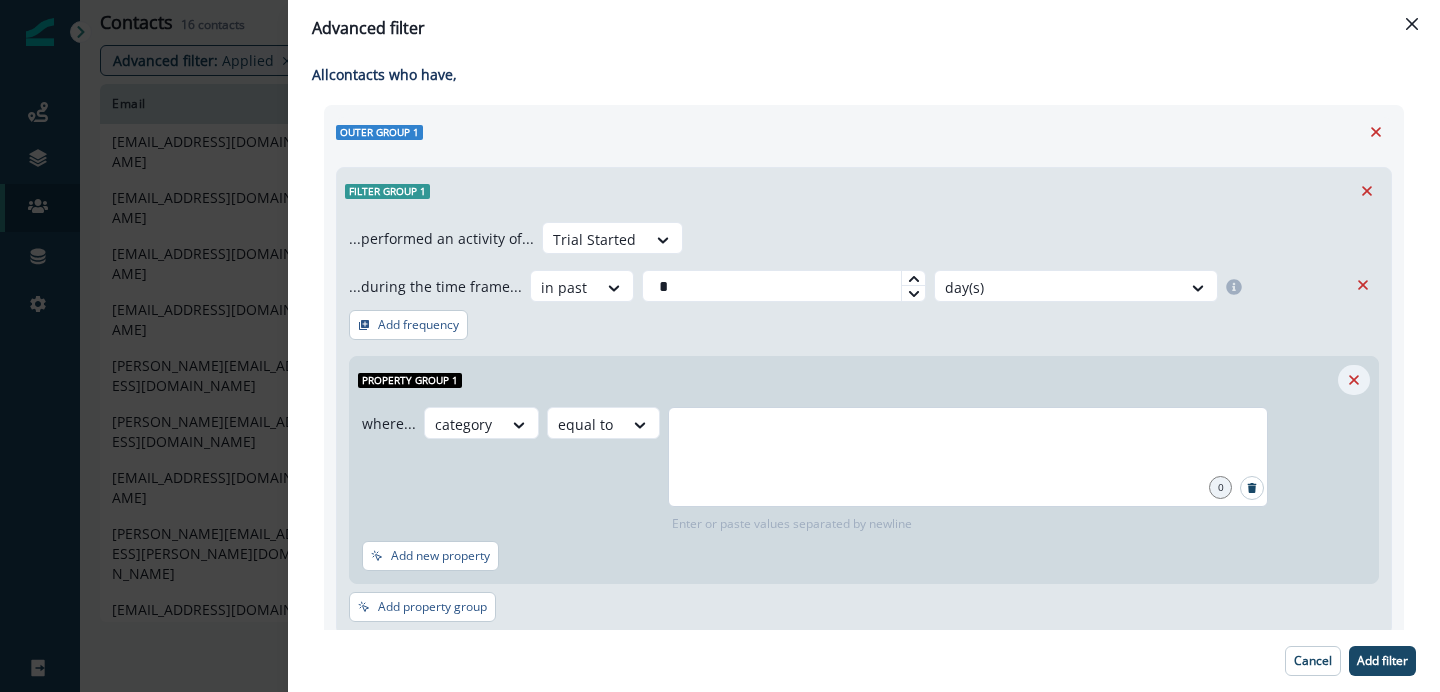 click 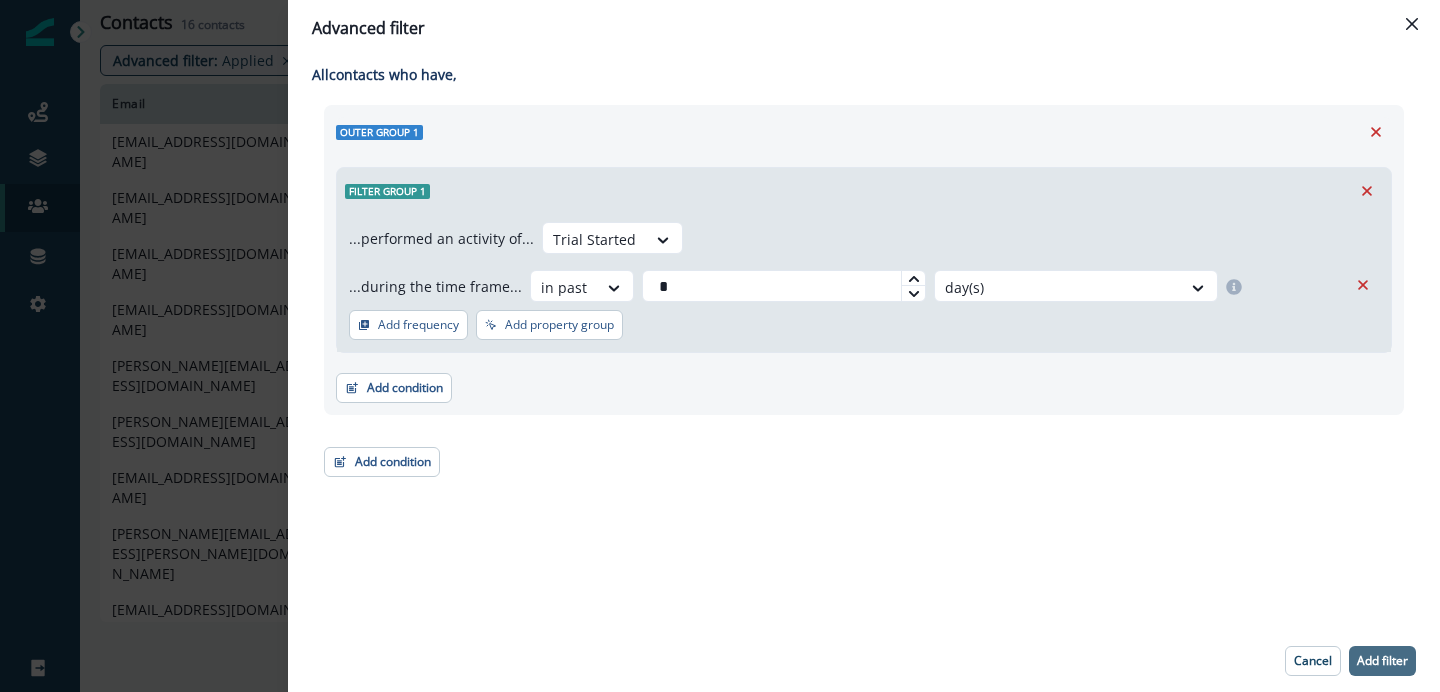 click on "Add filter" at bounding box center [1382, 661] 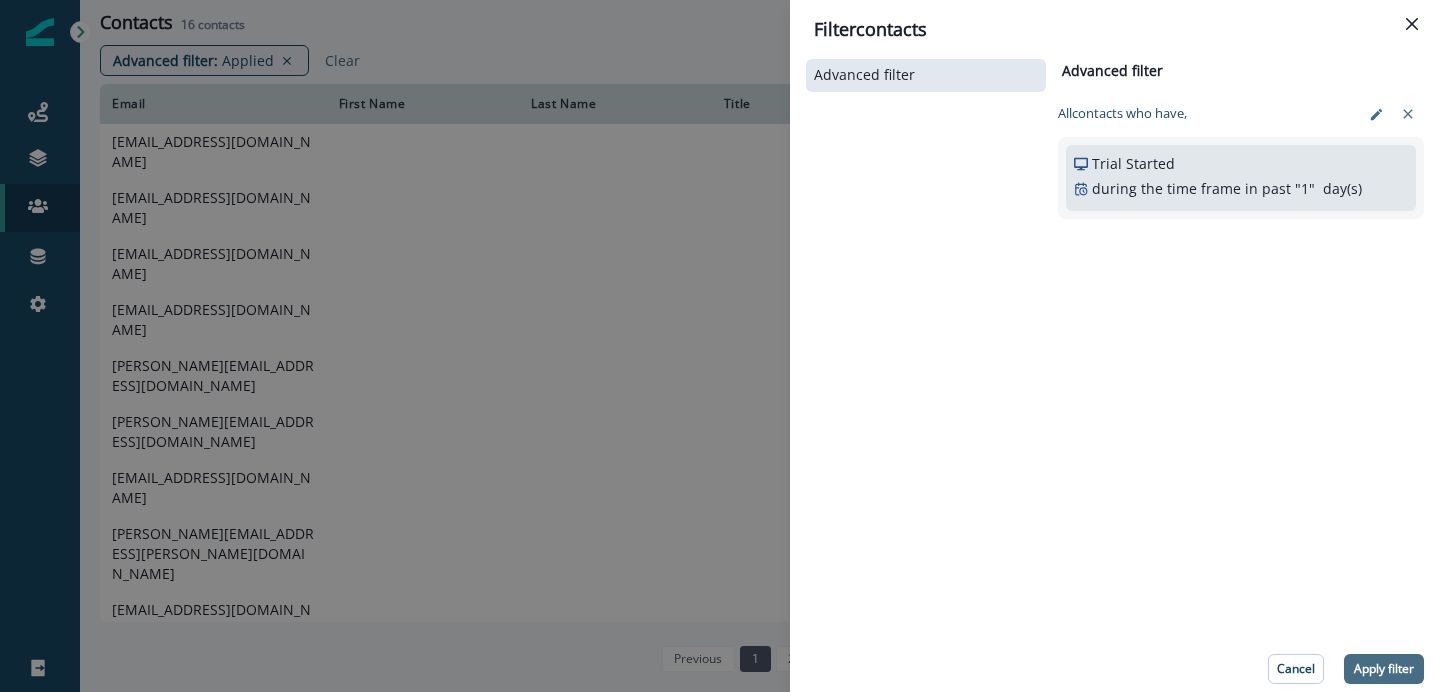 click on "Apply filter" at bounding box center (1384, 669) 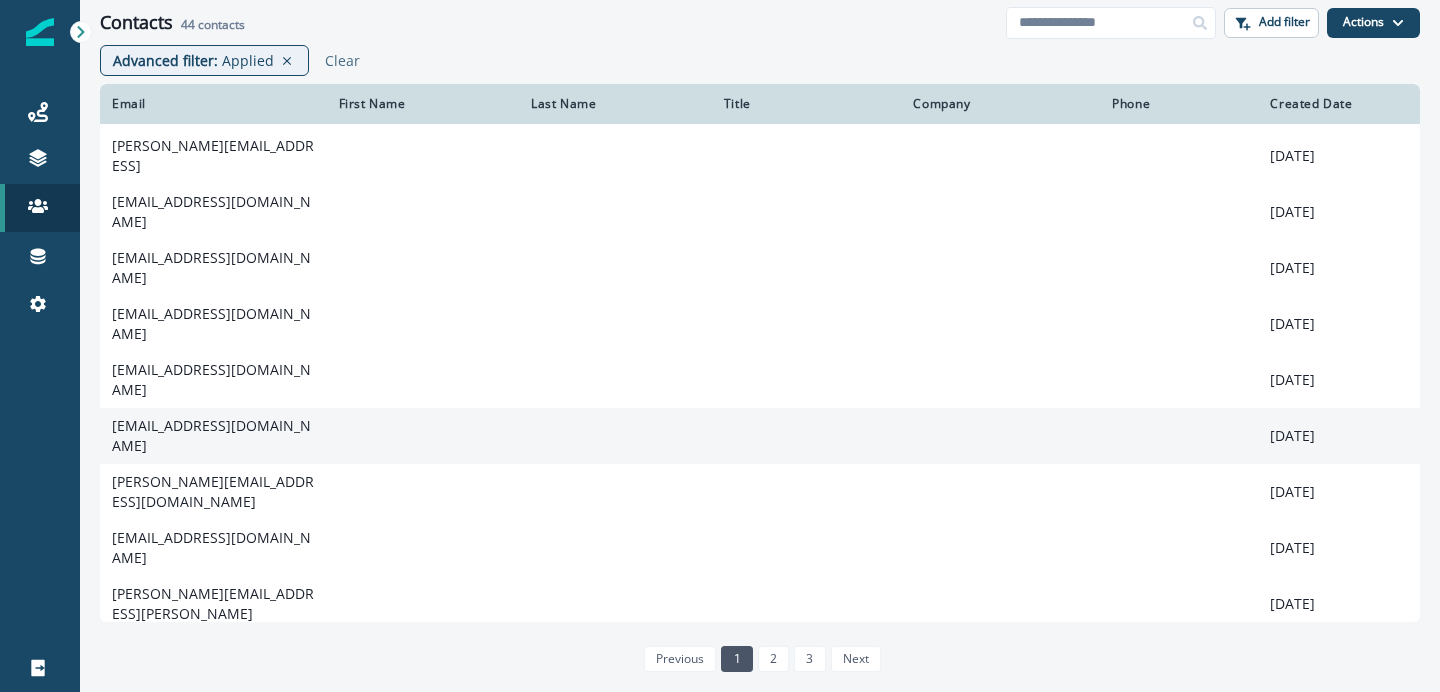 scroll, scrollTop: 0, scrollLeft: 0, axis: both 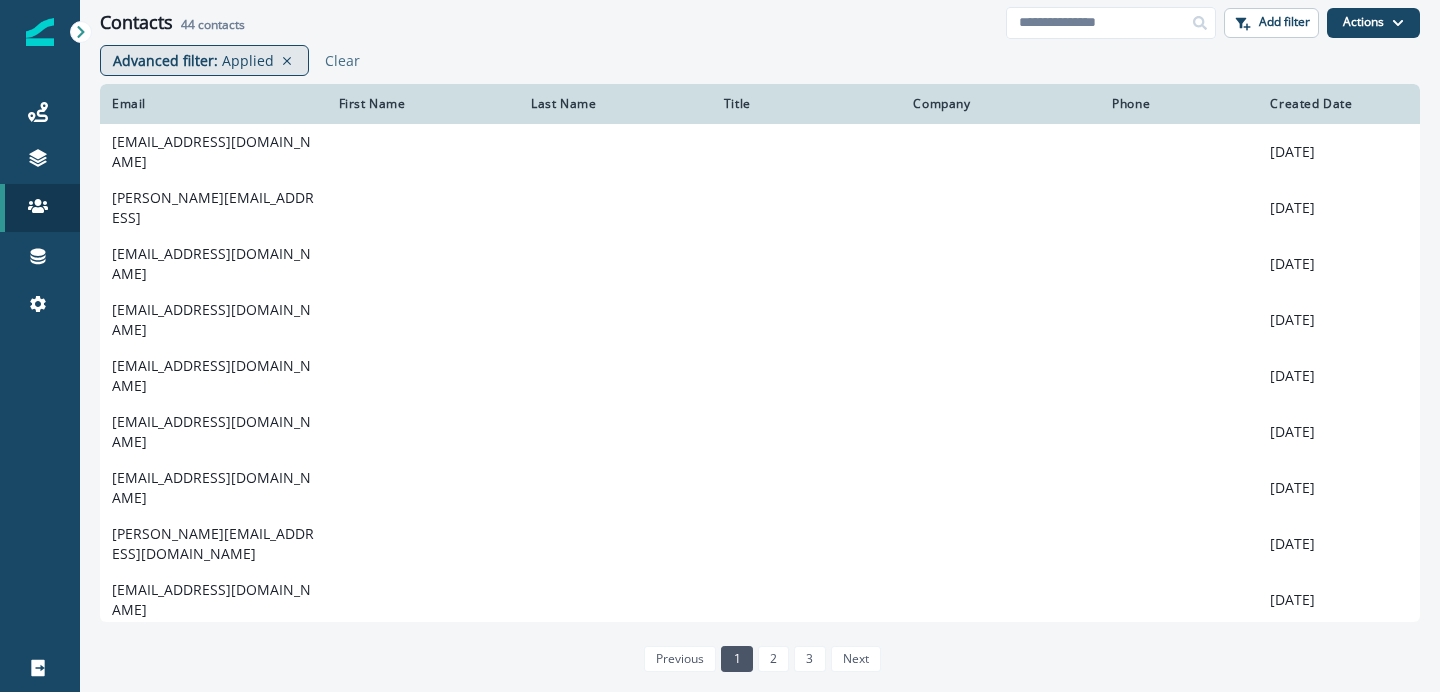 click on "Applied" at bounding box center [248, 60] 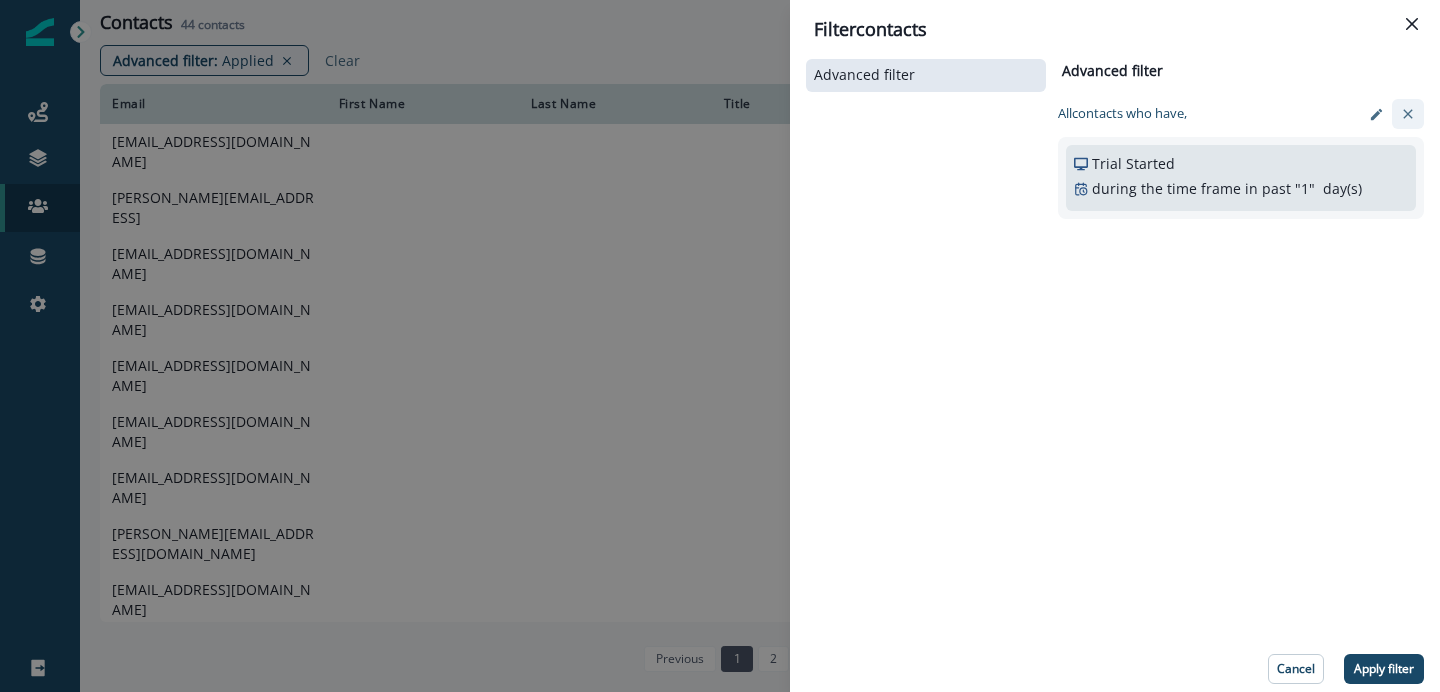 click 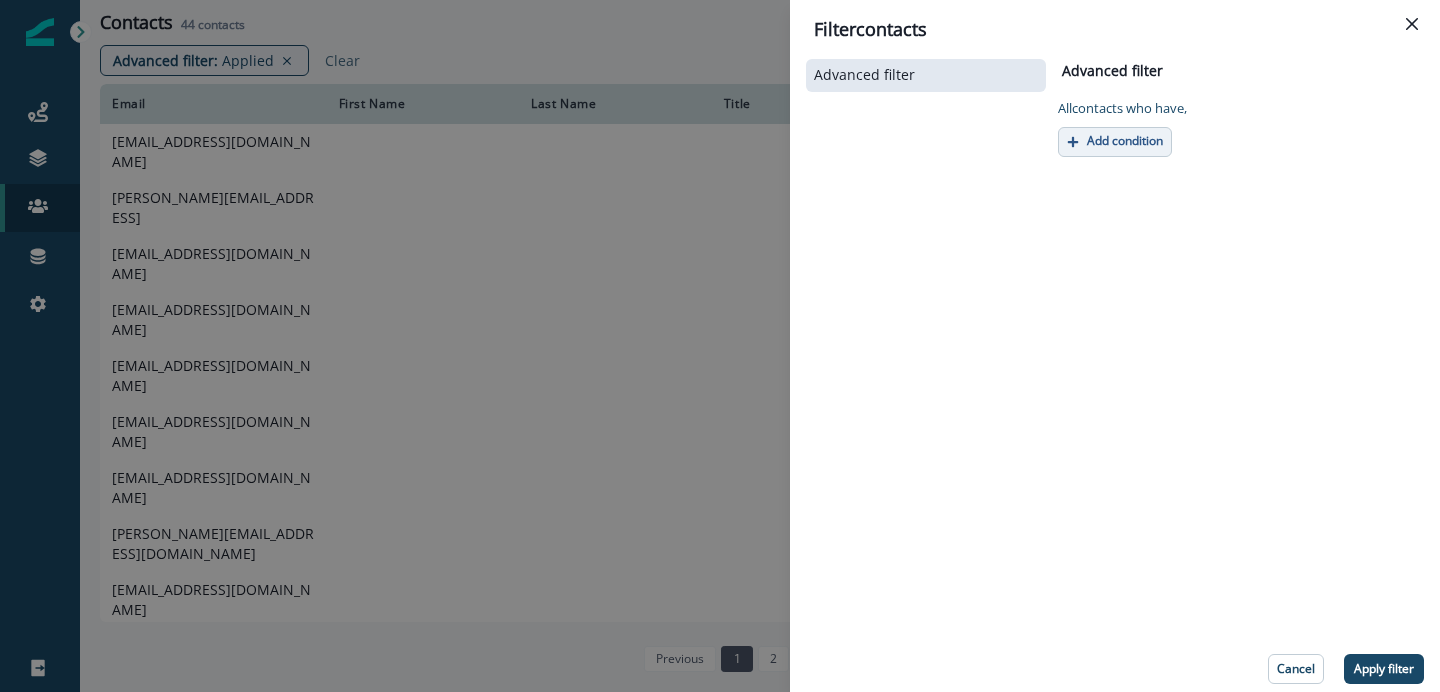 click on "Add condition" at bounding box center (1115, 142) 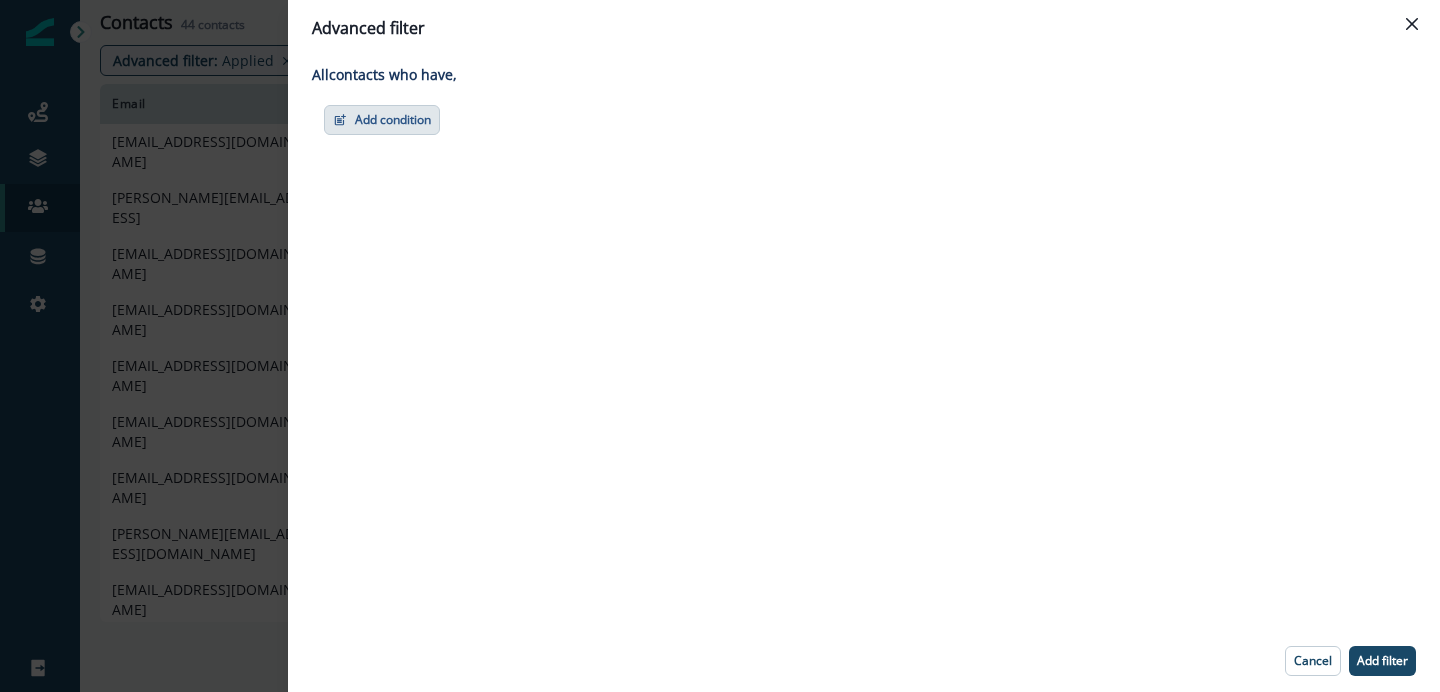 click on "Add condition" at bounding box center [382, 120] 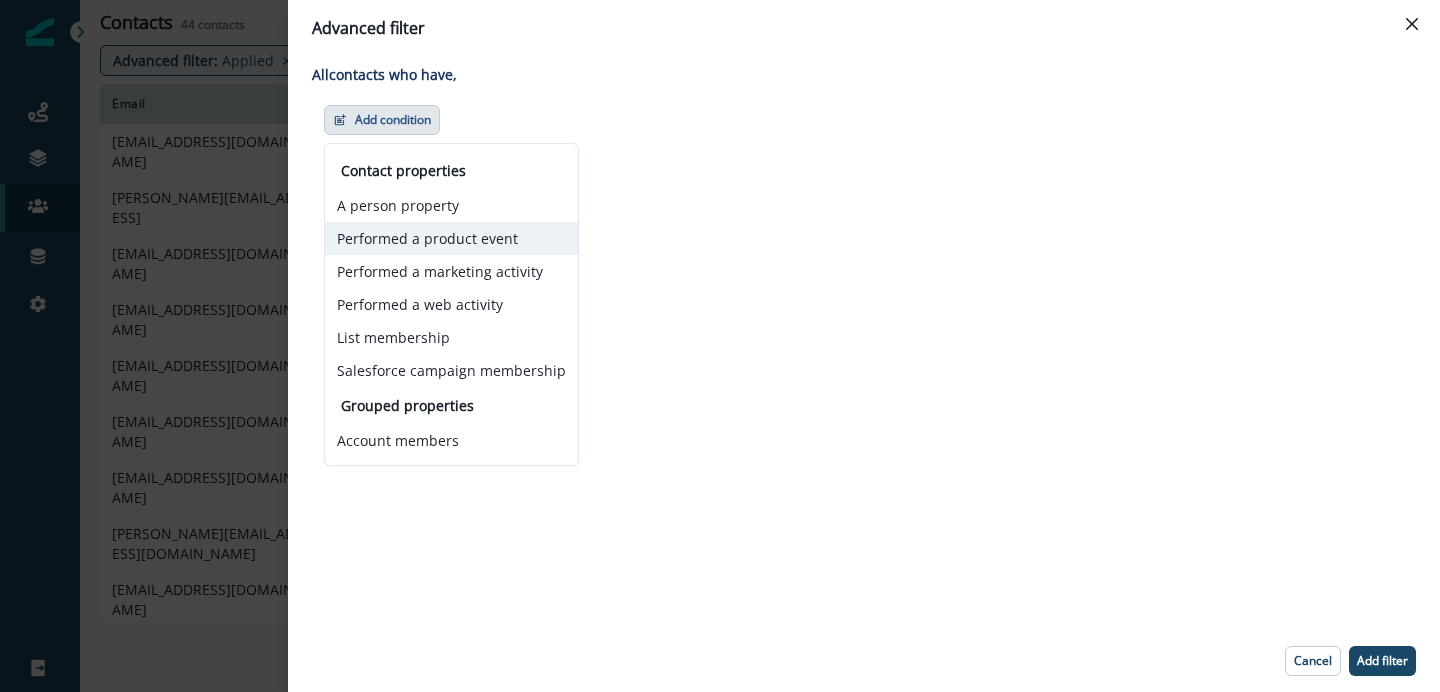 click on "Performed a product event" at bounding box center (451, 238) 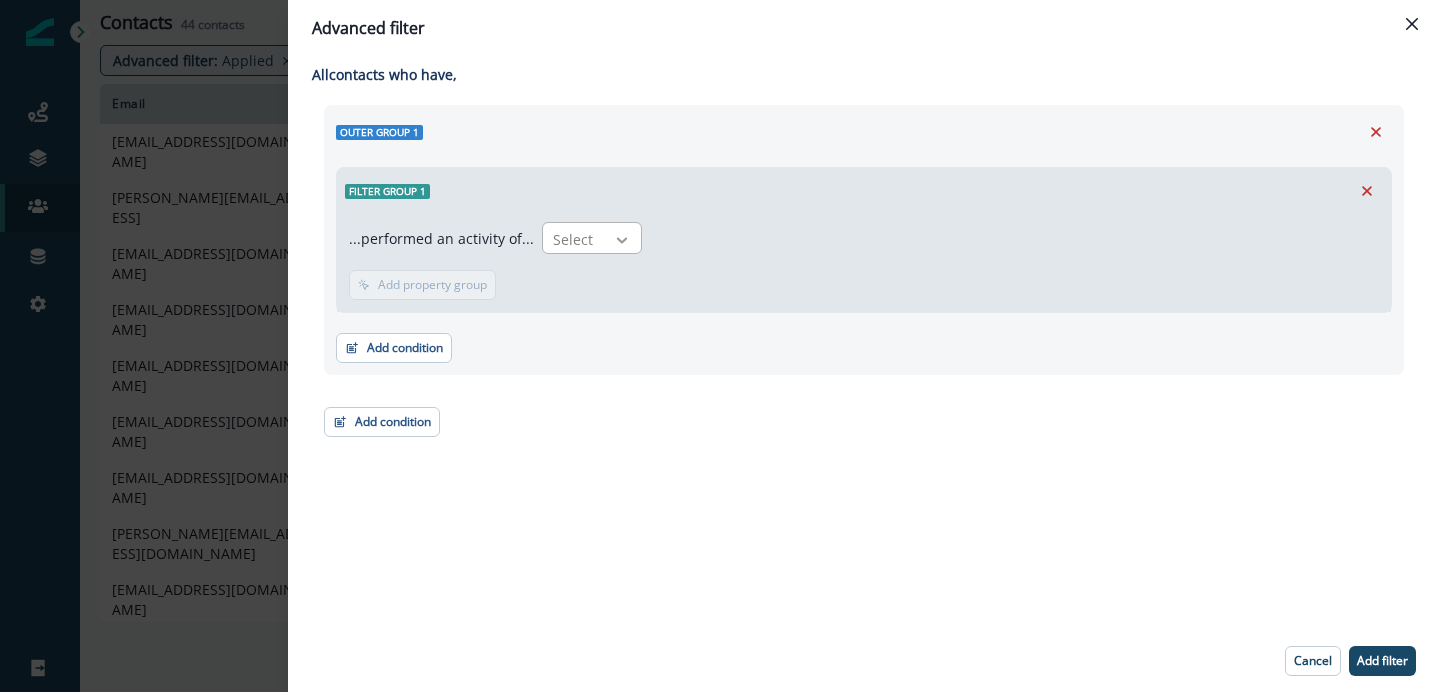 click at bounding box center (622, 240) 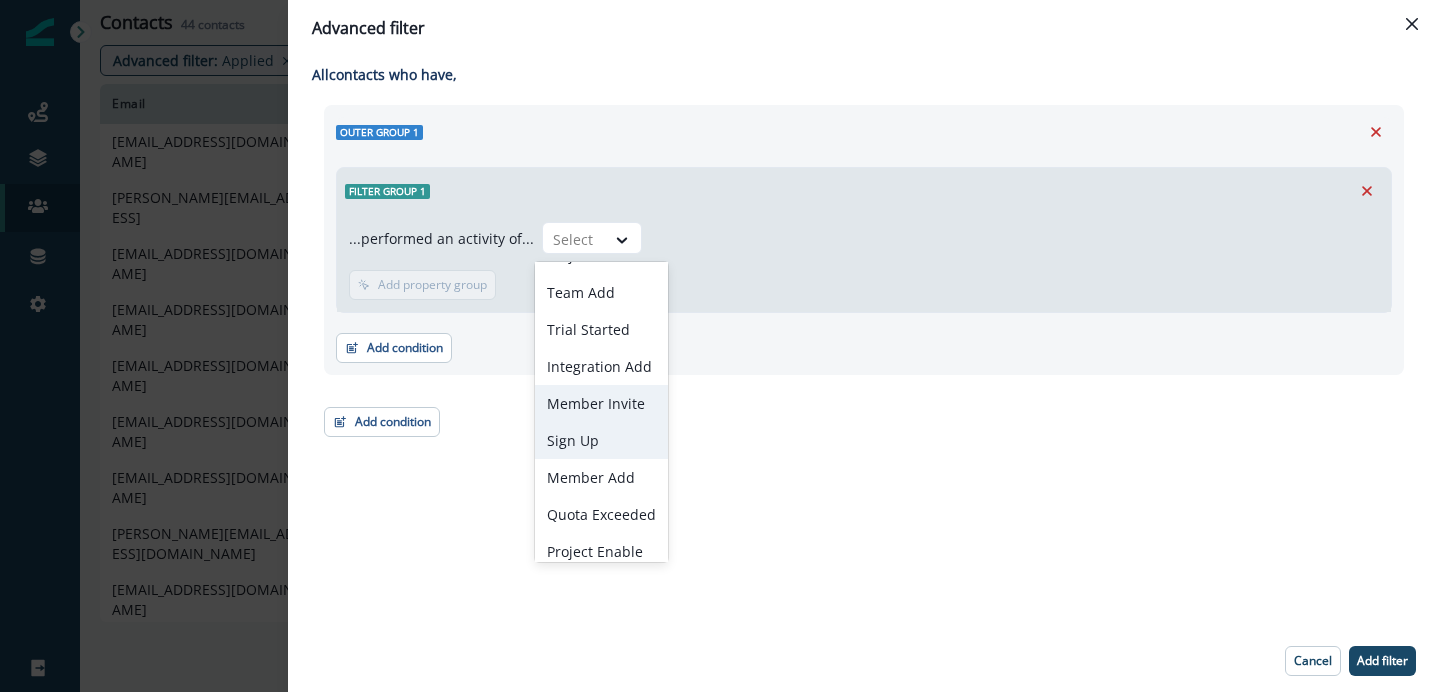 scroll, scrollTop: 41, scrollLeft: 0, axis: vertical 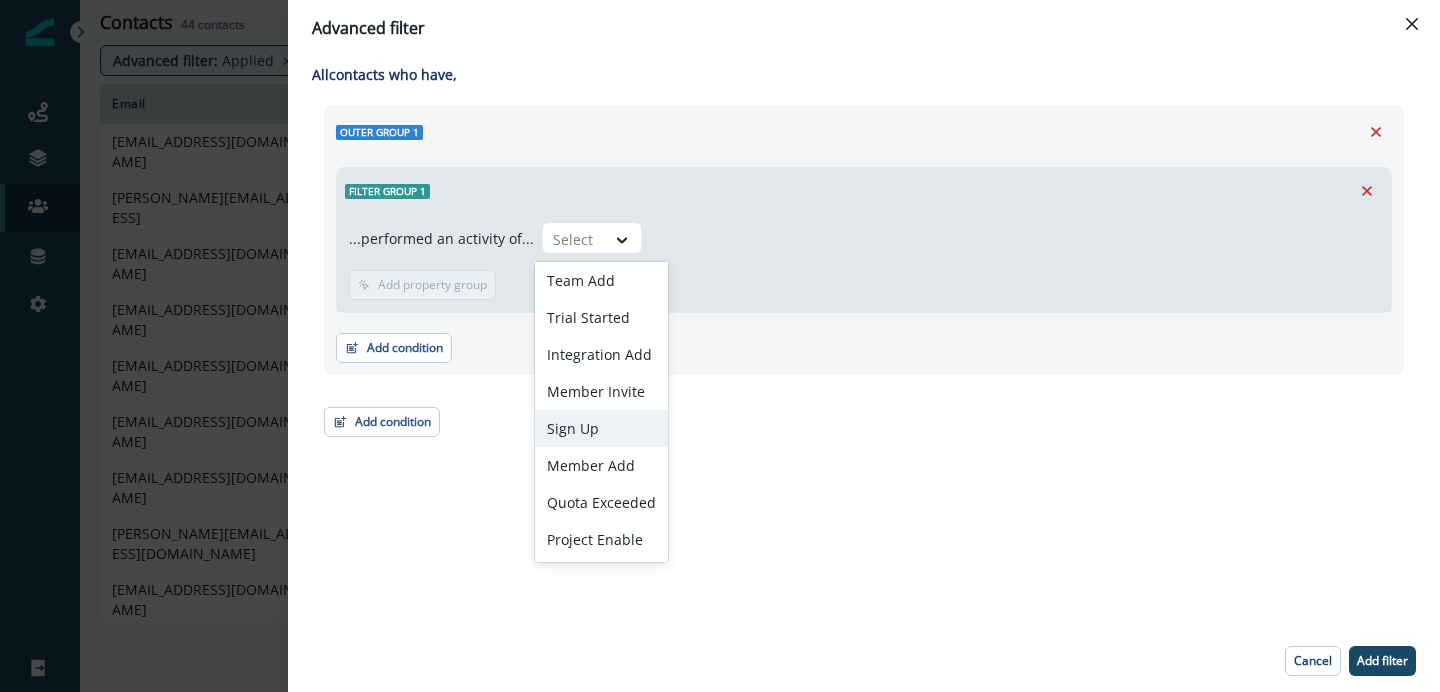 click on "Sign Up" at bounding box center (601, 428) 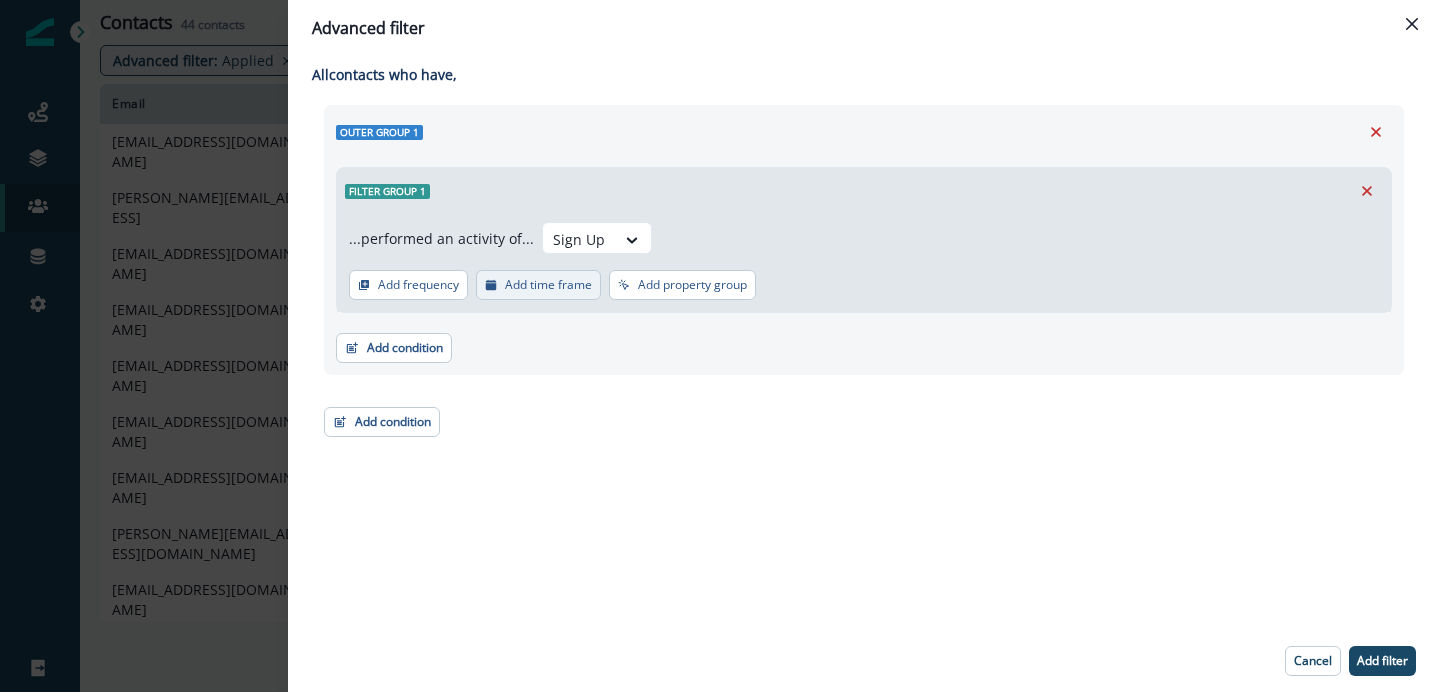 click on "Add time frame" at bounding box center (548, 285) 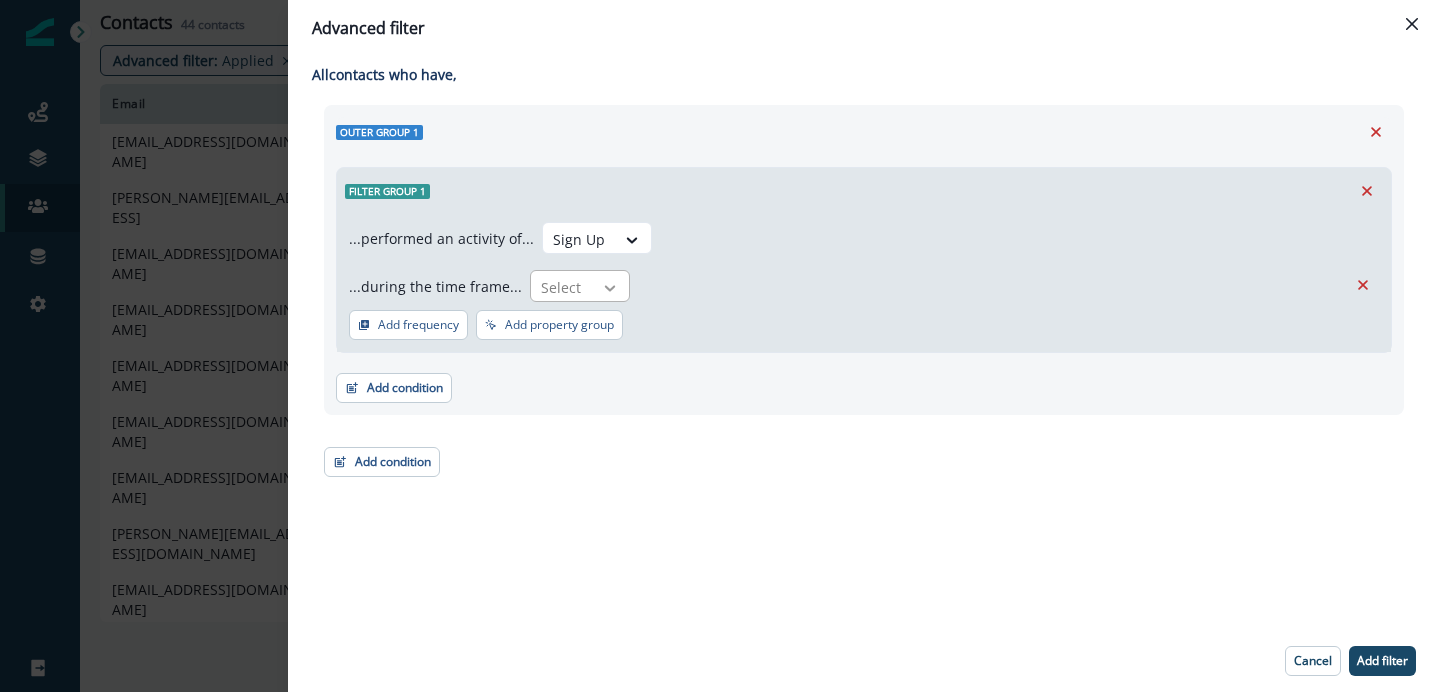 click 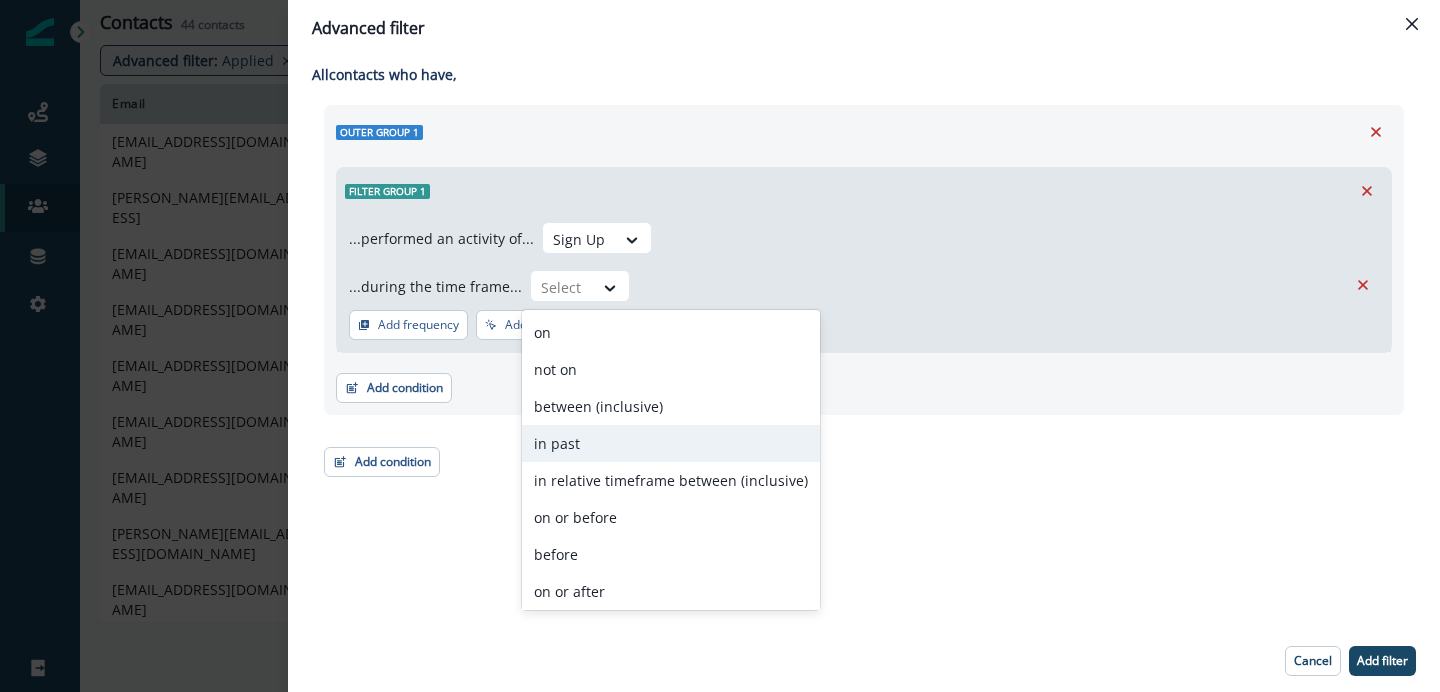 click on "in past" at bounding box center [671, 443] 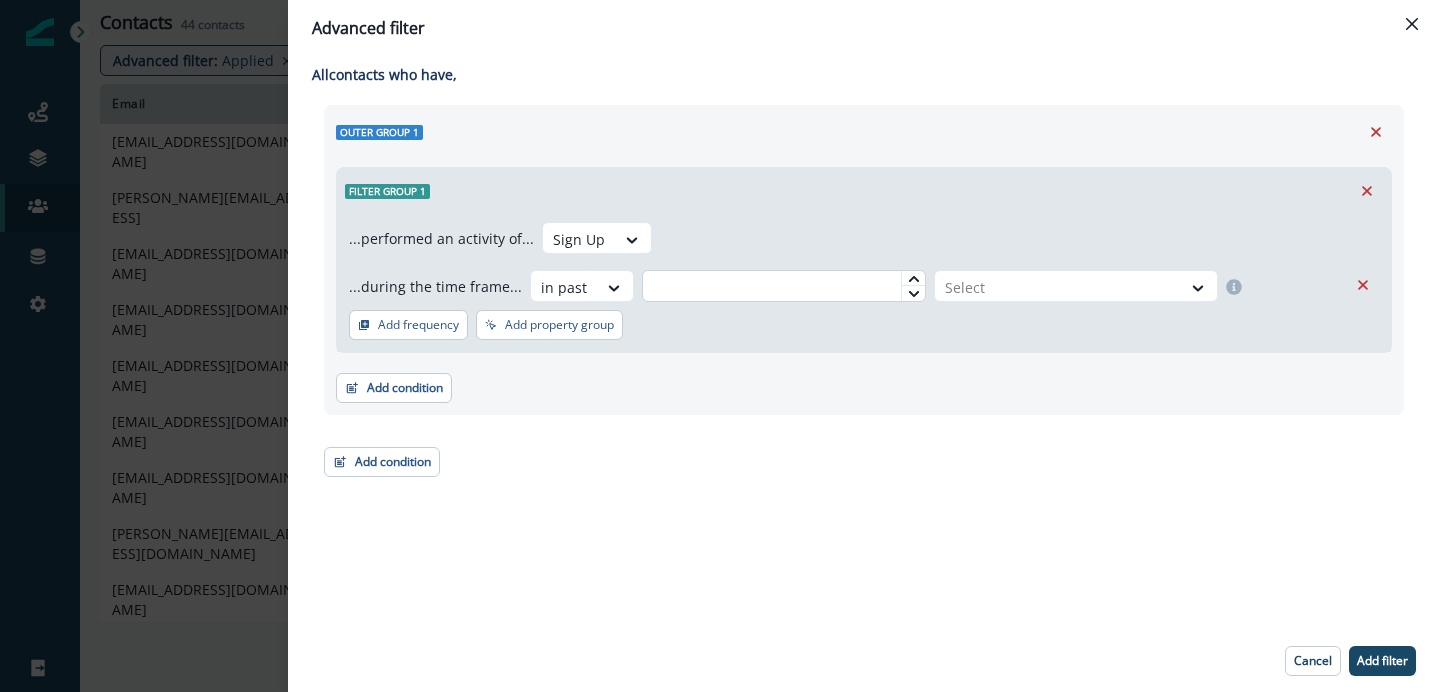 click at bounding box center [784, 286] 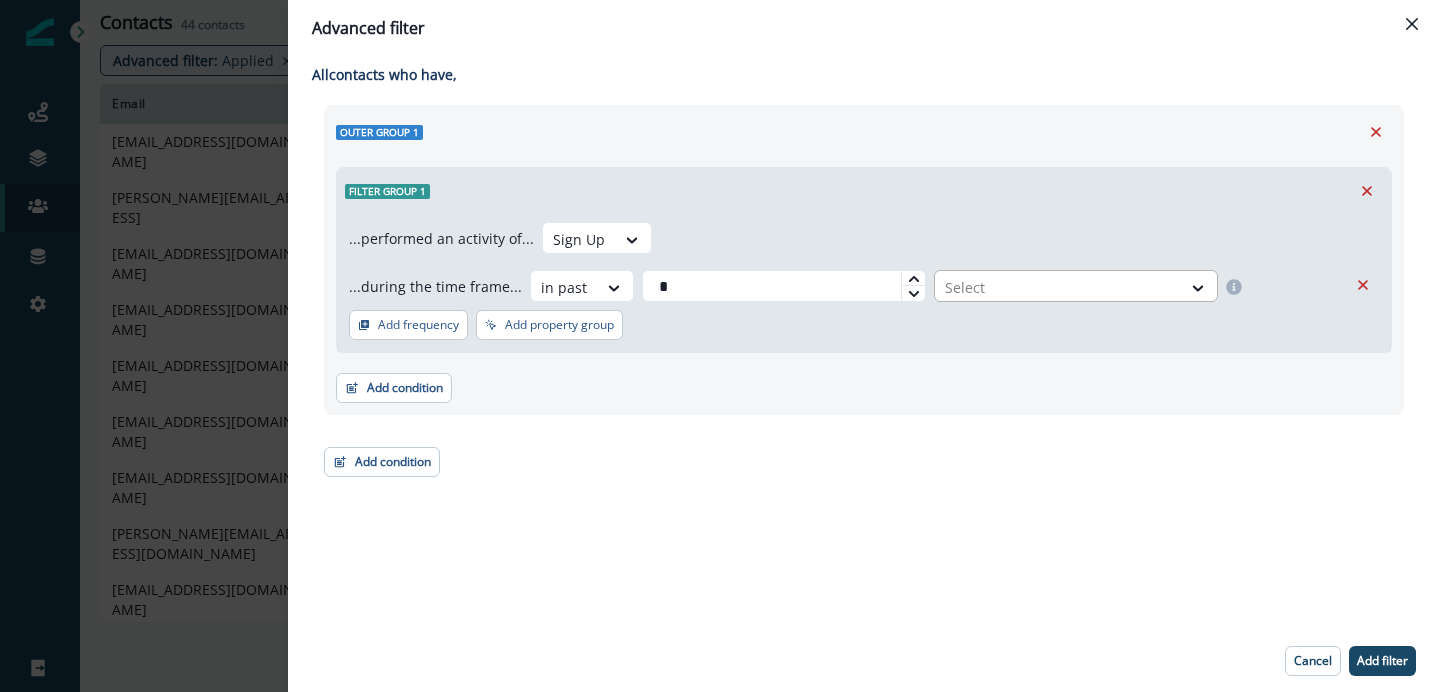 type on "*" 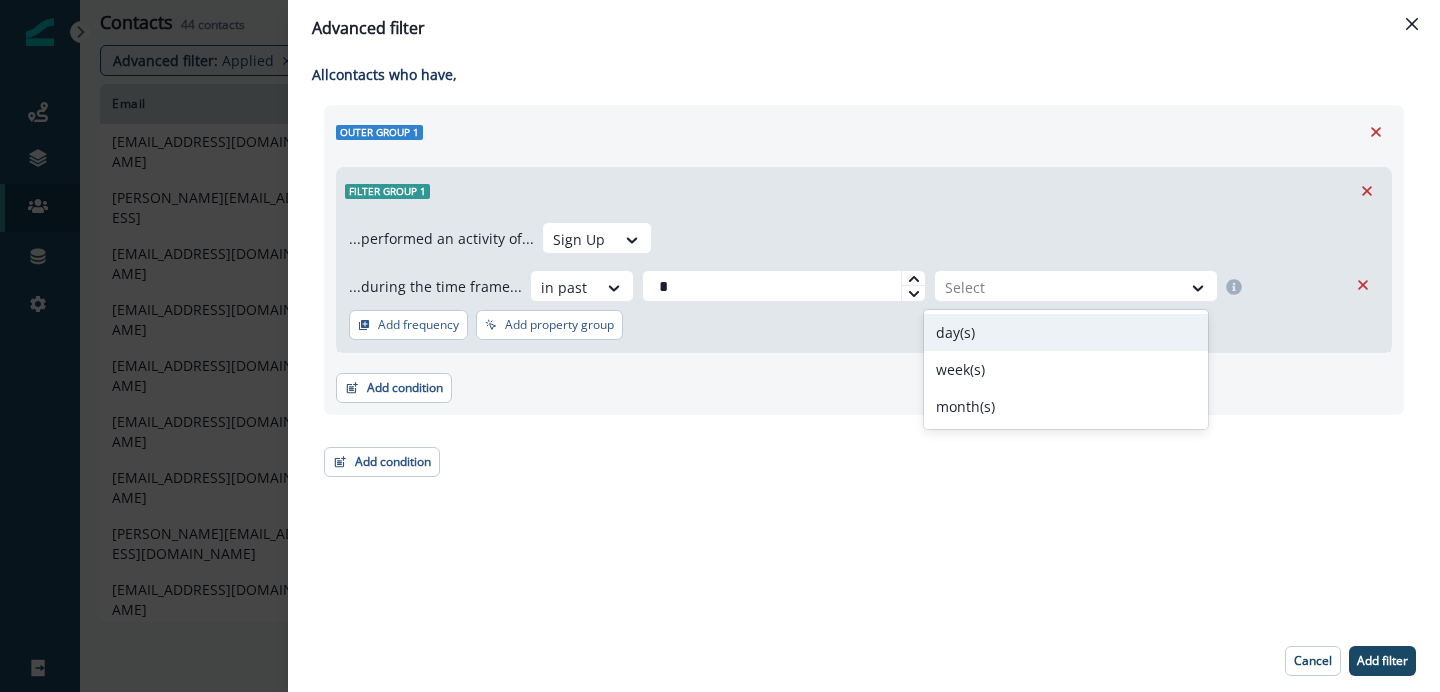 click on "day(s)" at bounding box center [1066, 332] 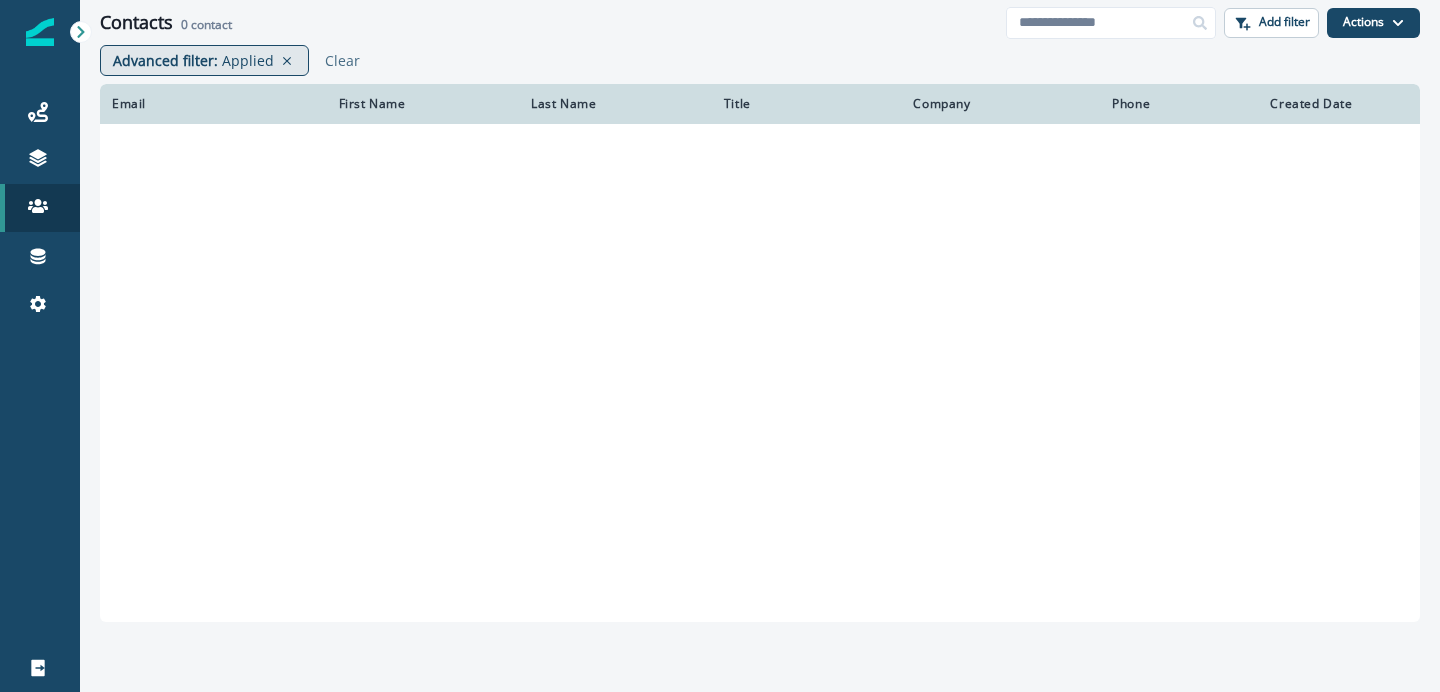 scroll, scrollTop: 0, scrollLeft: 0, axis: both 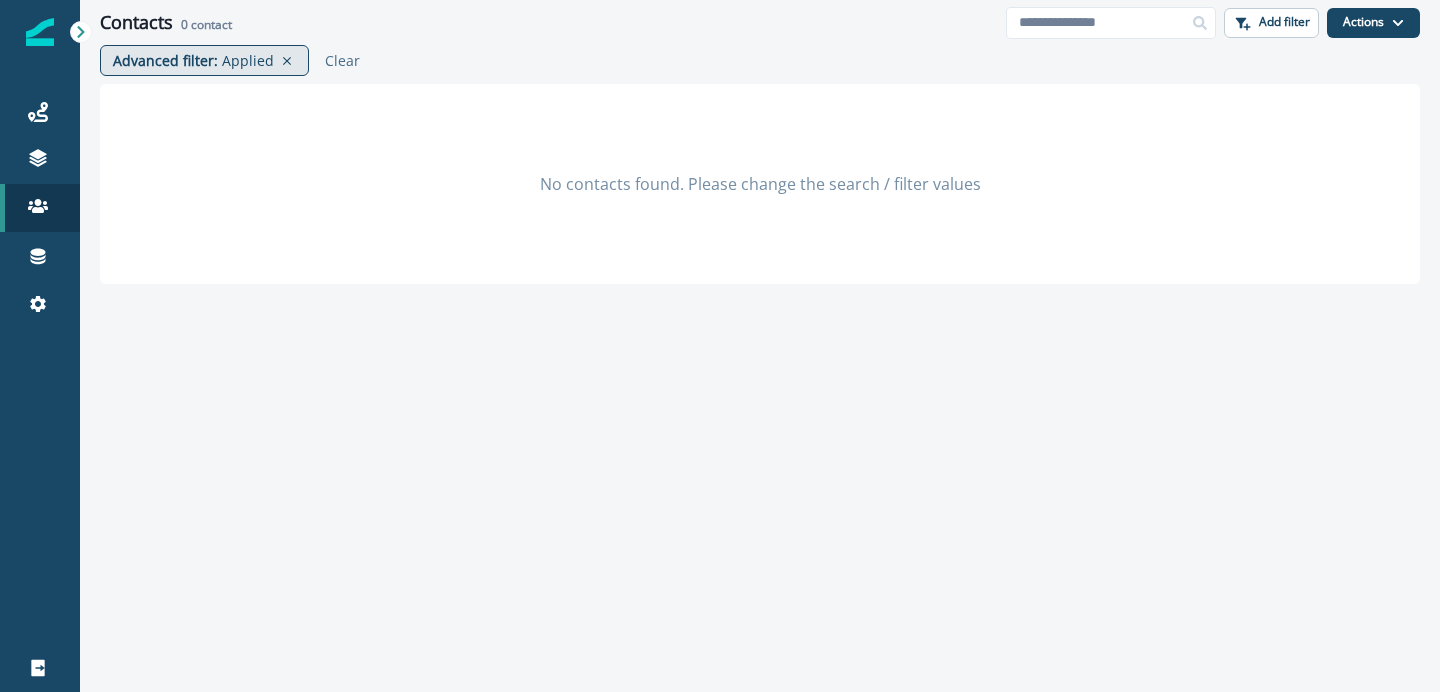 click on "Applied" at bounding box center (248, 60) 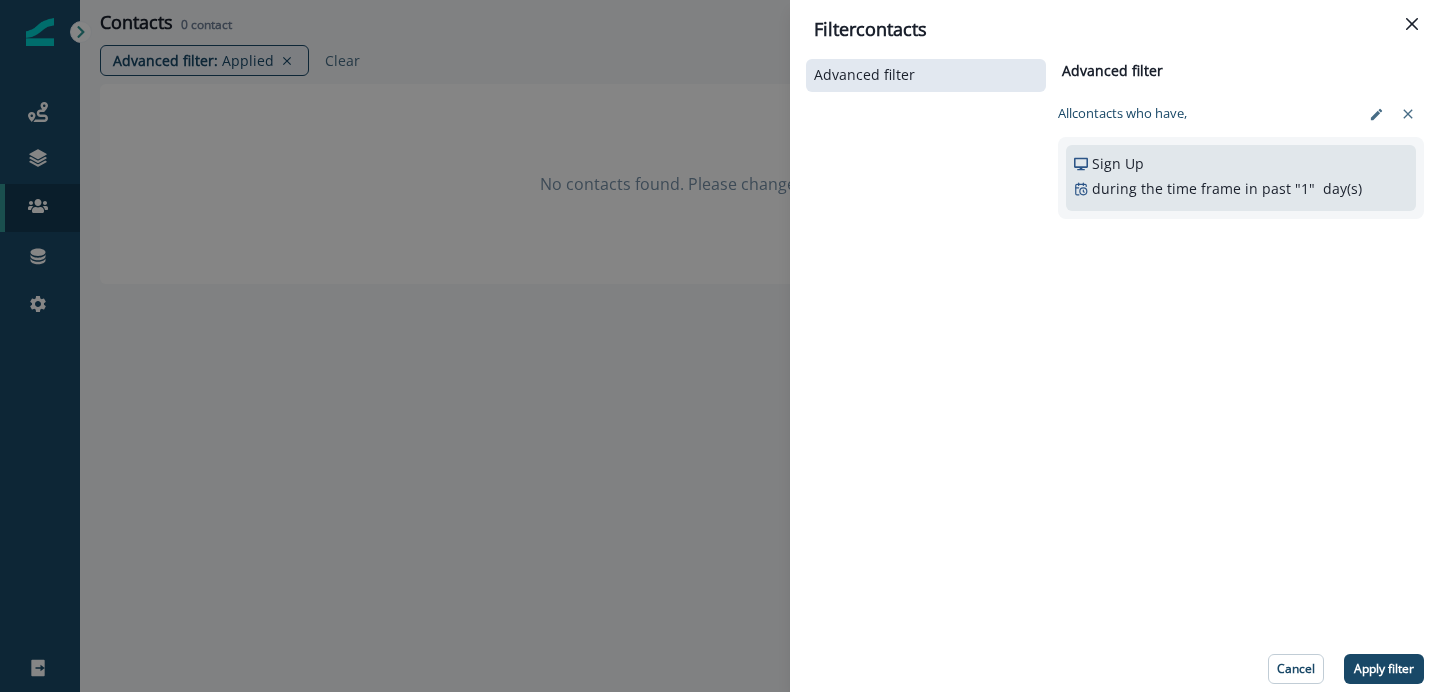 click on "during the time frame" at bounding box center (1166, 188) 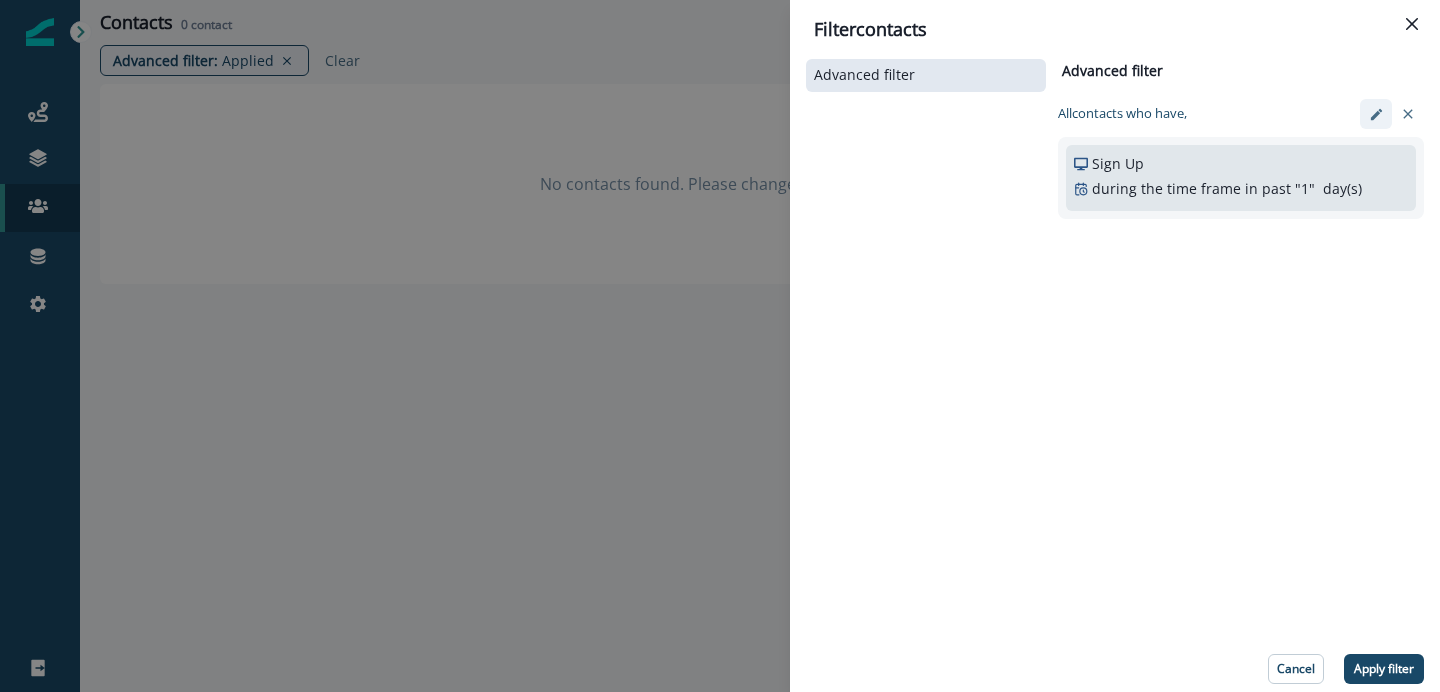 click at bounding box center [1376, 114] 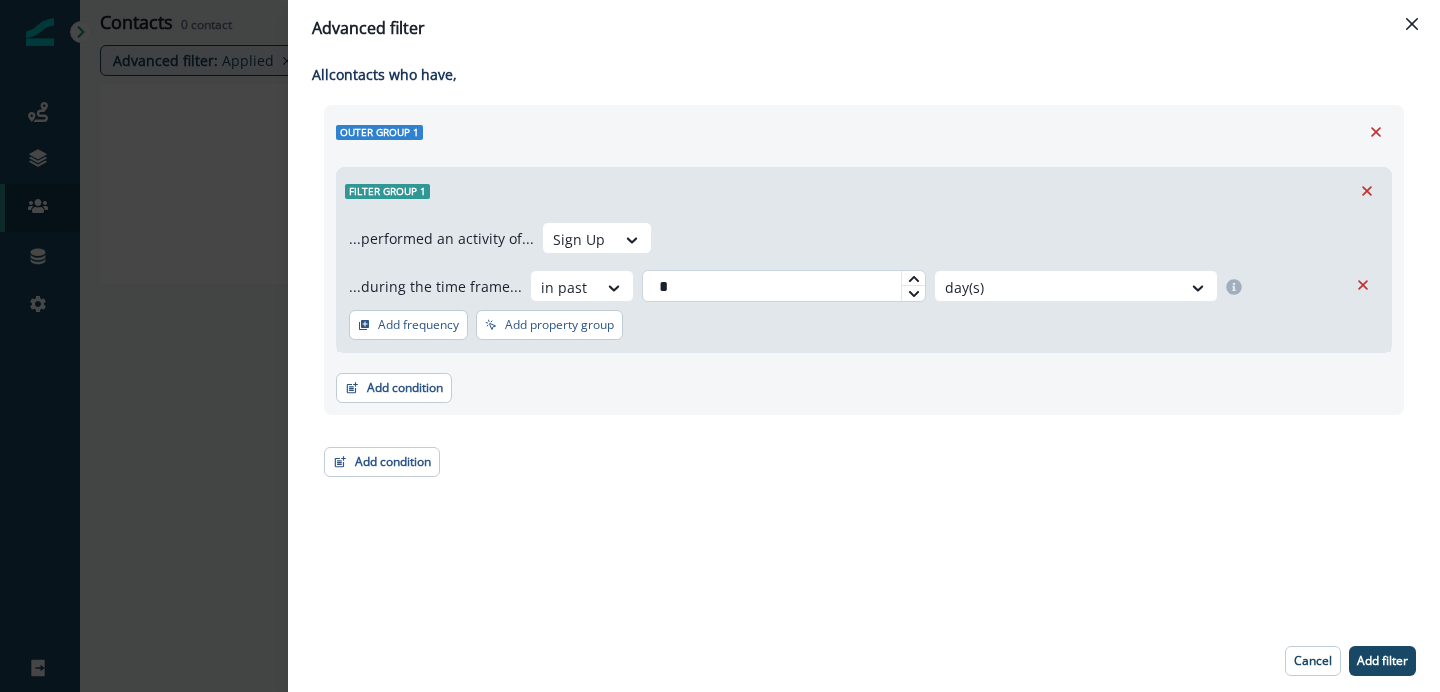 drag, startPoint x: 674, startPoint y: 289, endPoint x: 638, endPoint y: 289, distance: 36 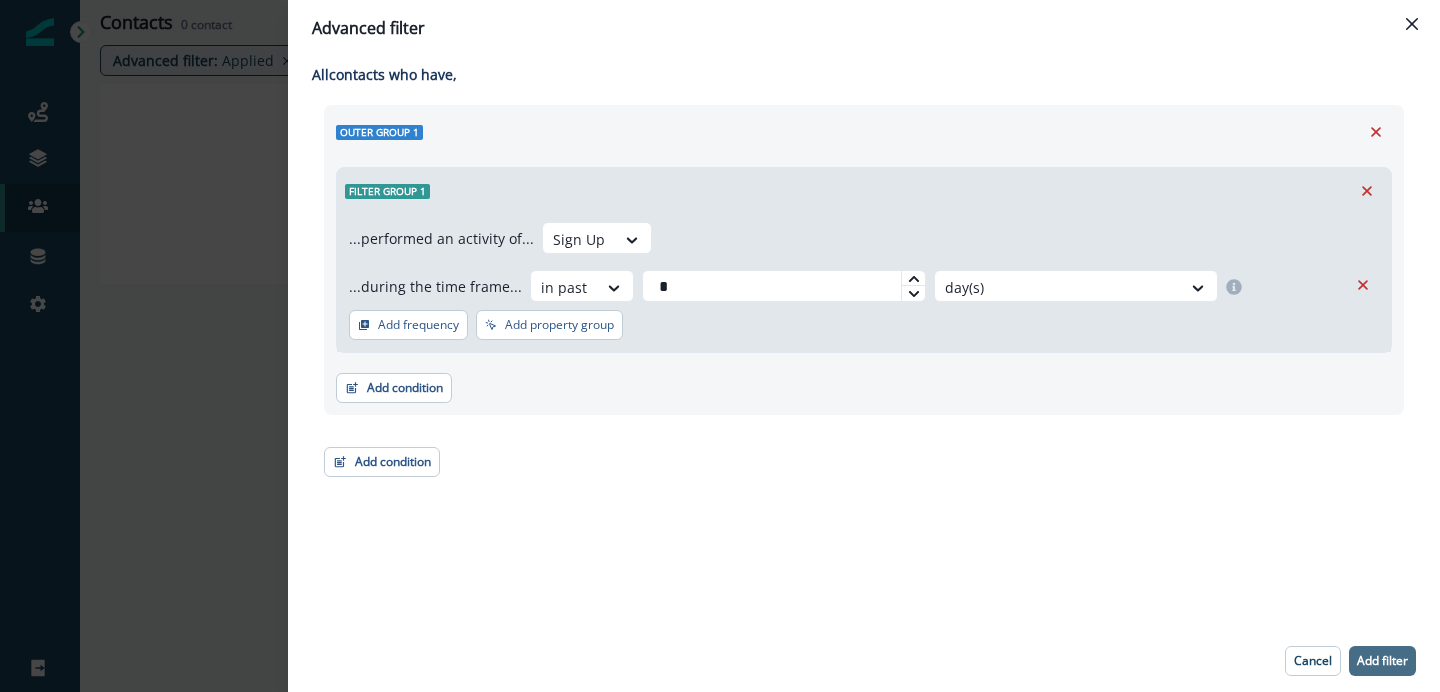 type on "*" 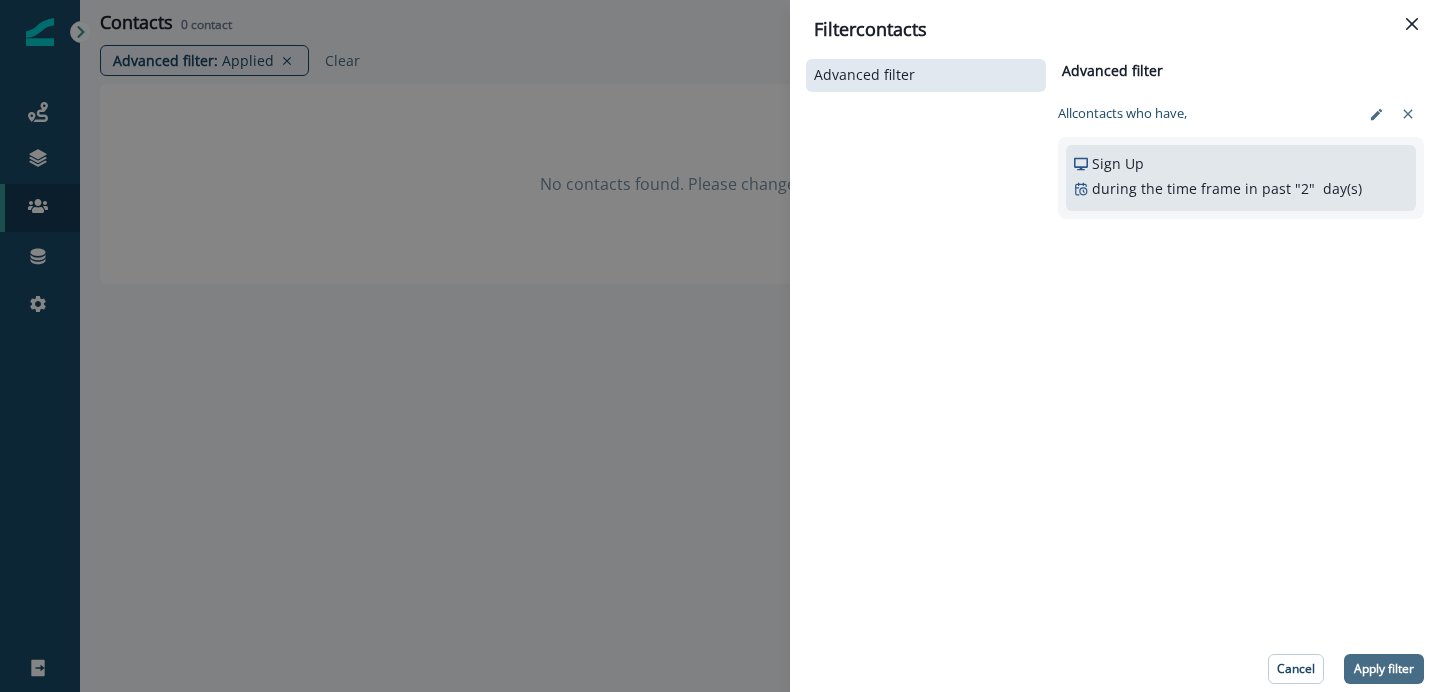 click on "Apply filter" at bounding box center (1384, 669) 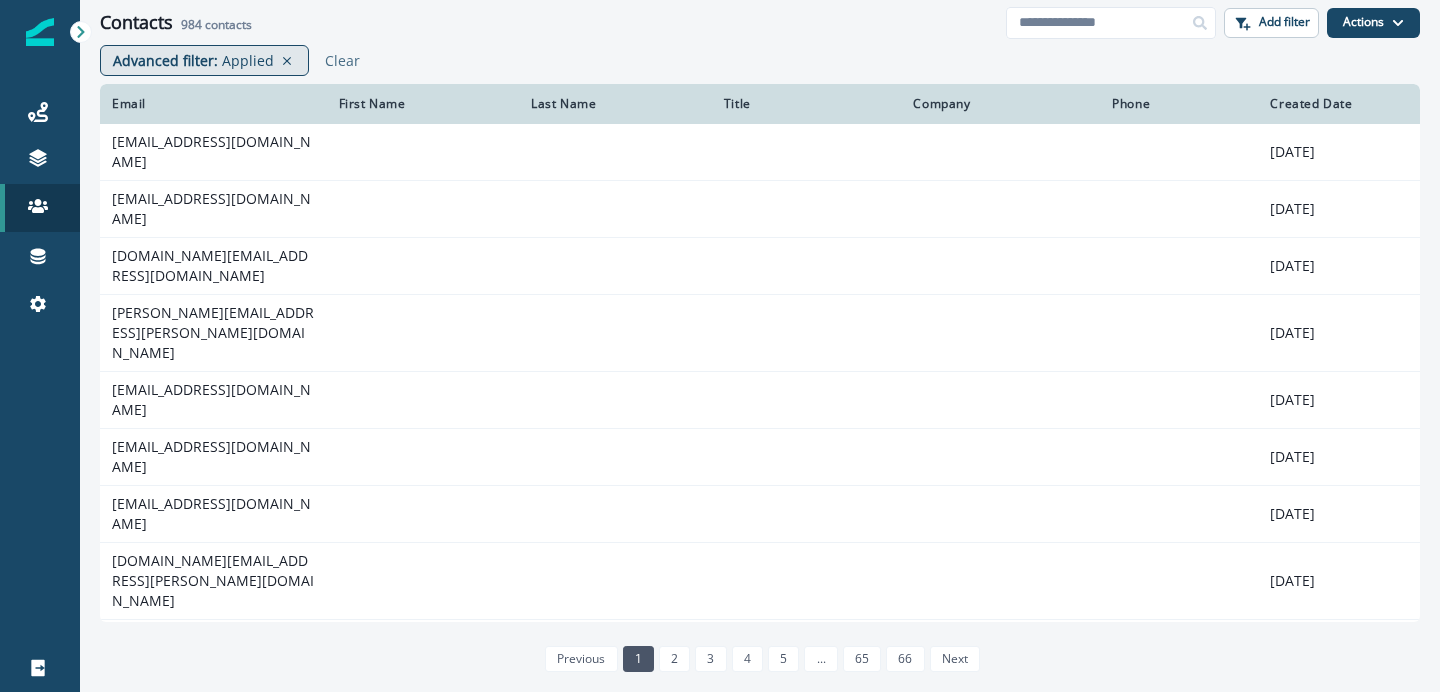 click on "Applied" at bounding box center [248, 60] 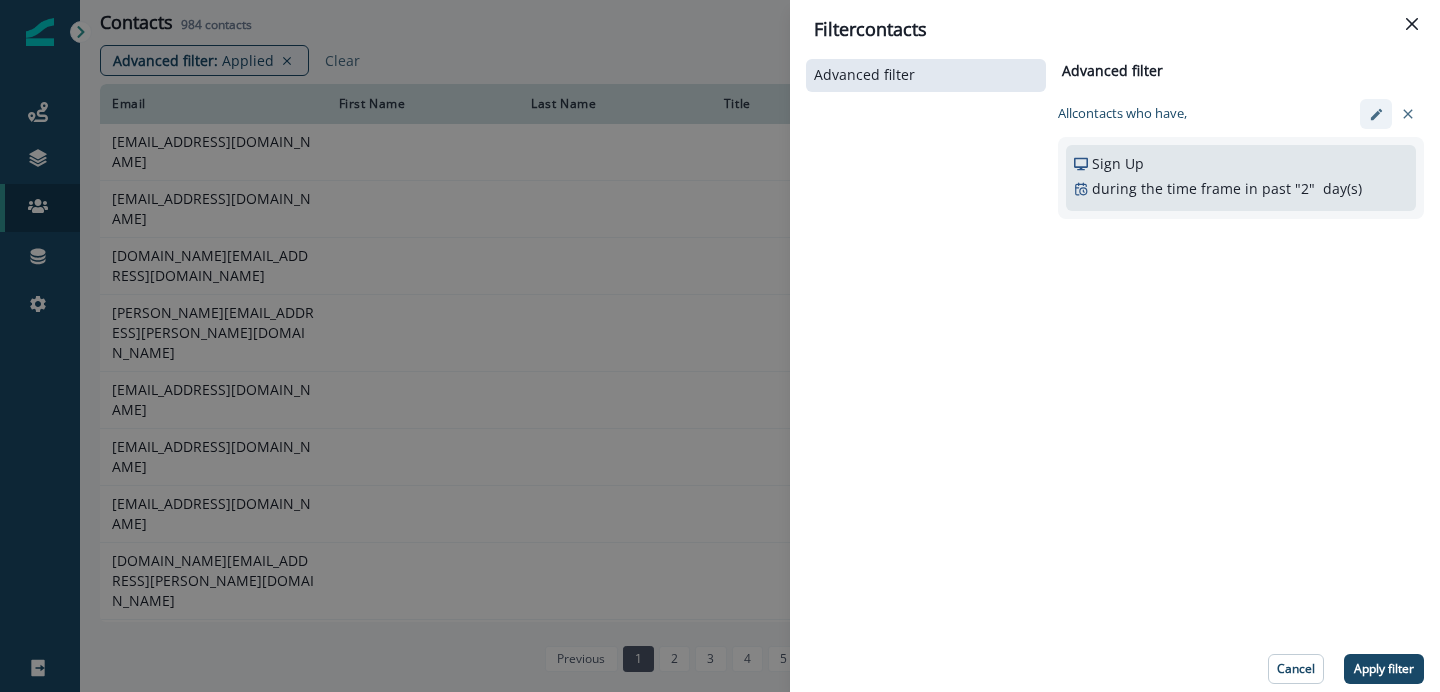click 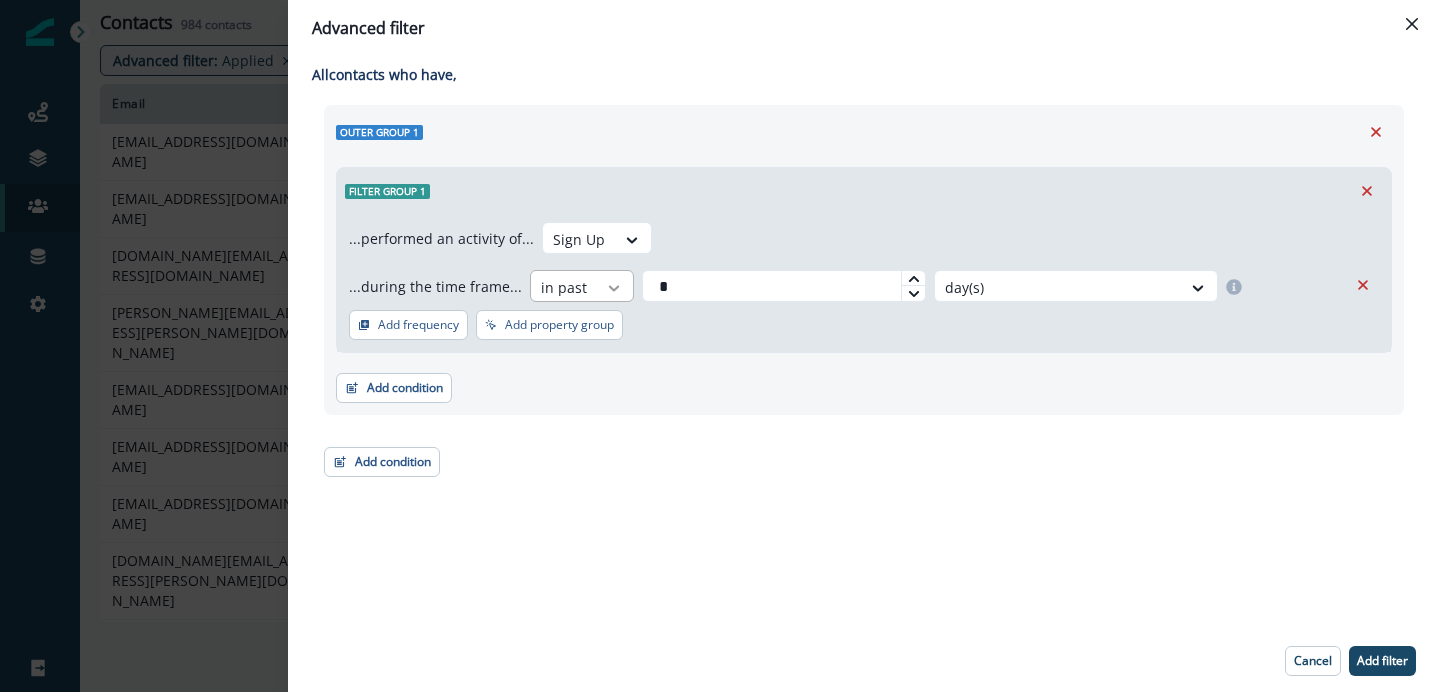 click 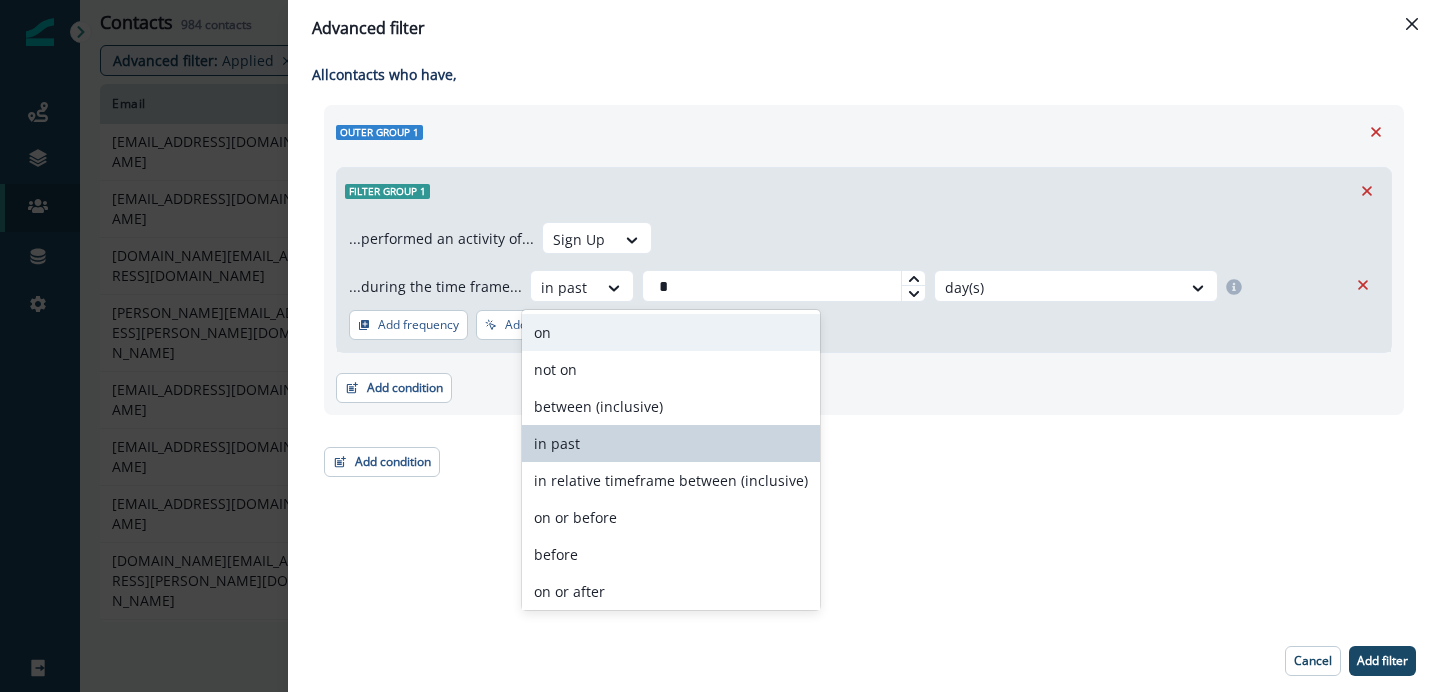 click on "on" at bounding box center (671, 332) 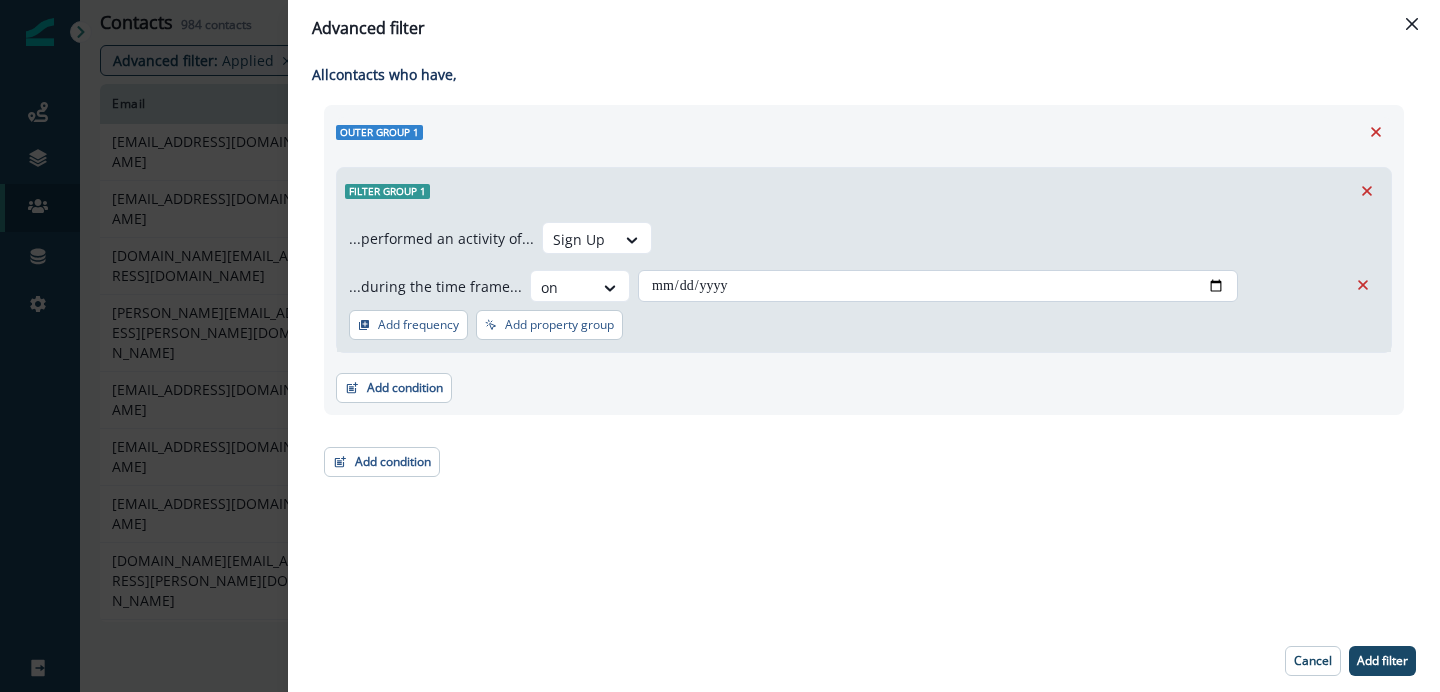 click at bounding box center (938, 286) 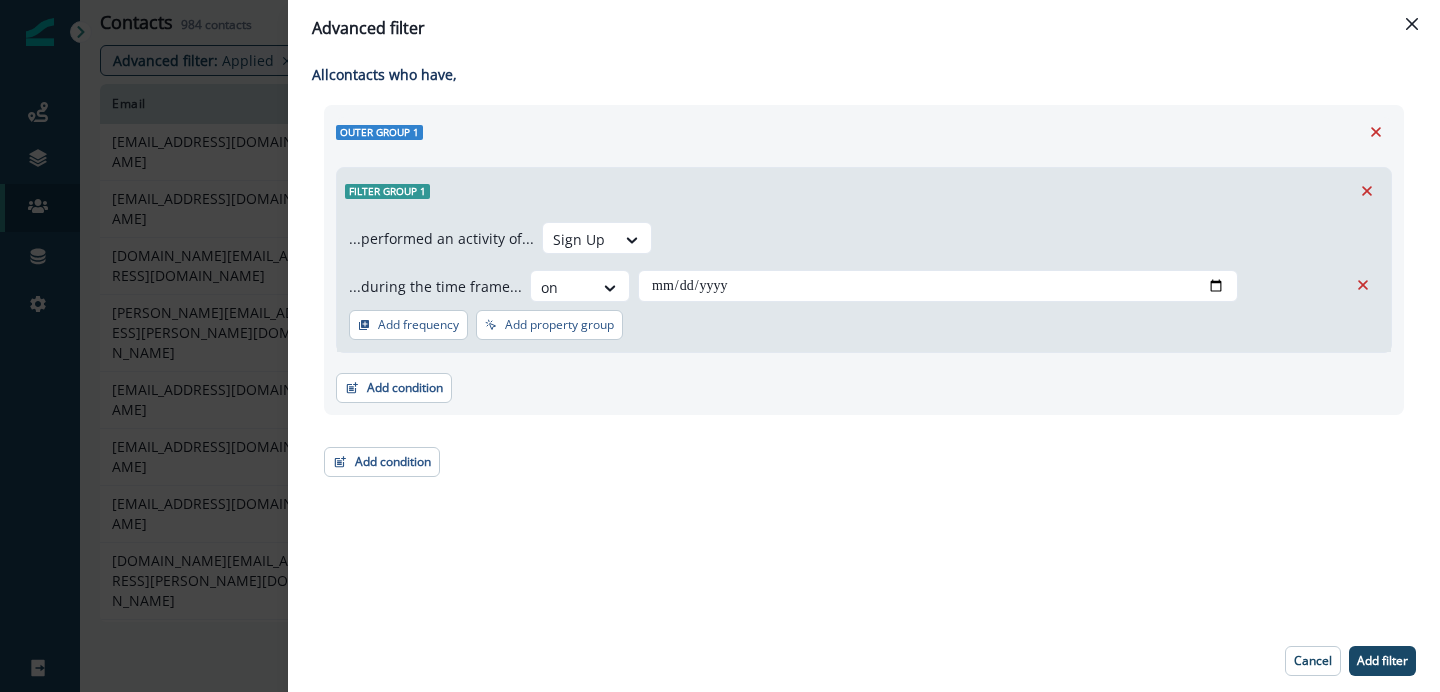 type on "**********" 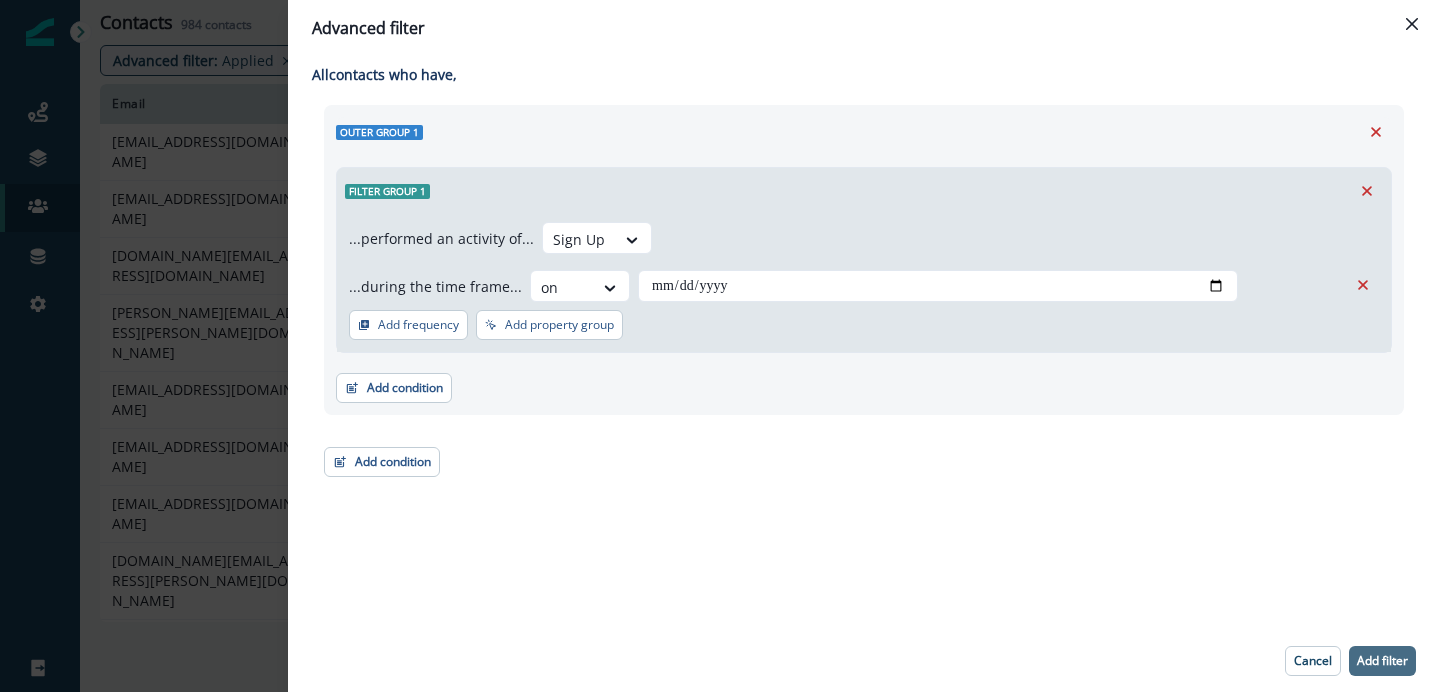 click on "Add filter" at bounding box center [1382, 661] 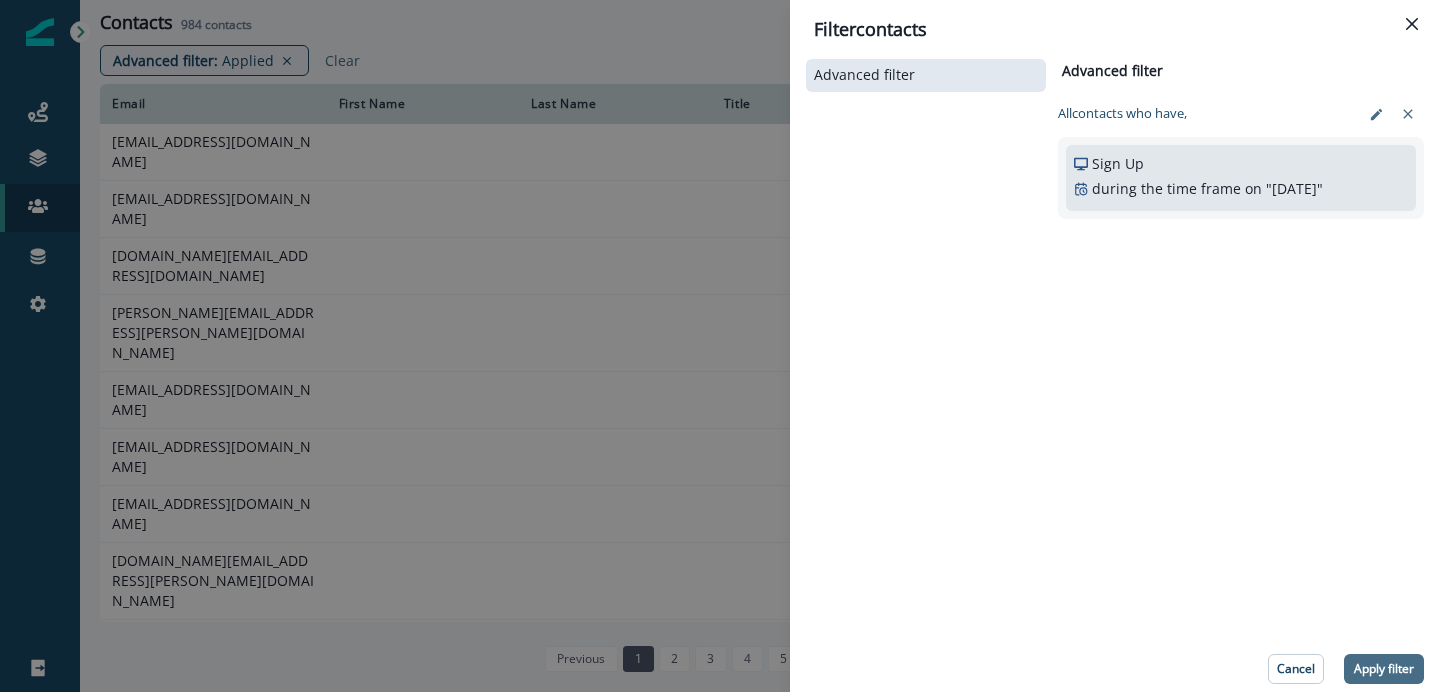 click on "Apply filter" at bounding box center [1384, 669] 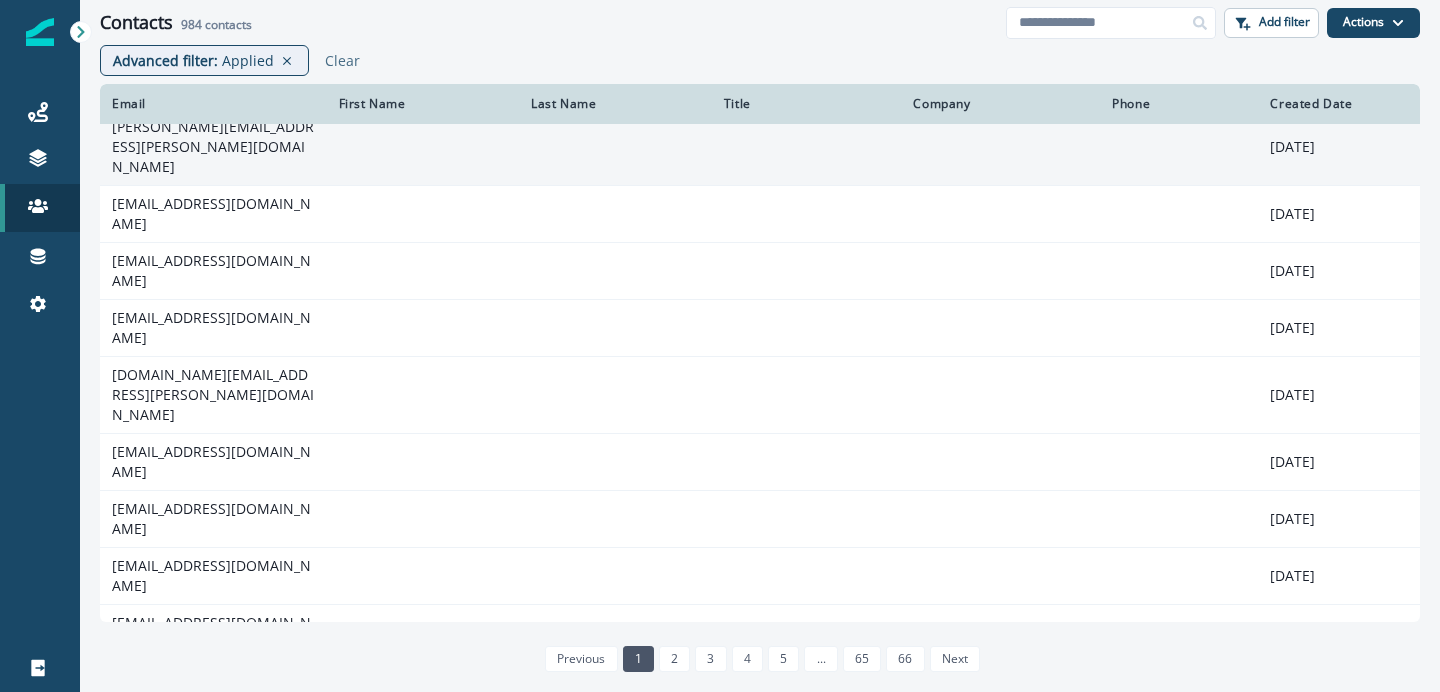 scroll, scrollTop: 0, scrollLeft: 0, axis: both 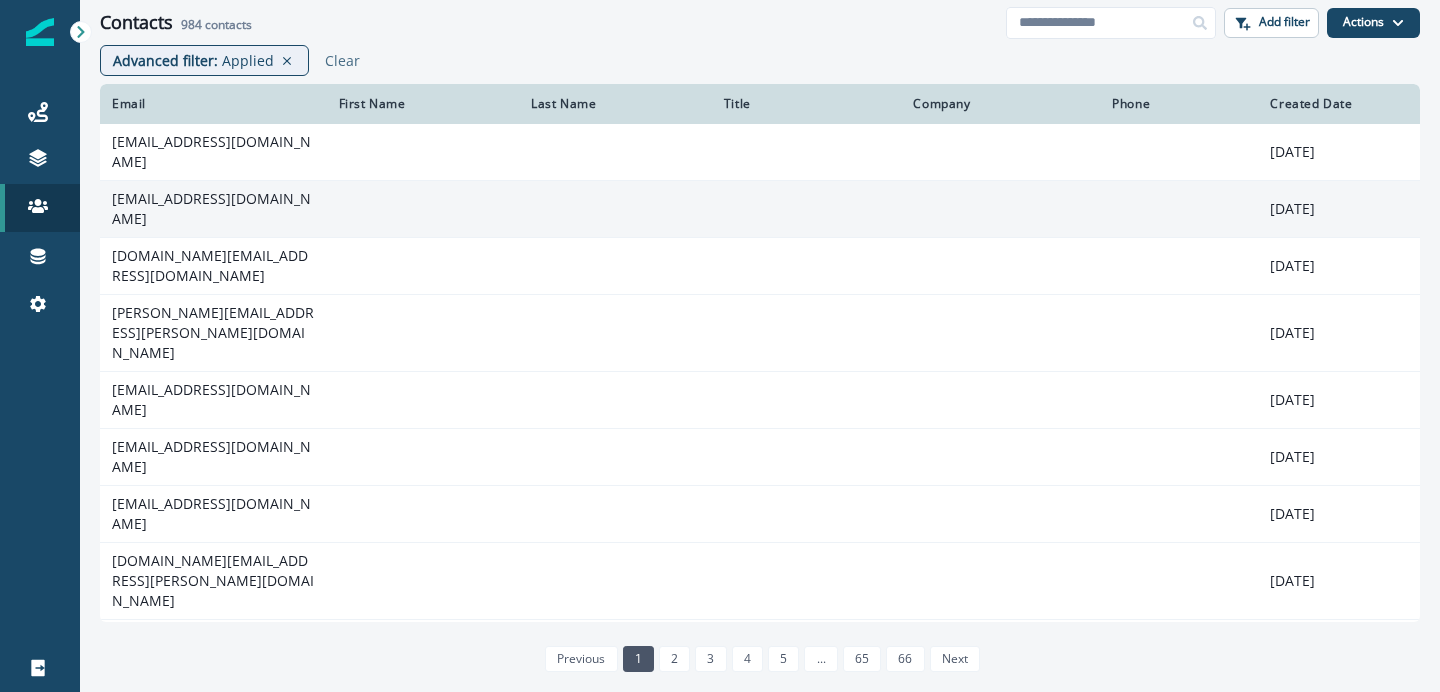 click on "apps@escude.ro" at bounding box center [213, 209] 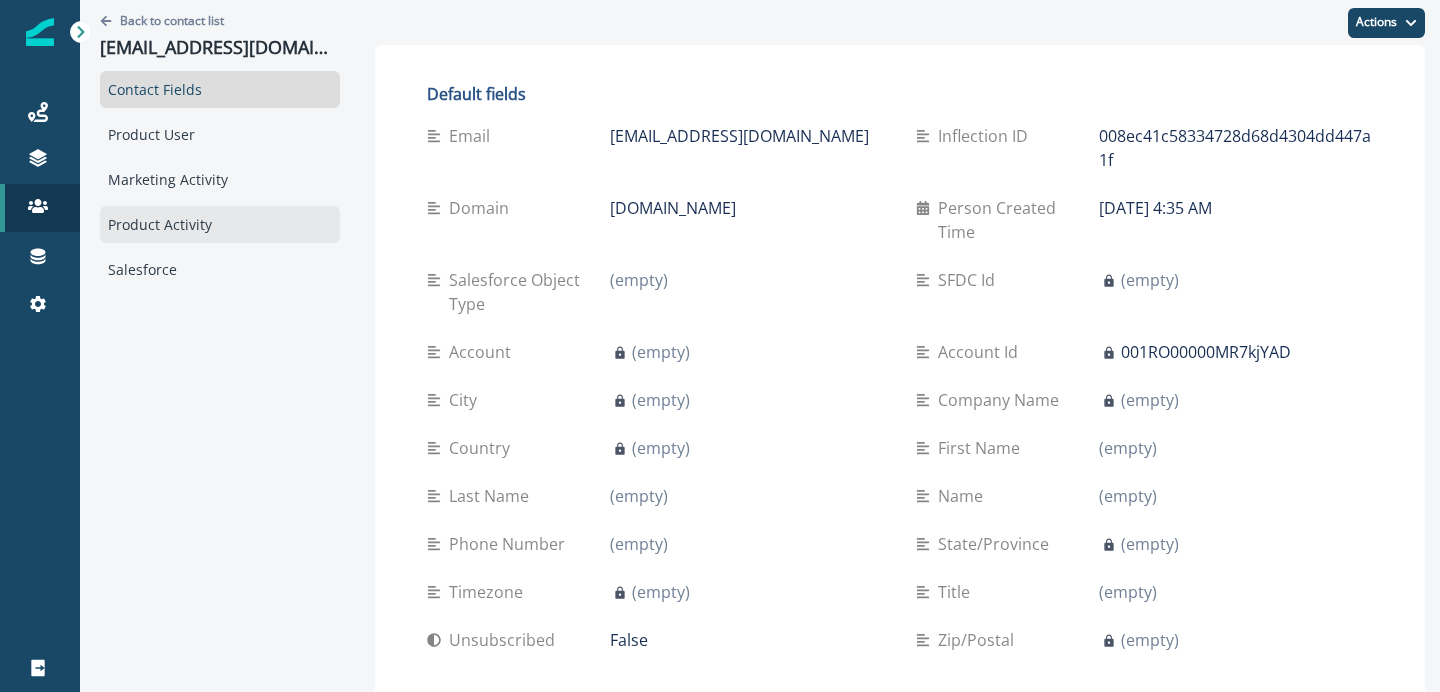 click on "Product Activity" at bounding box center (220, 224) 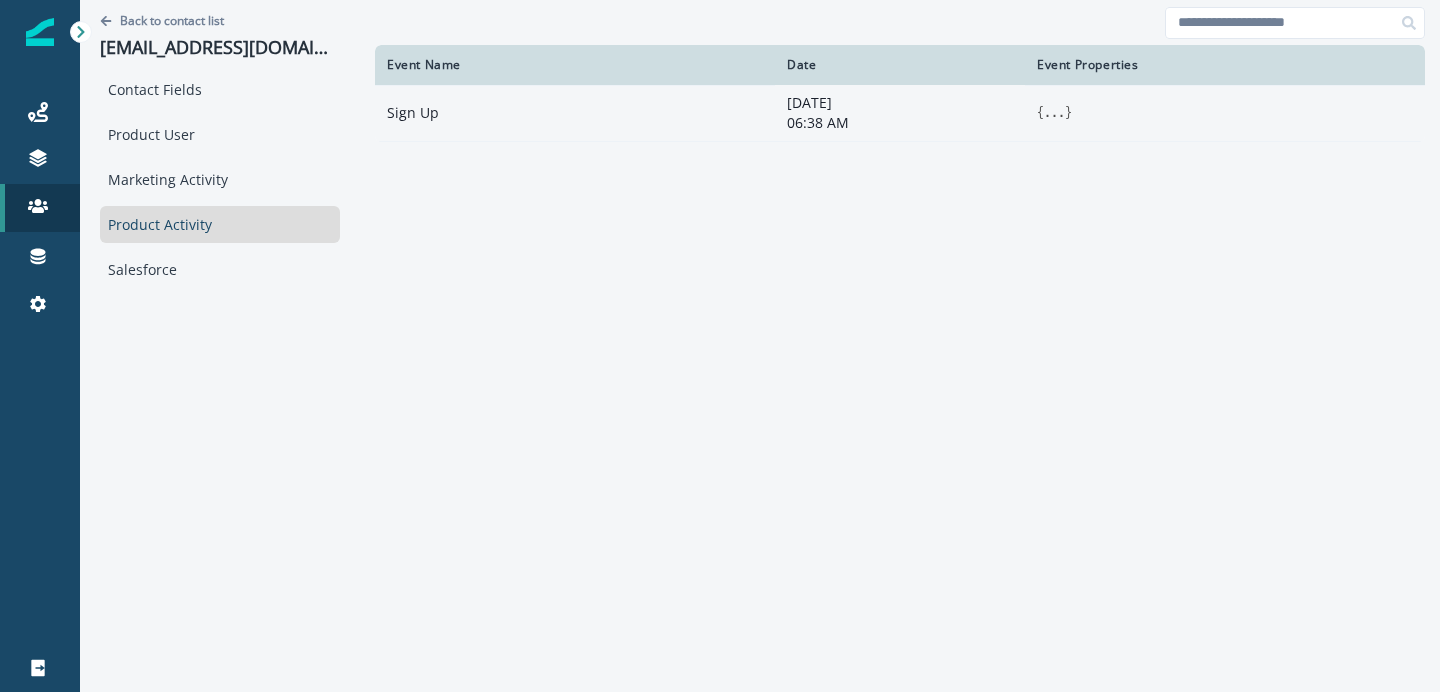 click on "..." at bounding box center [1054, 113] 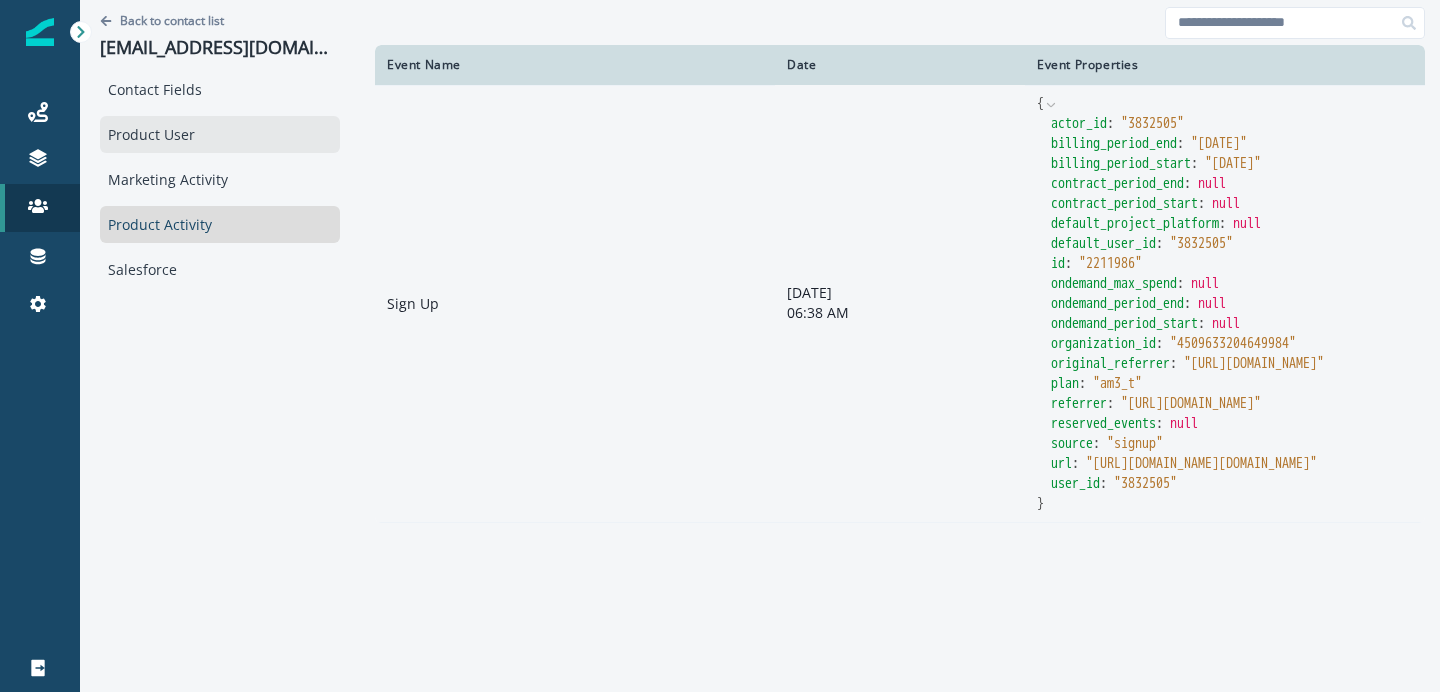 click on "Product User" at bounding box center (220, 134) 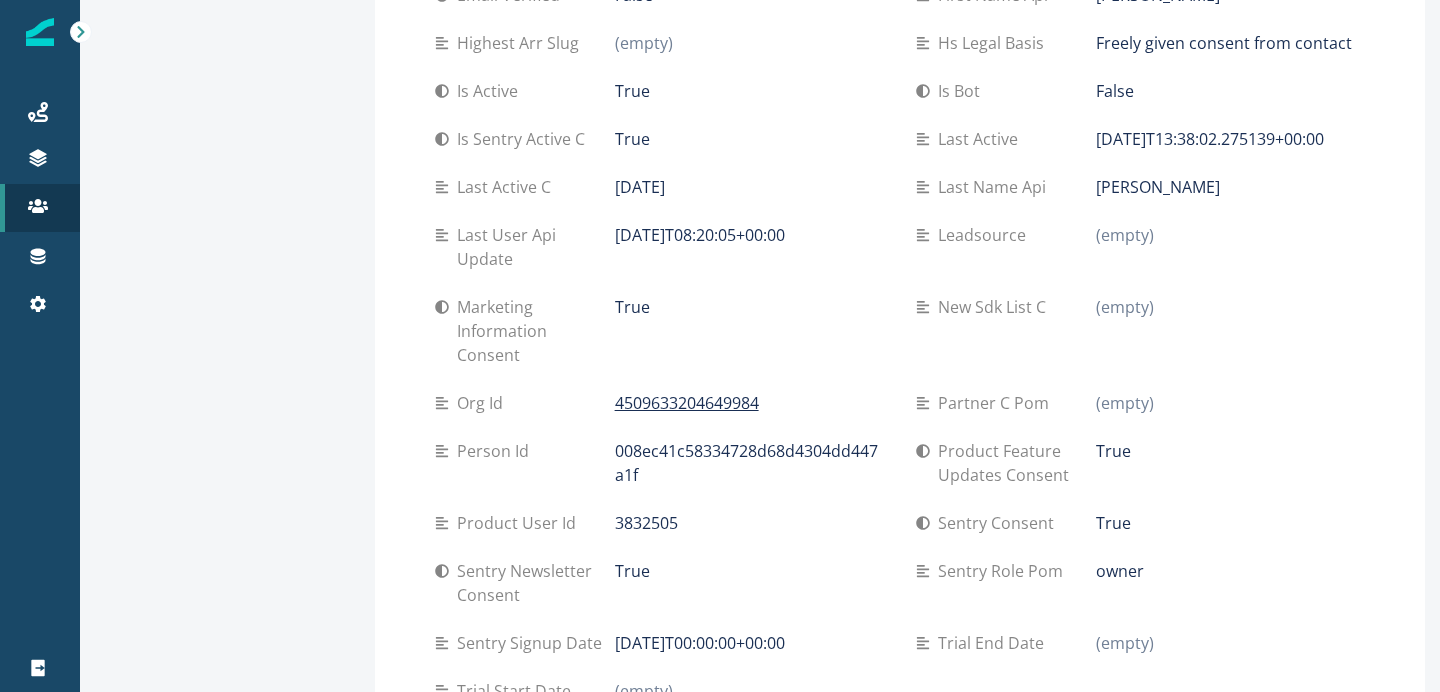 scroll, scrollTop: 0, scrollLeft: 0, axis: both 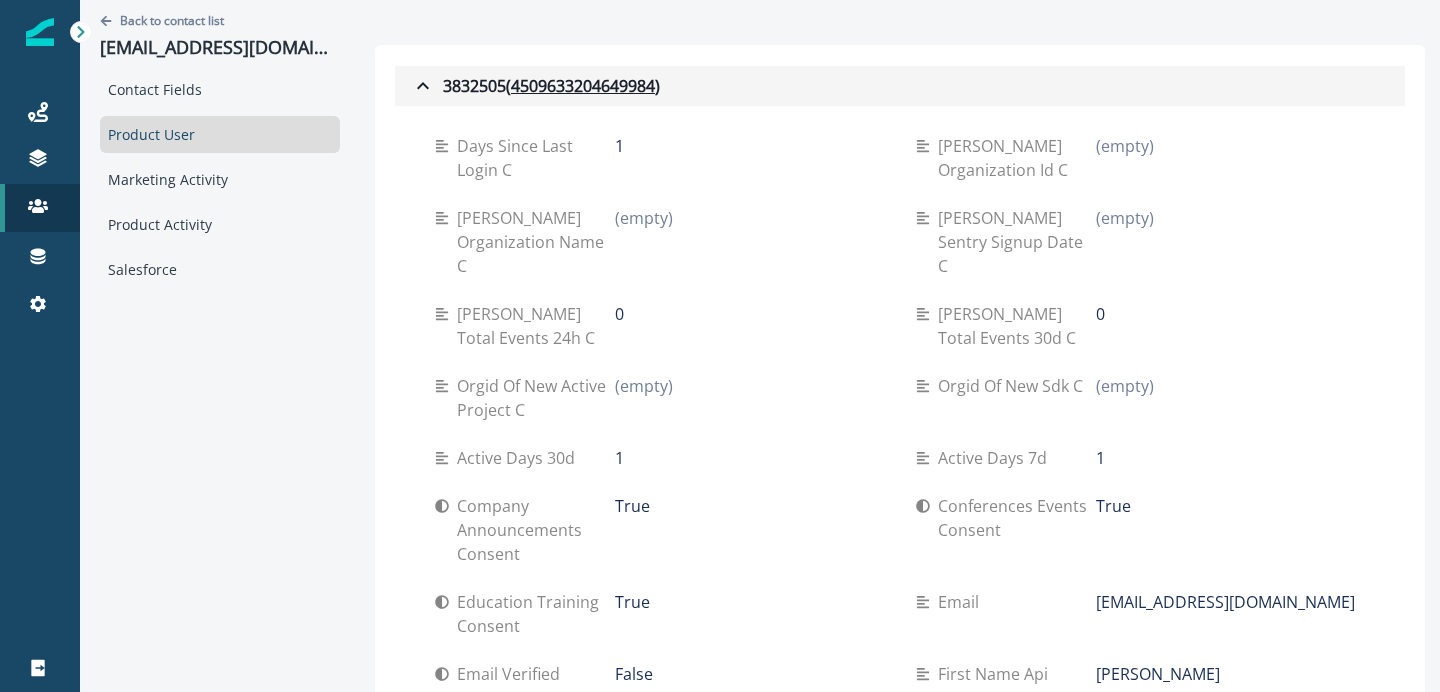 click on "3832505 ( 4509633204649984 )" at bounding box center (900, 86) 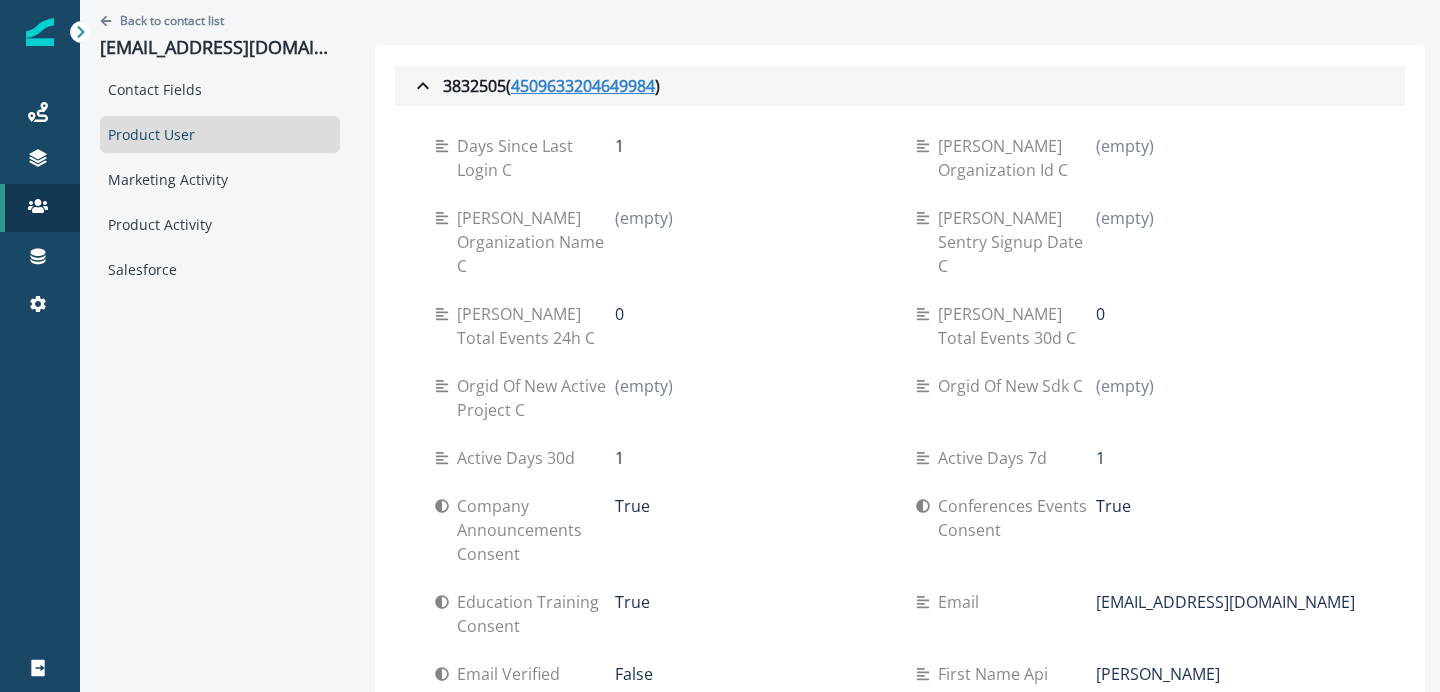 click on "4509633204649984" at bounding box center [583, 86] 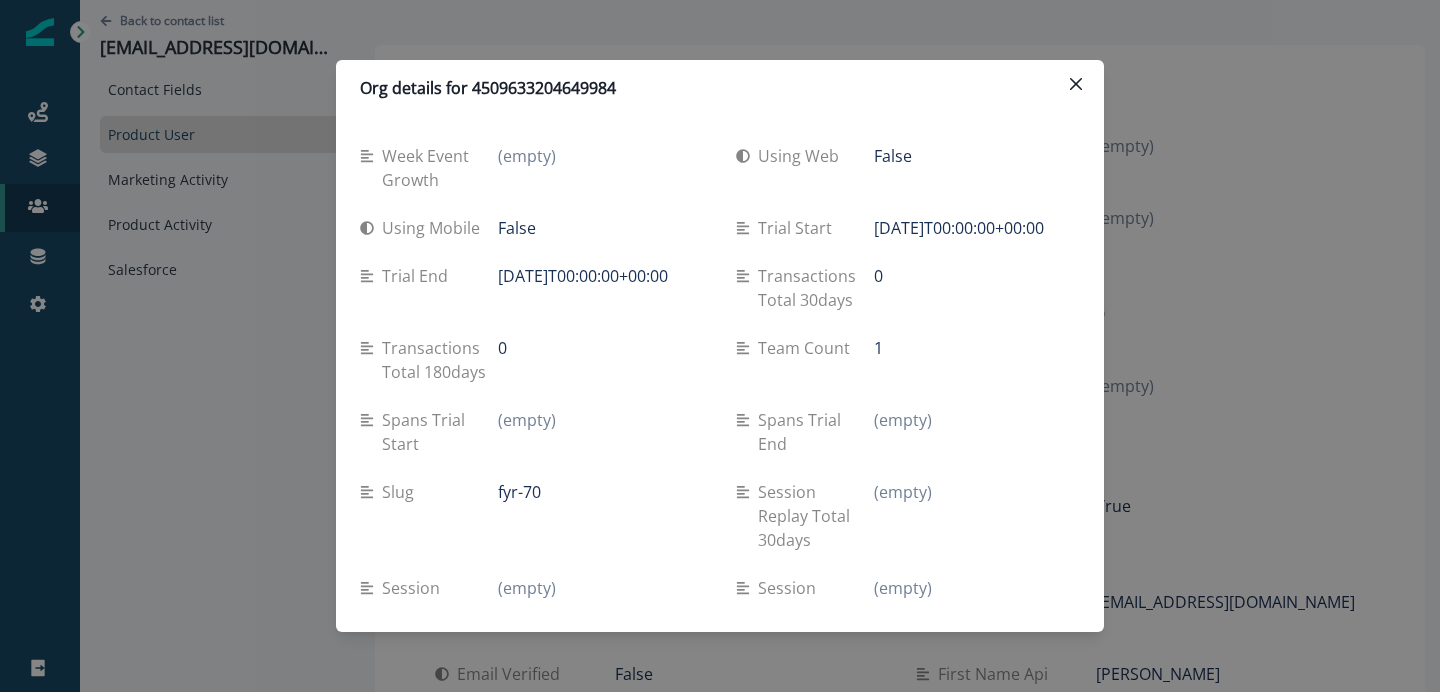 type 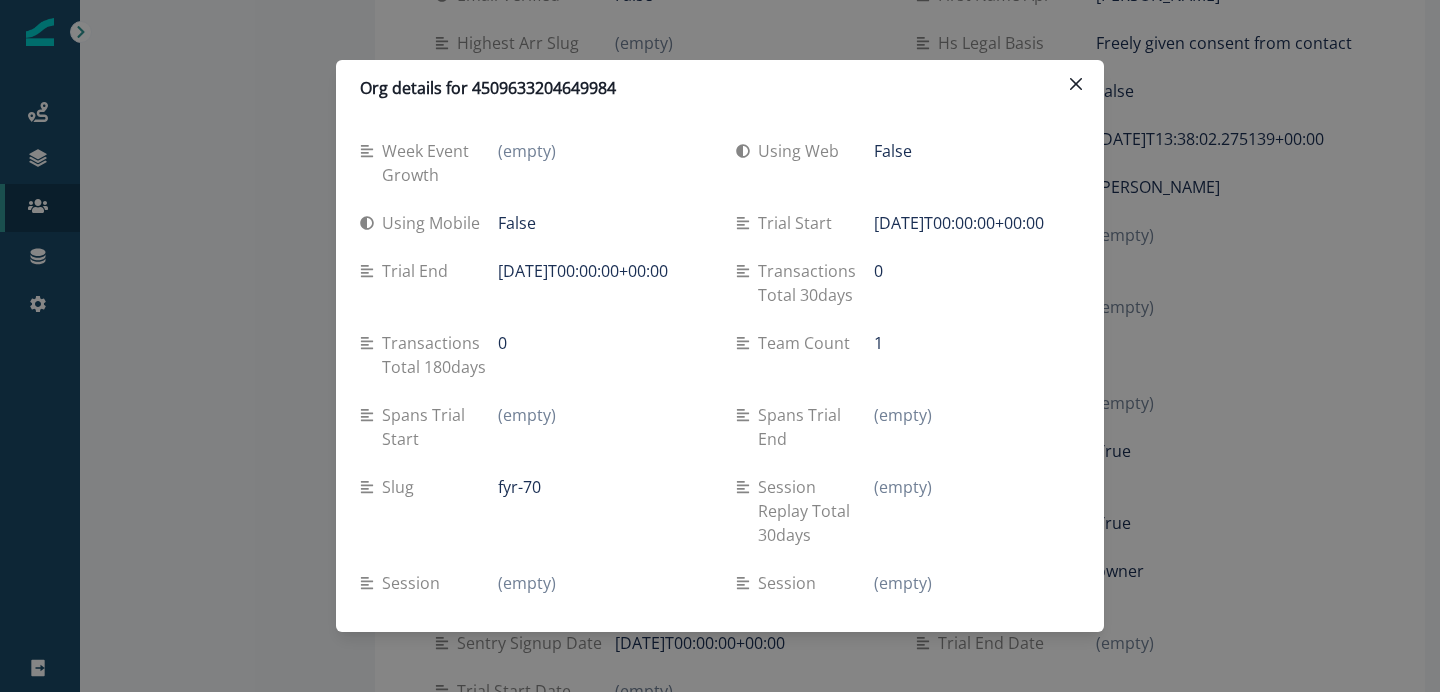 scroll, scrollTop: 0, scrollLeft: 0, axis: both 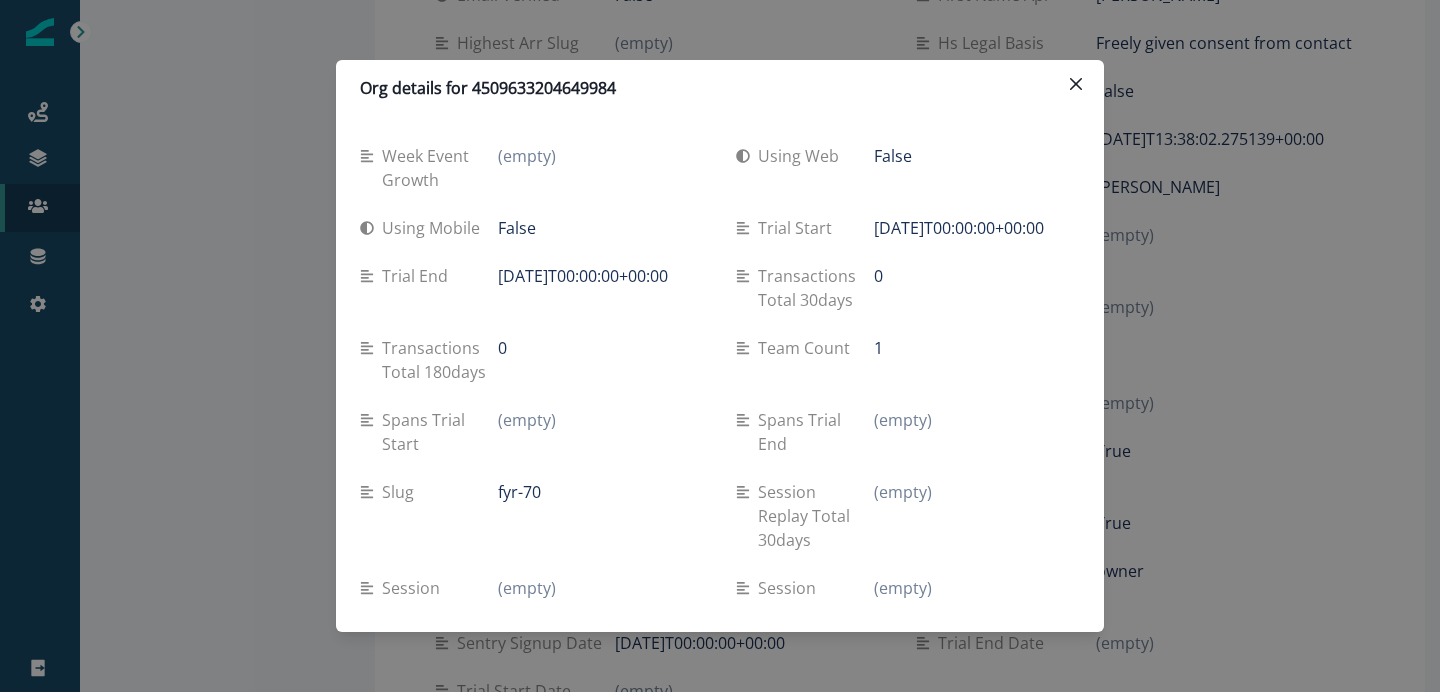 drag, startPoint x: 874, startPoint y: 224, endPoint x: 1068, endPoint y: 228, distance: 194.04123 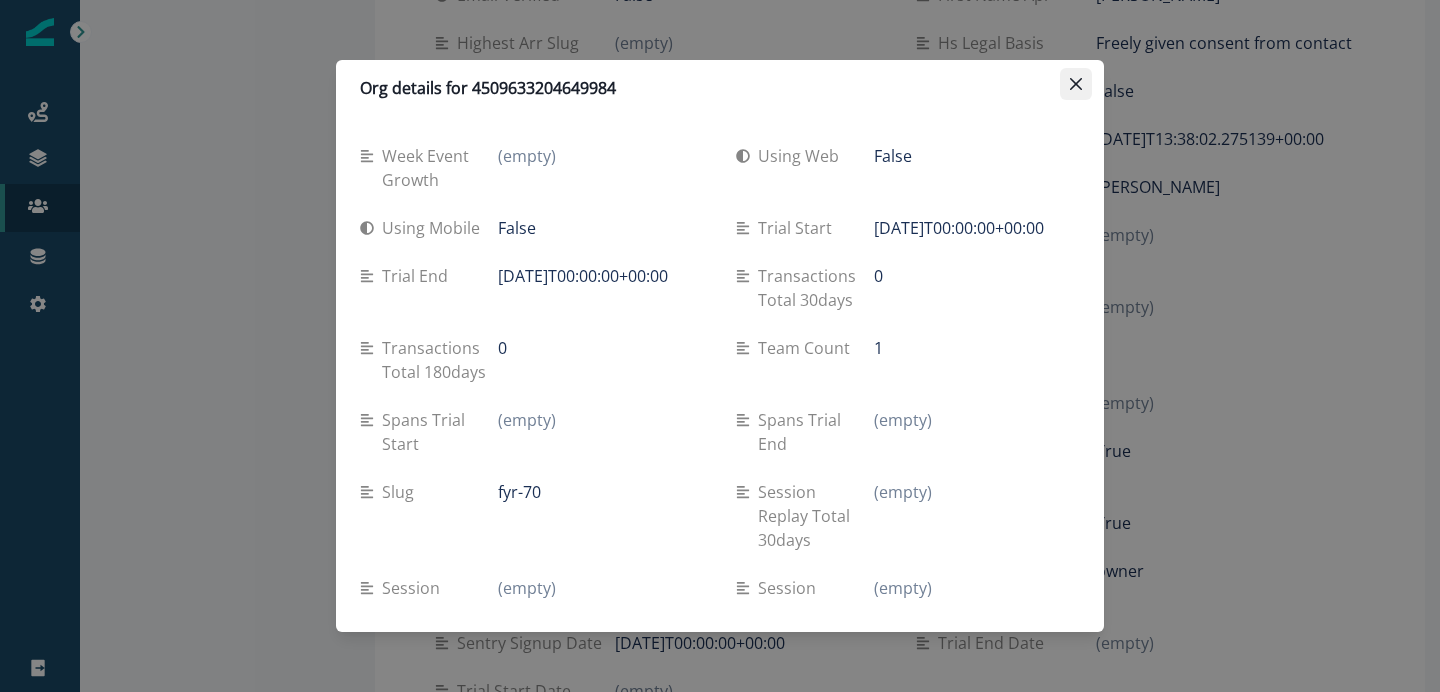 click at bounding box center (1076, 84) 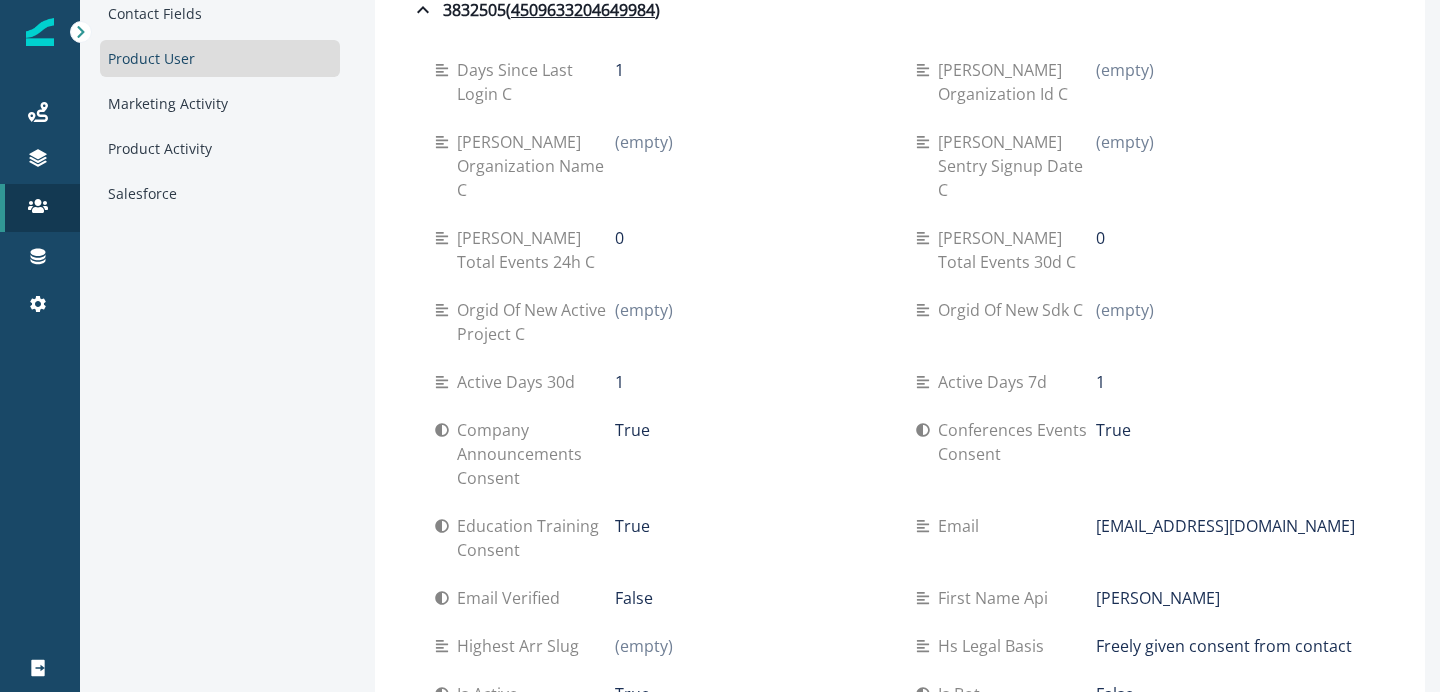 scroll, scrollTop: 0, scrollLeft: 0, axis: both 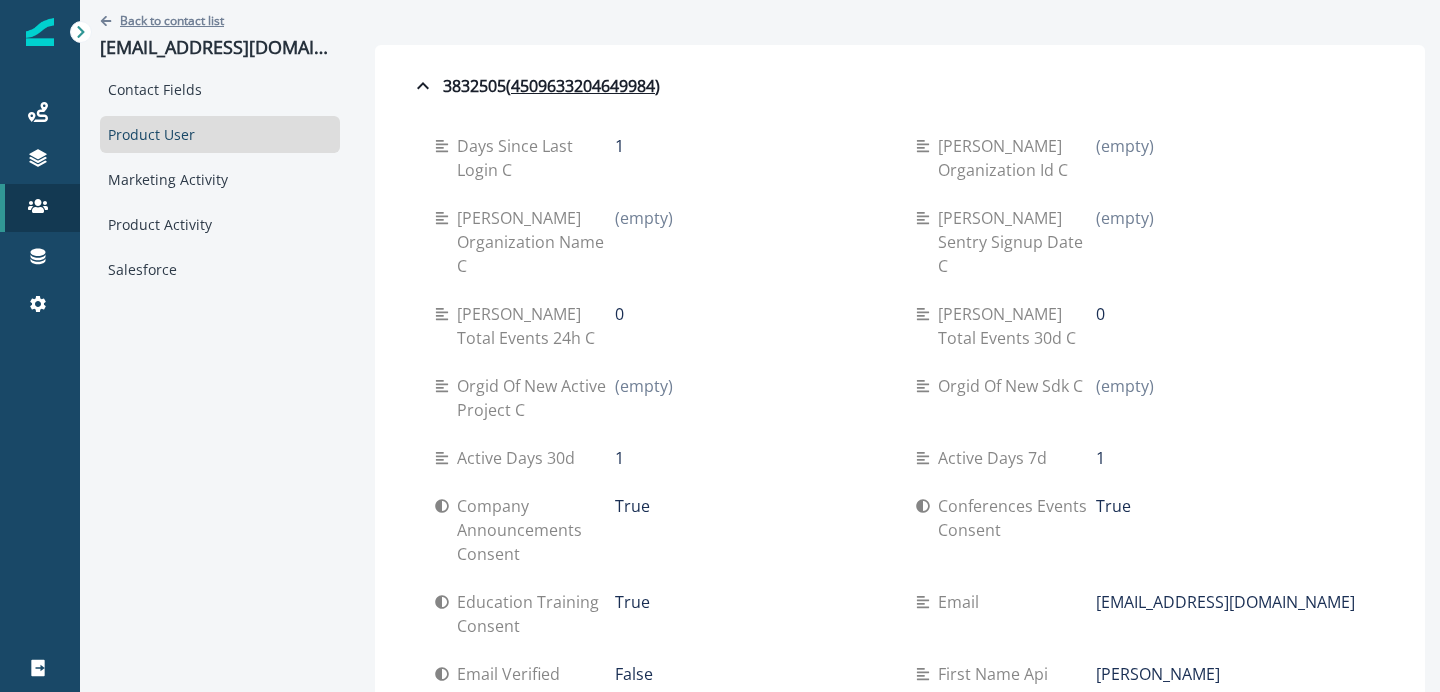 click on "Back to contact list" at bounding box center [172, 20] 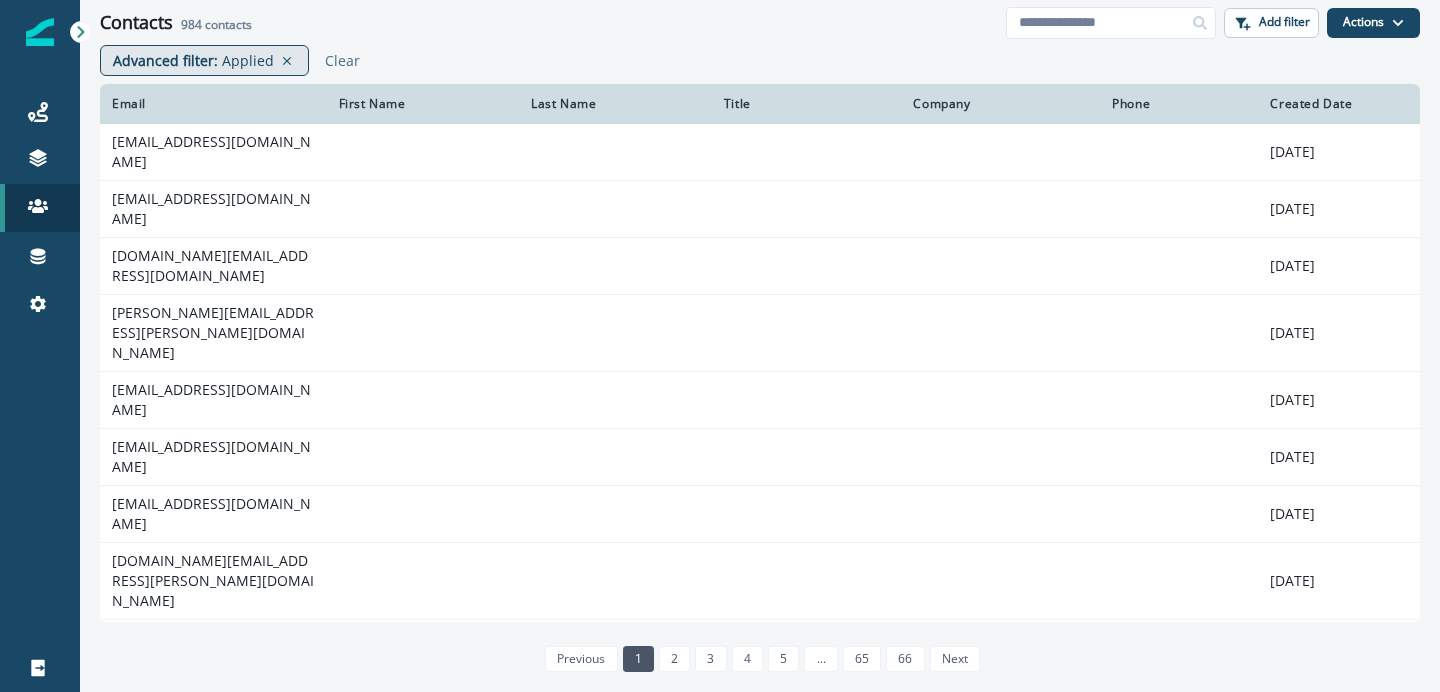click on "Applied" at bounding box center (248, 60) 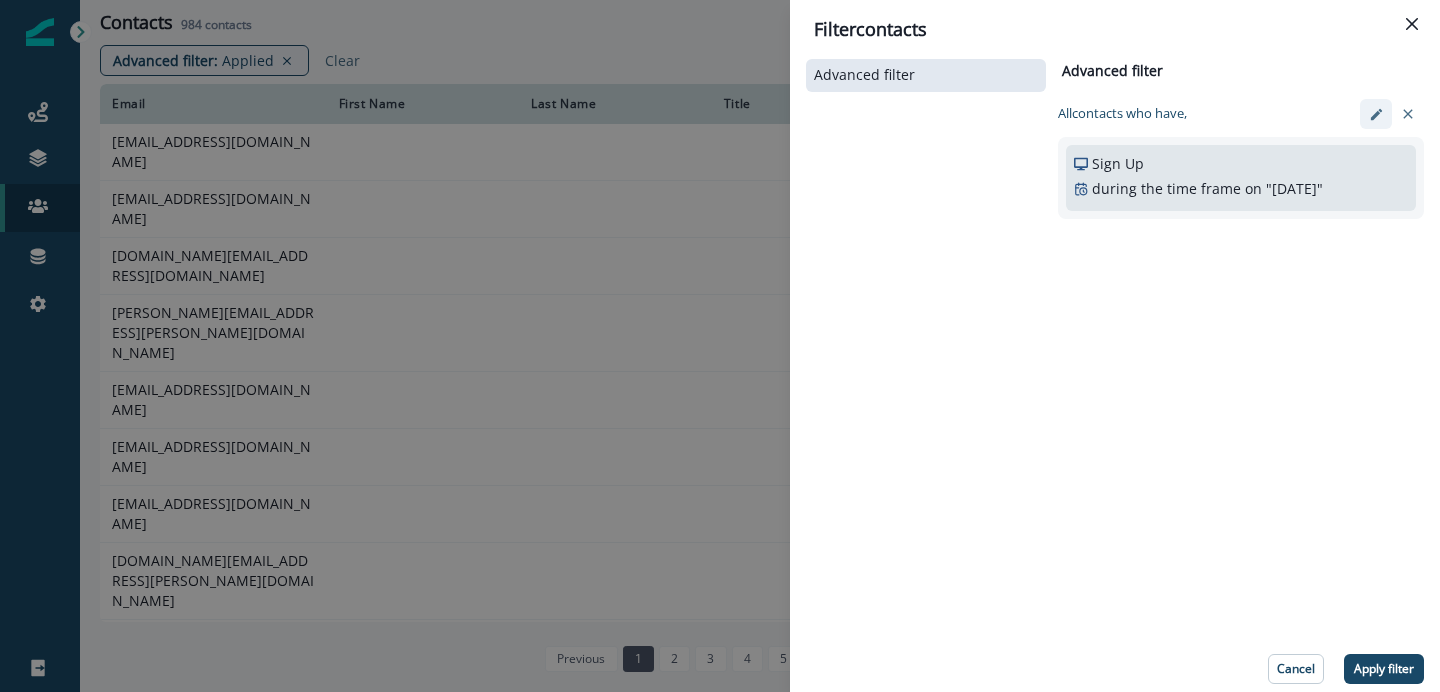 click at bounding box center (1376, 114) 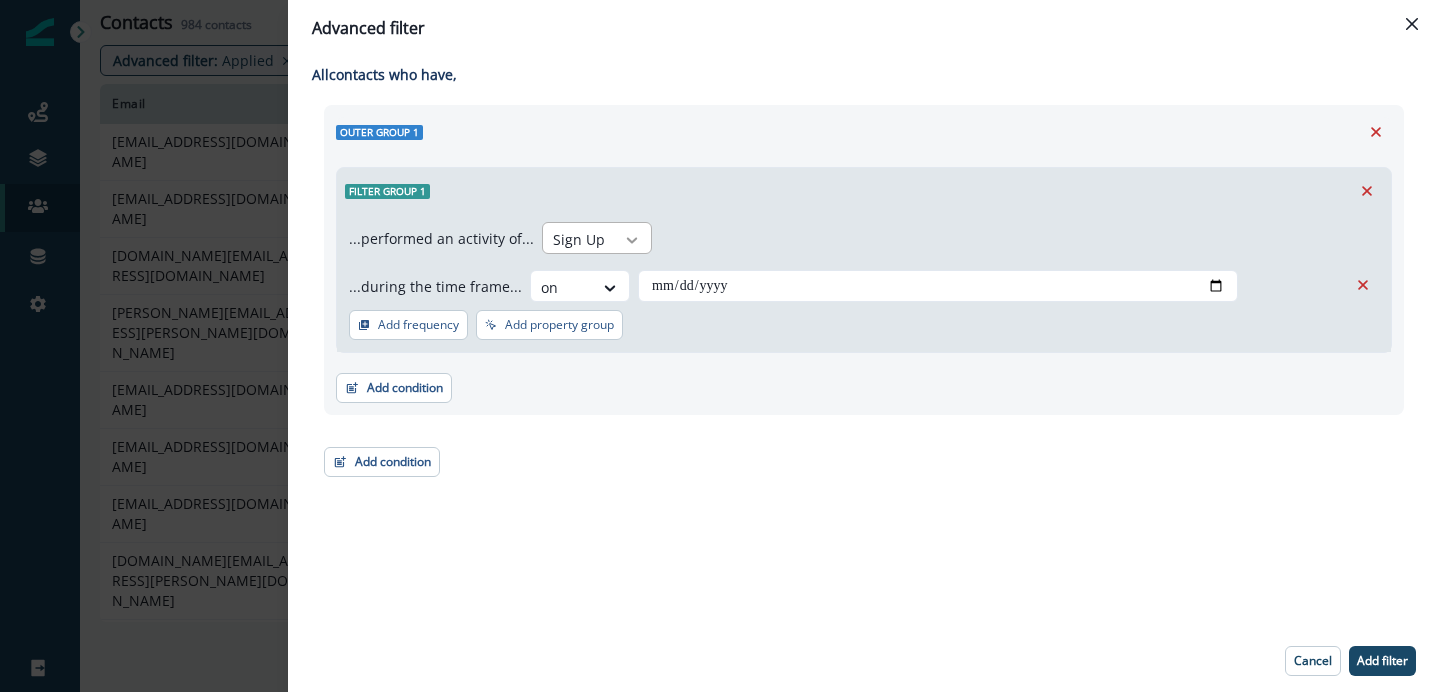 click 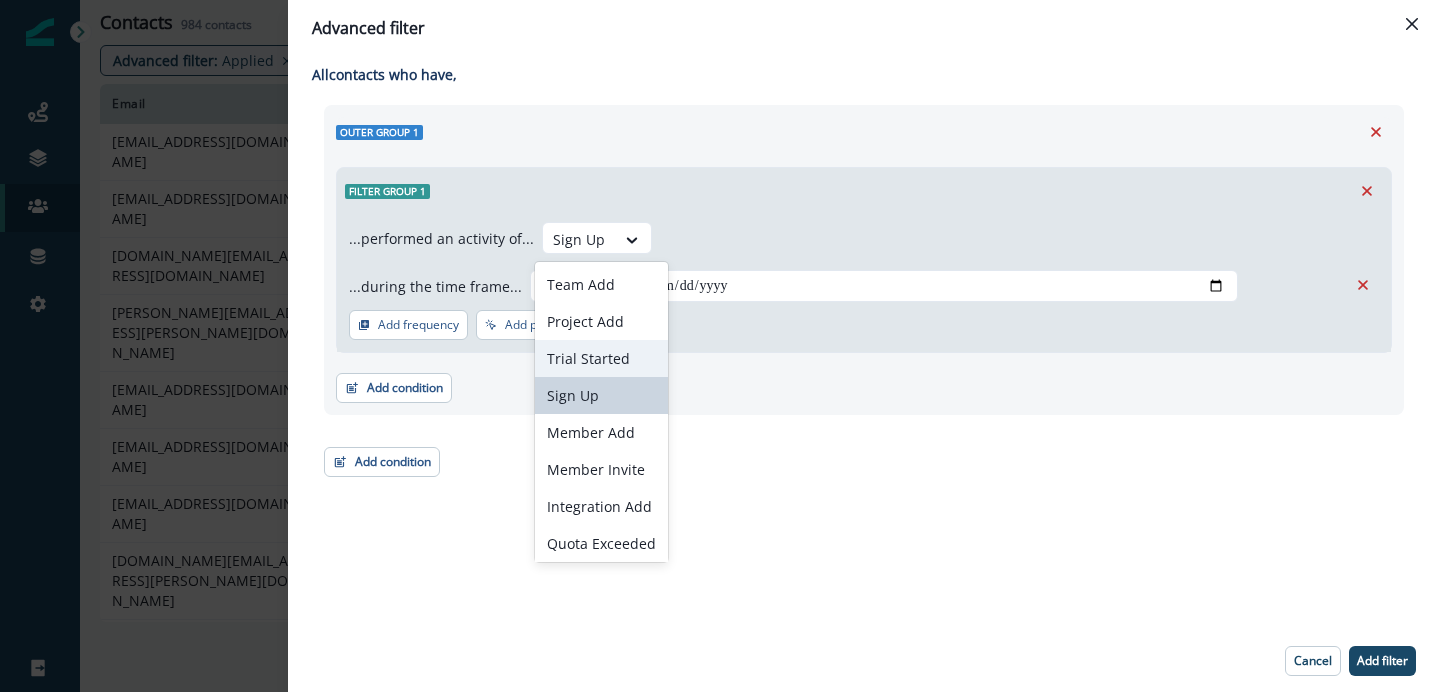 click on "Trial Started" at bounding box center (601, 358) 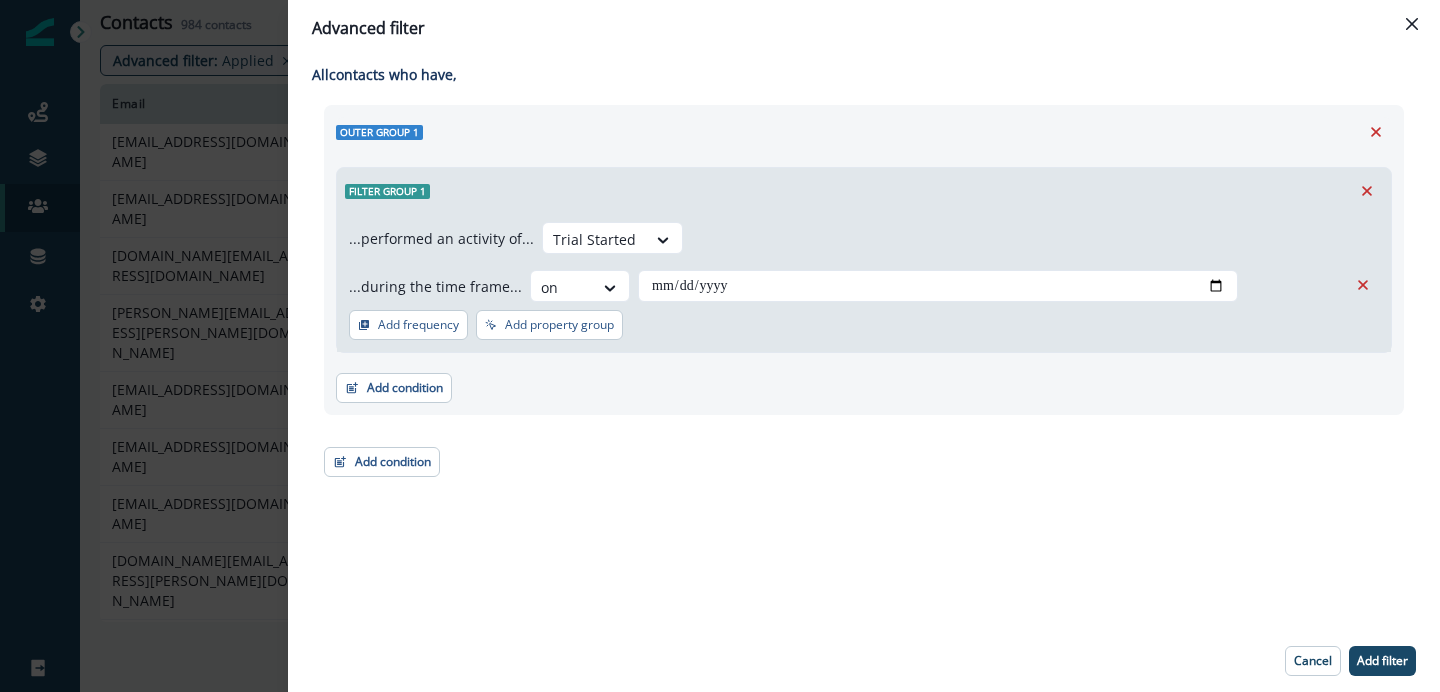 click on "**********" at bounding box center [864, 283] 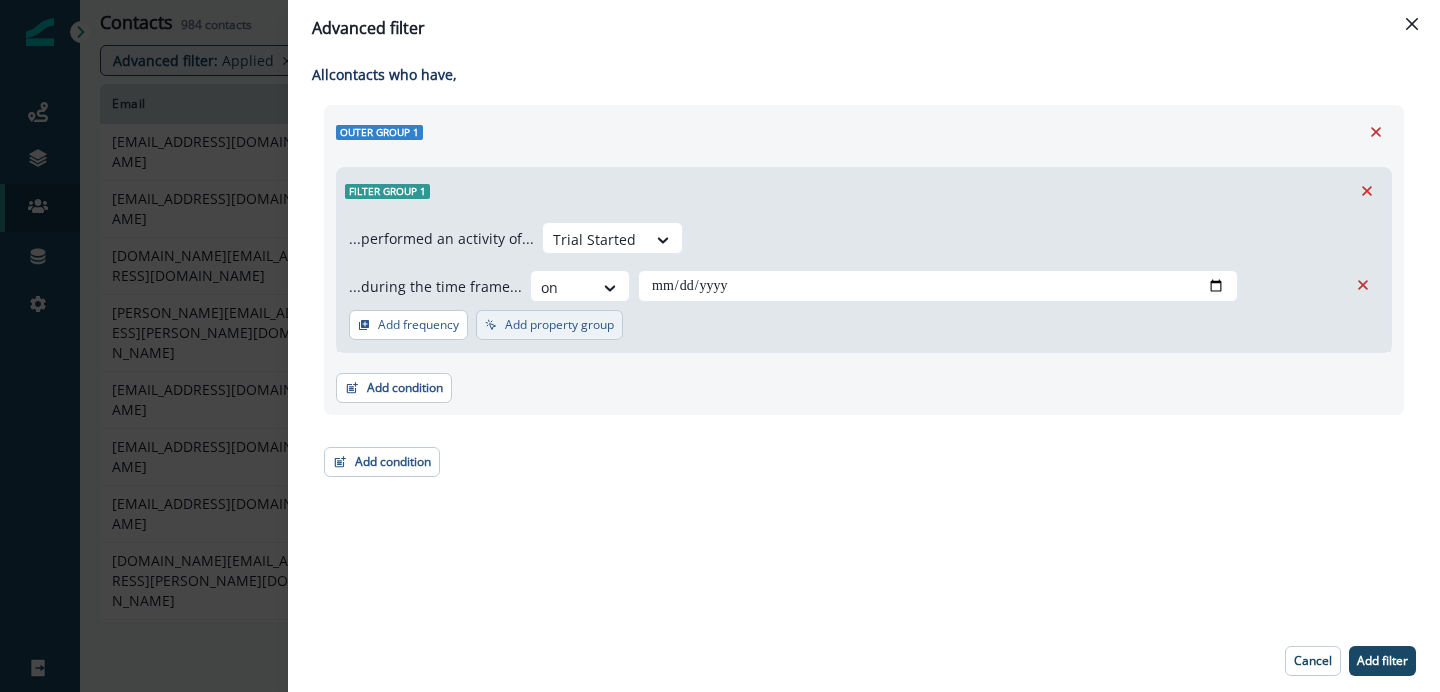 click on "Add property group" at bounding box center [559, 325] 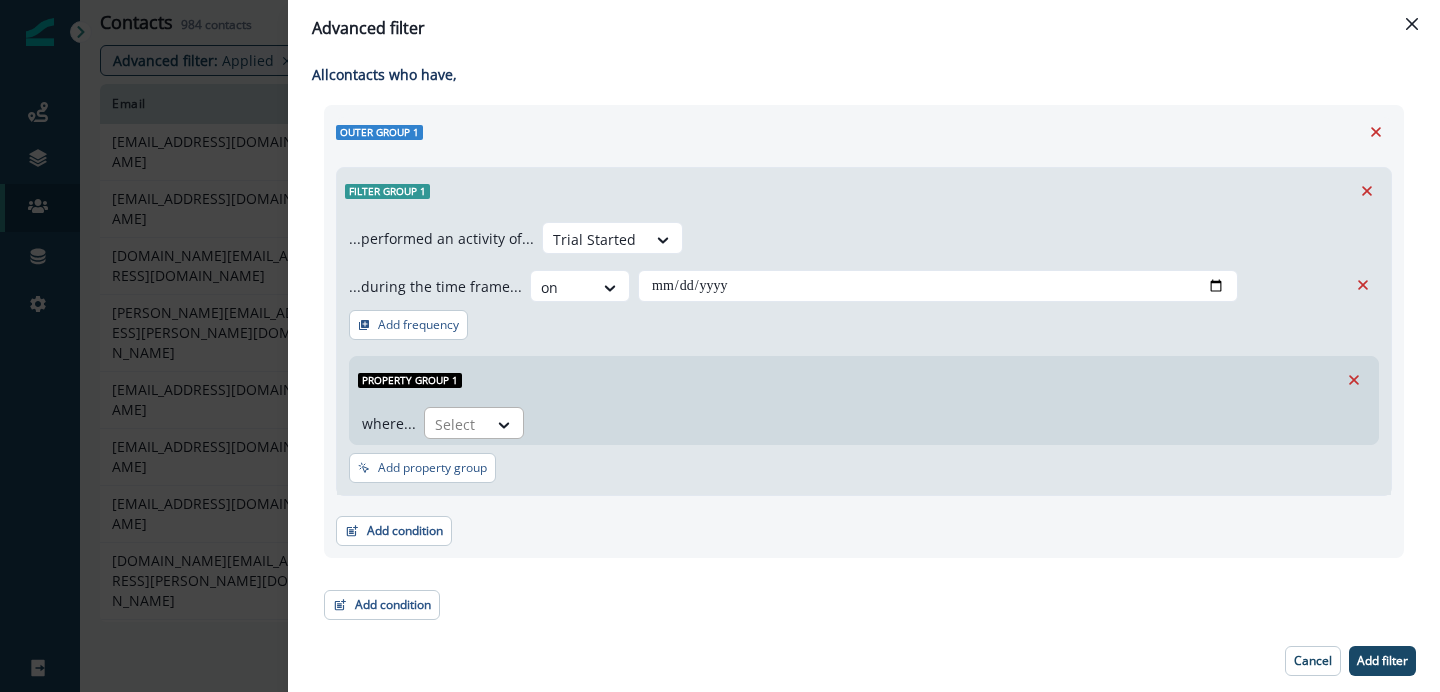 click at bounding box center (456, 424) 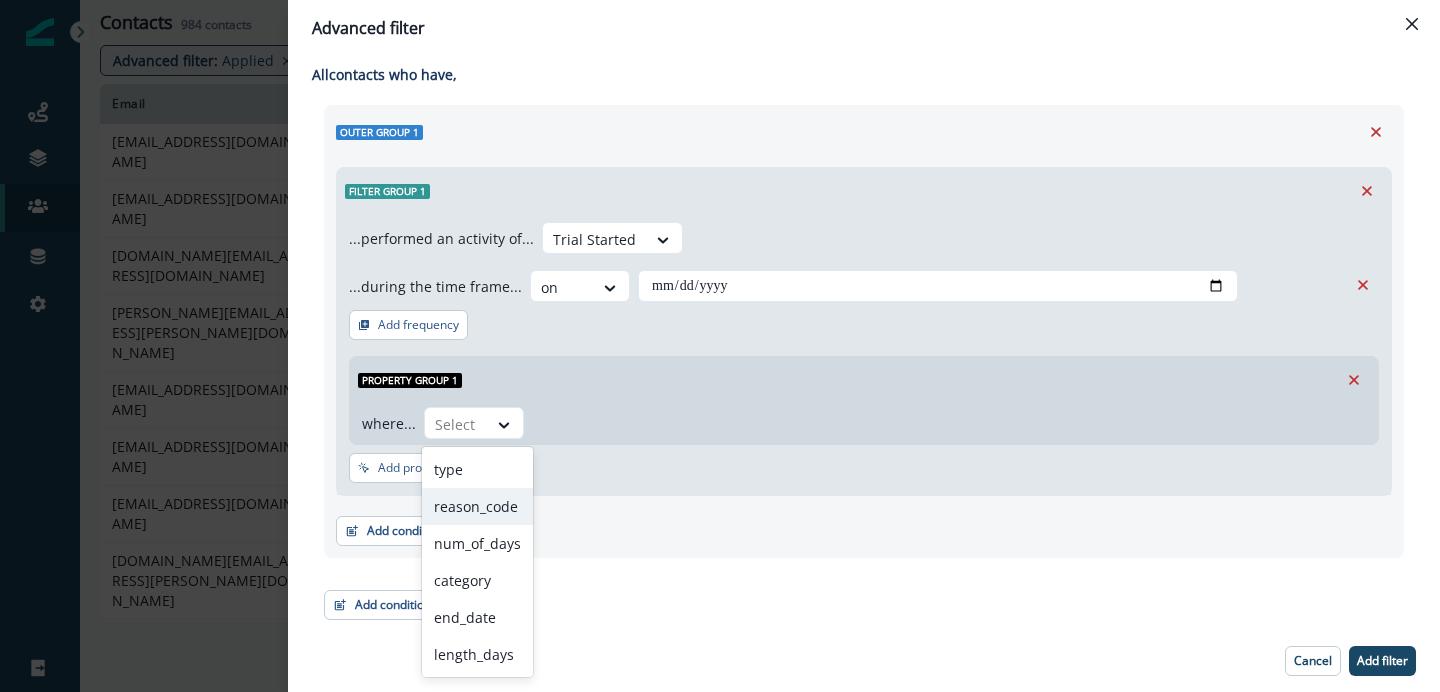 click on "reason_code" at bounding box center [477, 506] 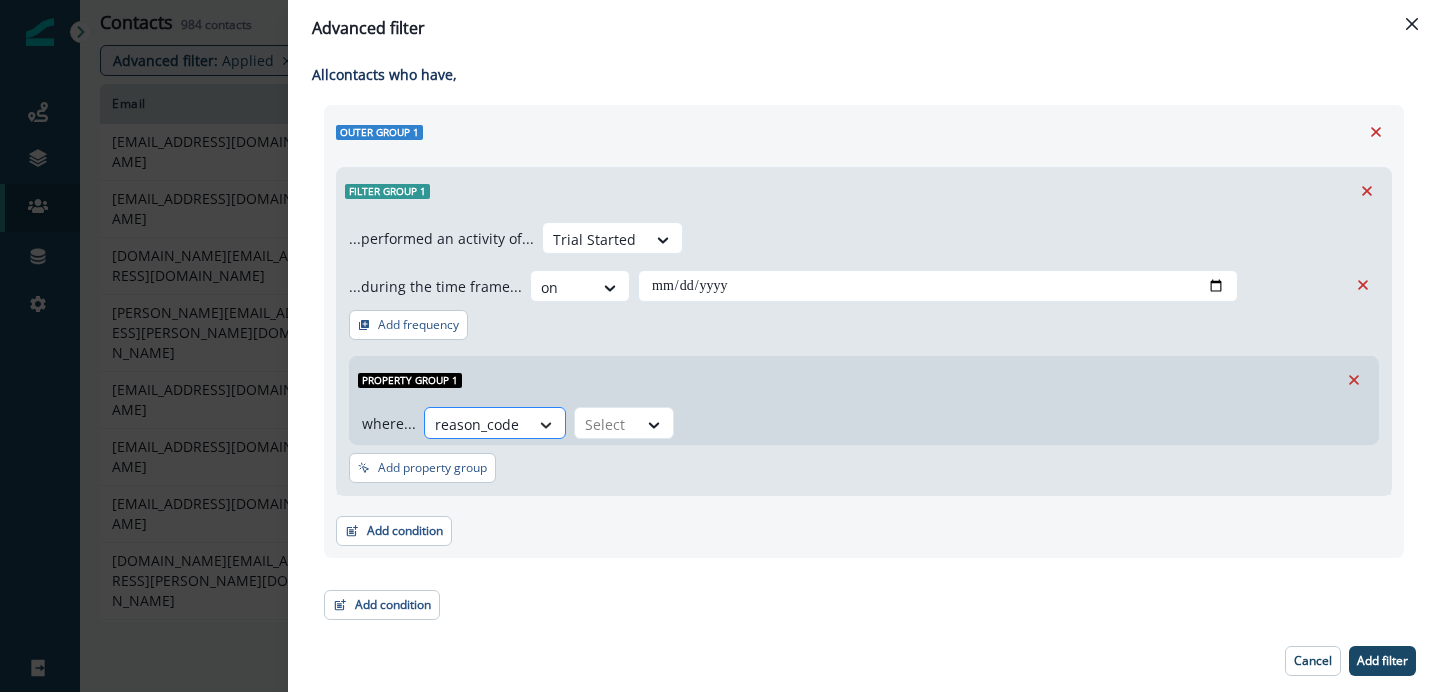 click 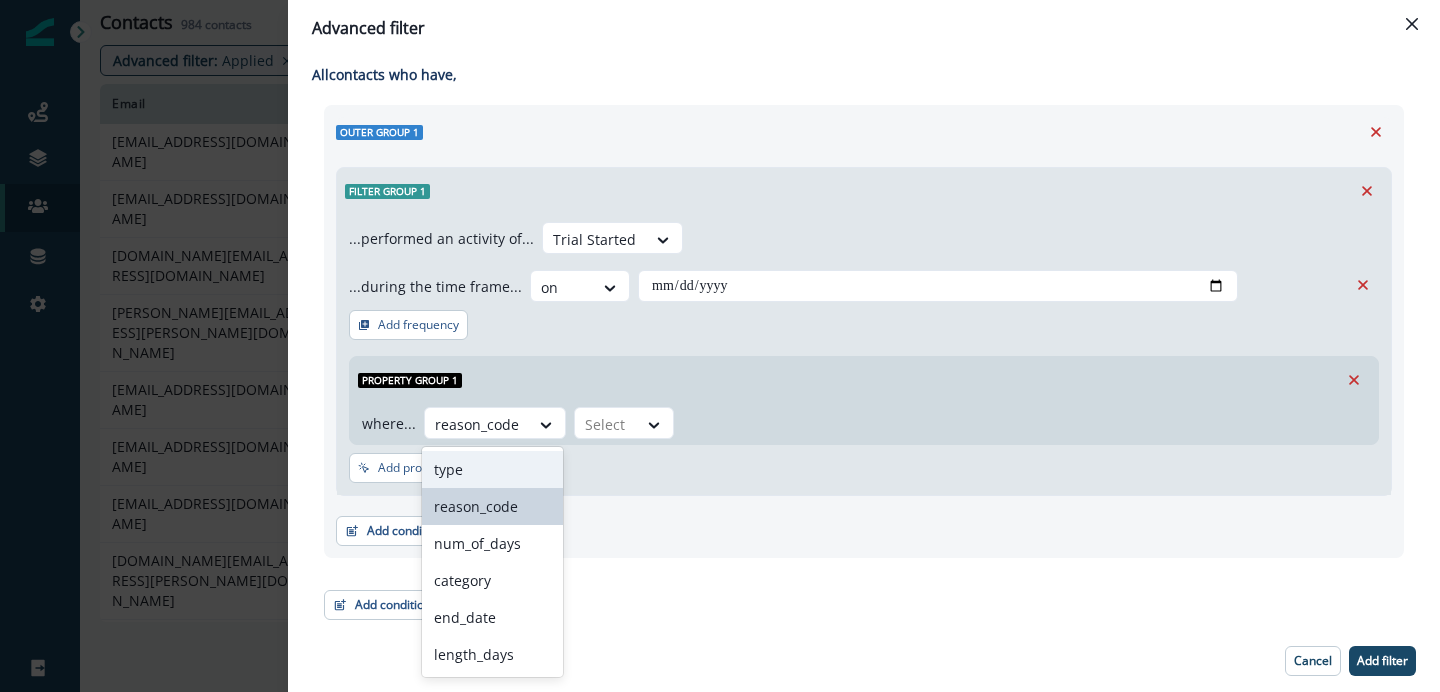 click on "type" at bounding box center (492, 469) 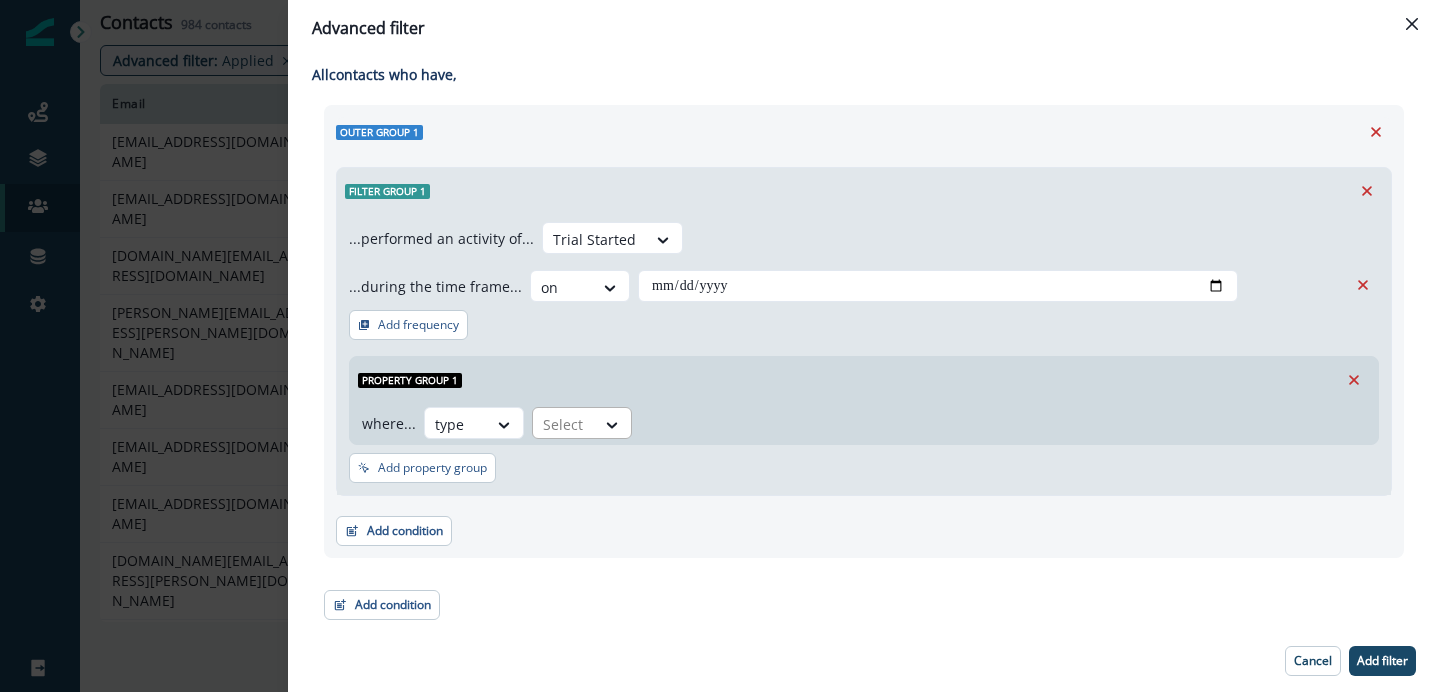 click at bounding box center (564, 424) 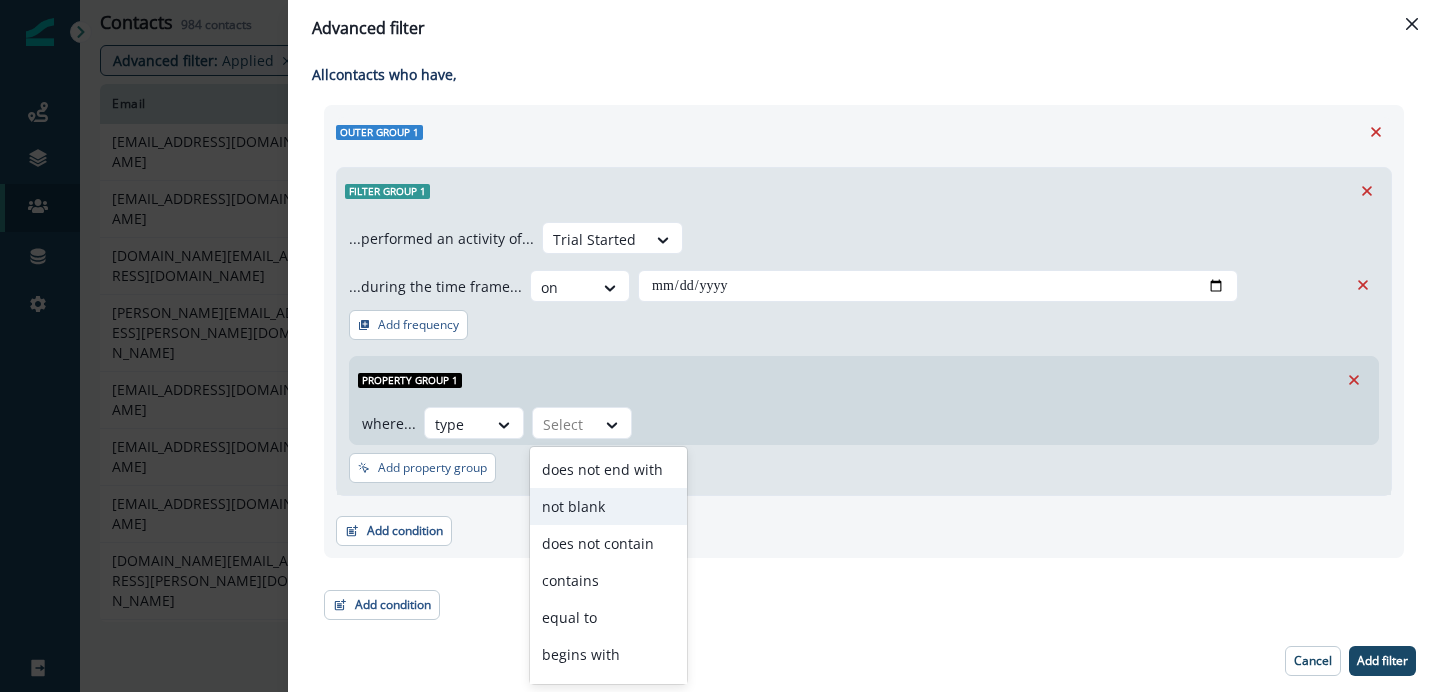 scroll, scrollTop: 27, scrollLeft: 0, axis: vertical 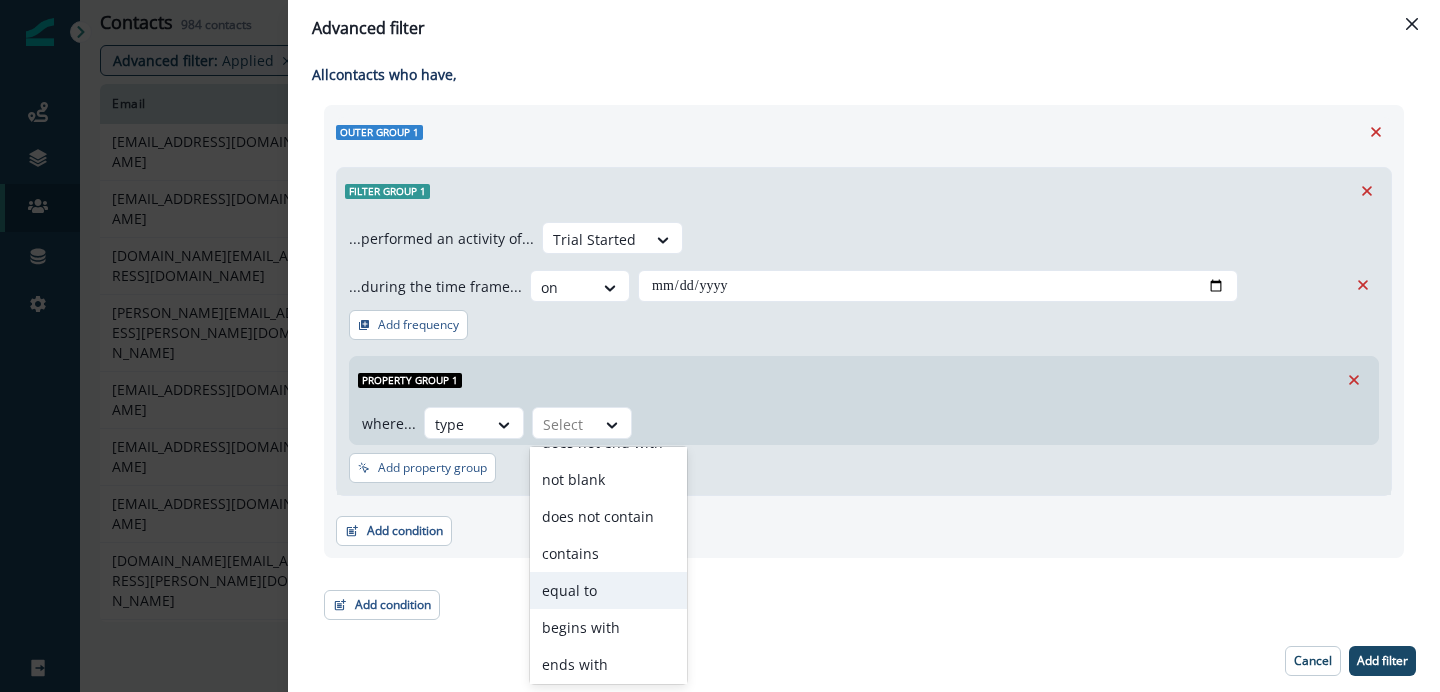 click on "equal to" at bounding box center (608, 590) 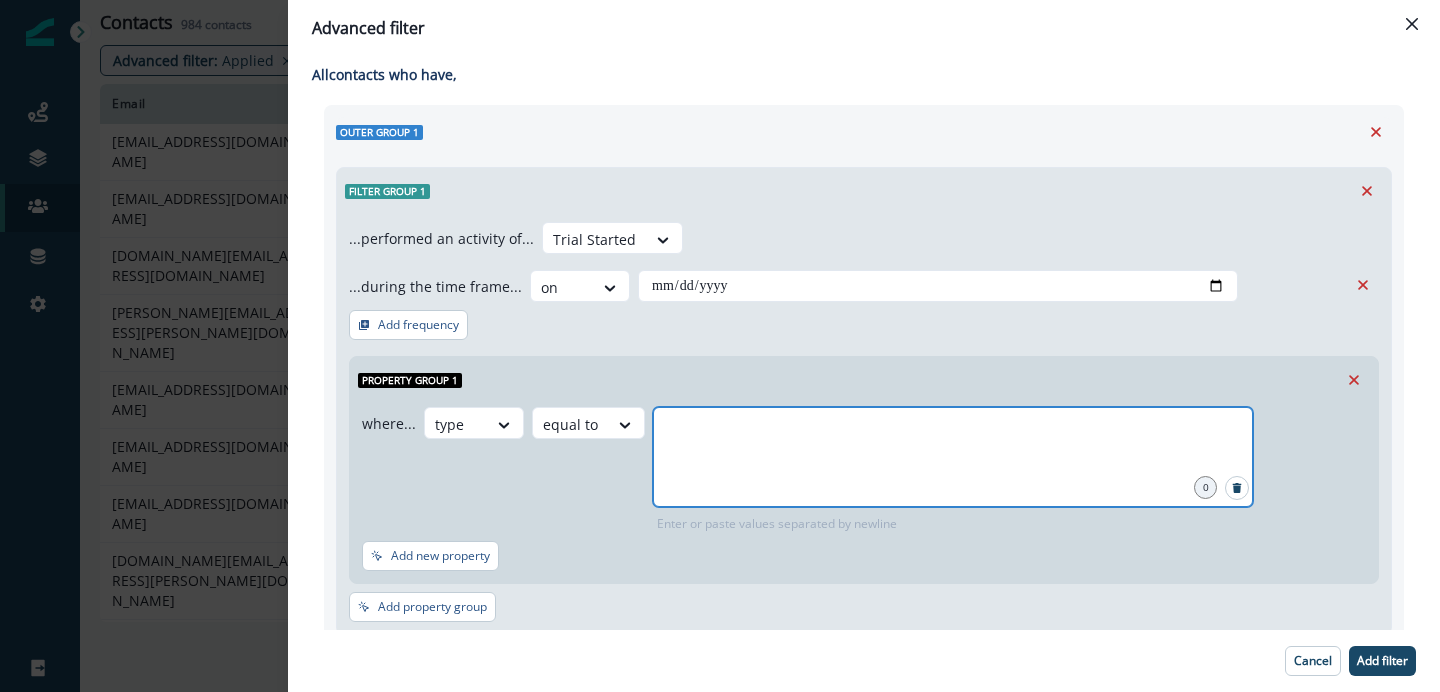 click at bounding box center [953, 432] 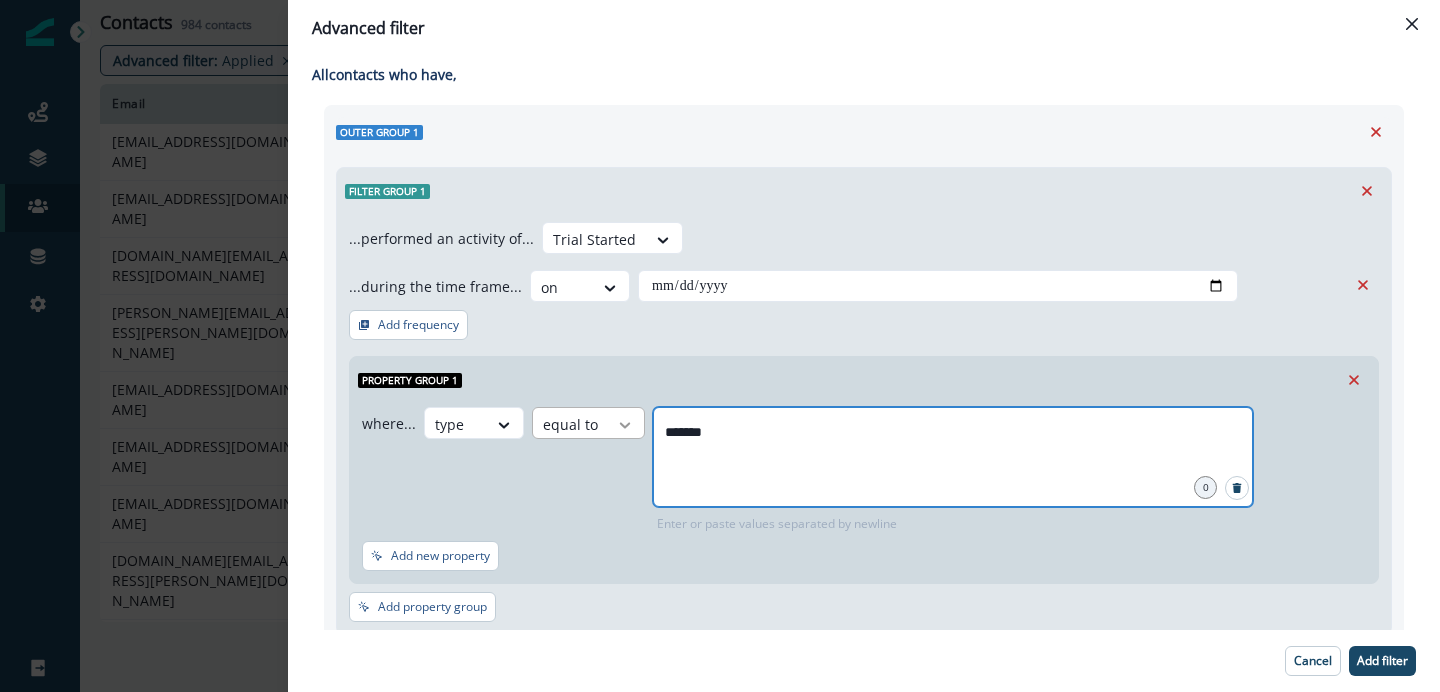 type on "*******" 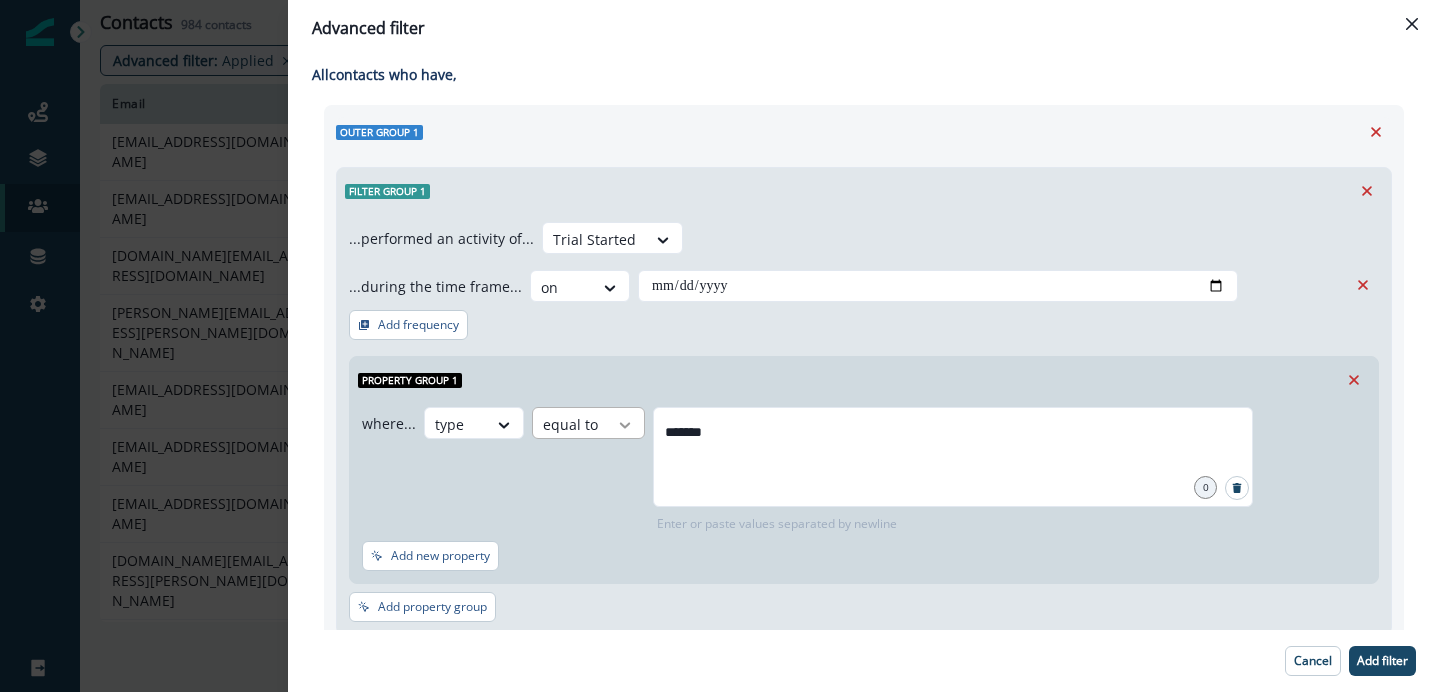 click 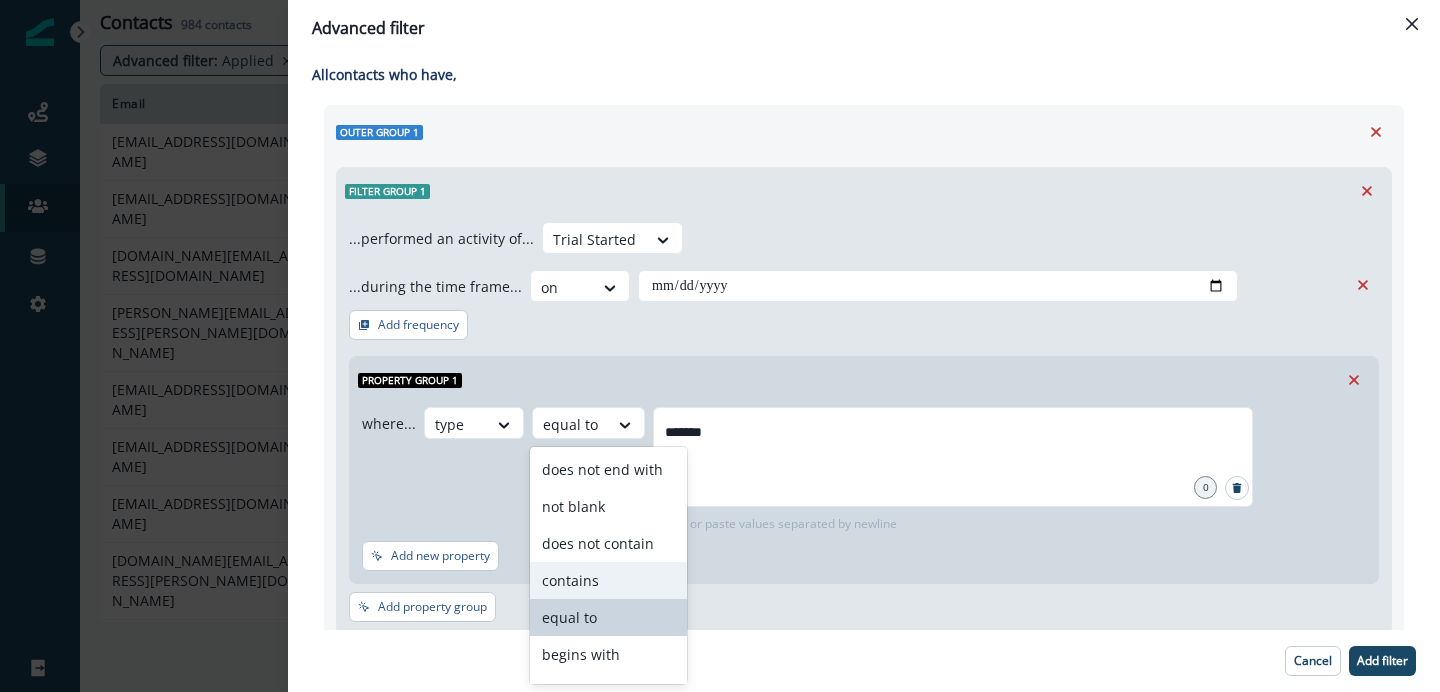 click on "contains" at bounding box center [608, 580] 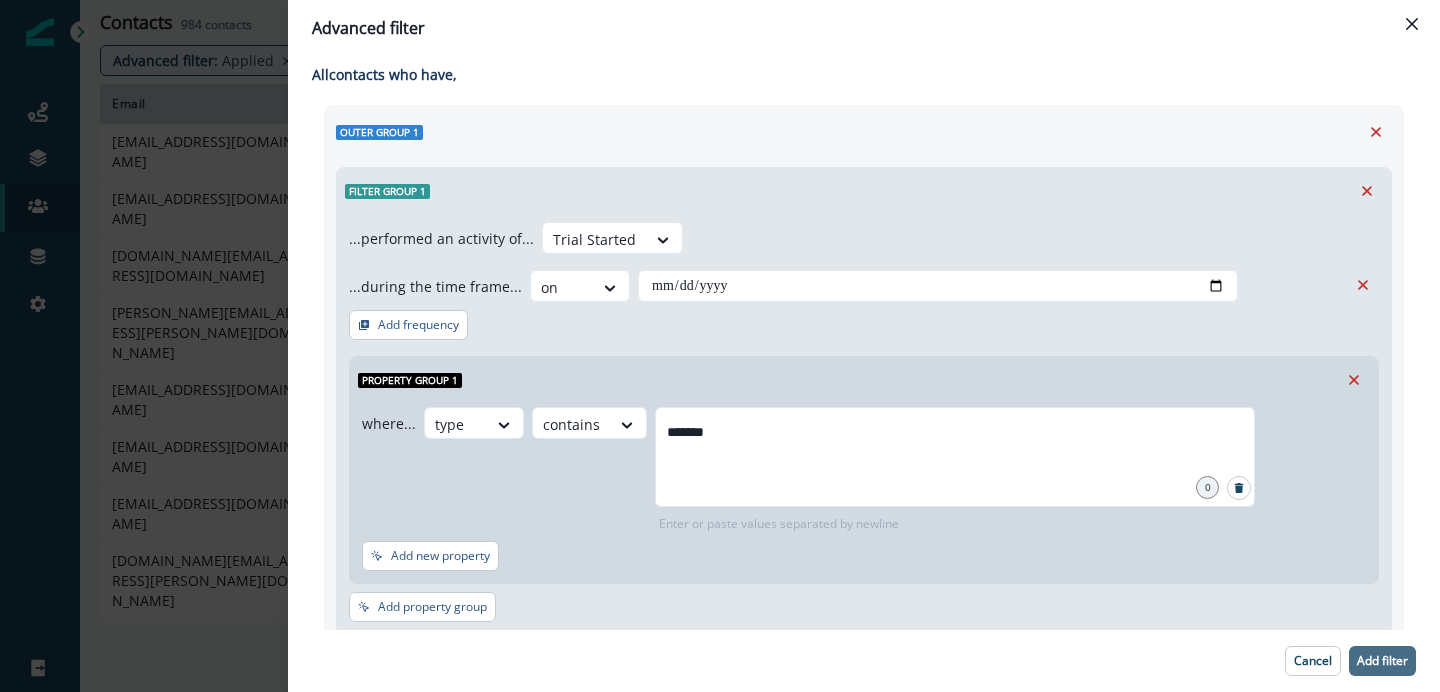 click on "Add filter" at bounding box center [1382, 661] 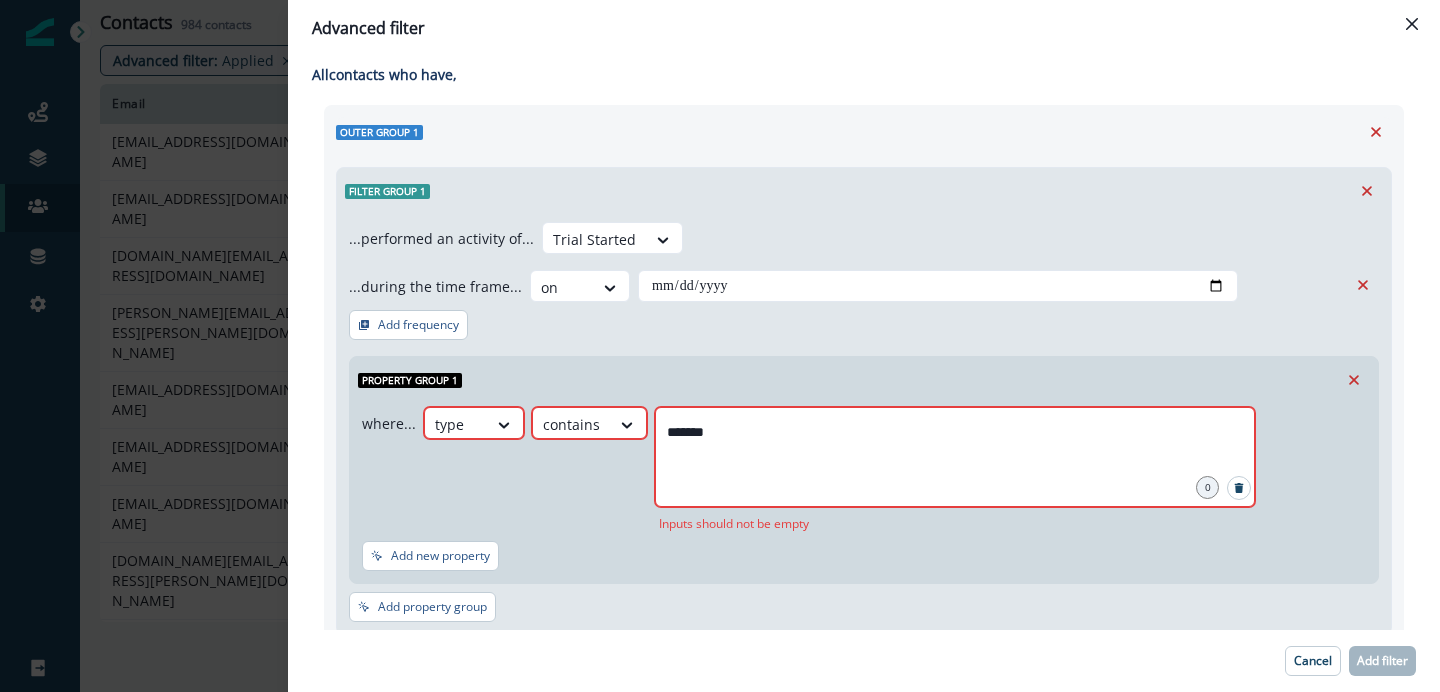 click on "*******" at bounding box center [955, 457] 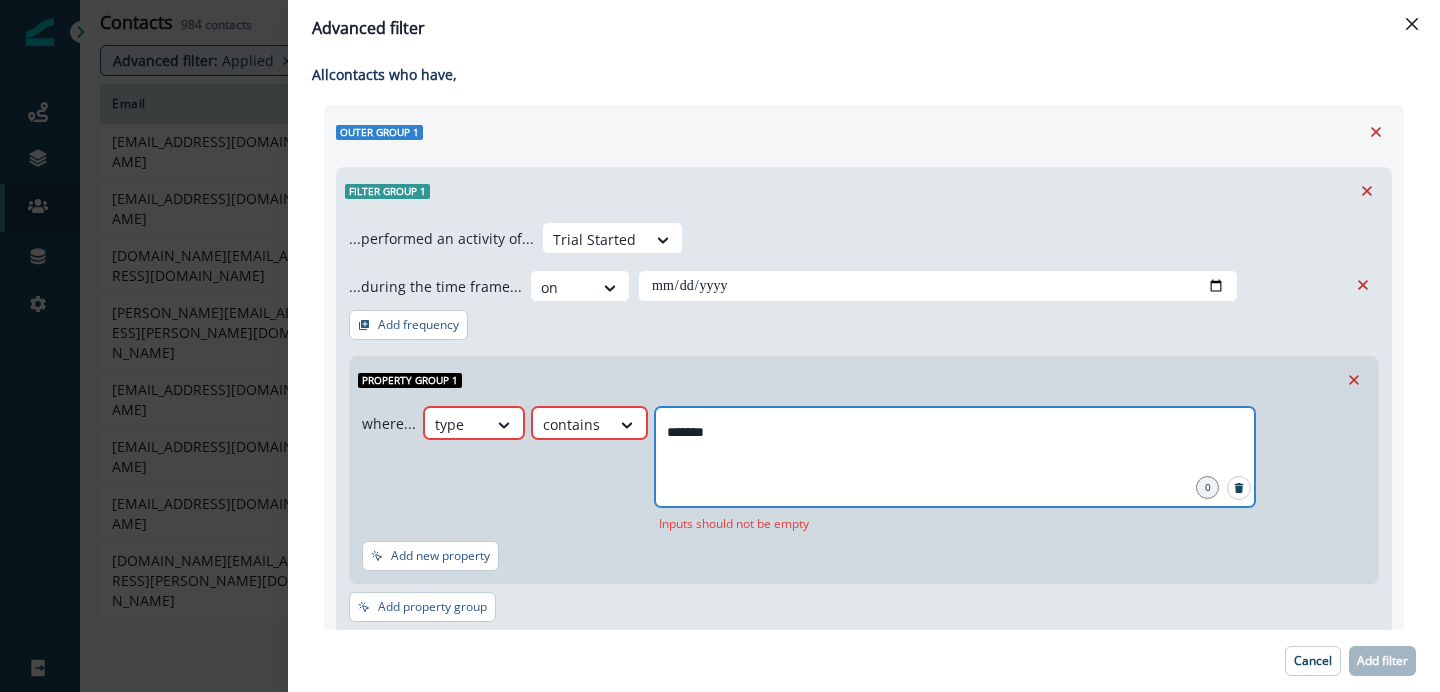 type 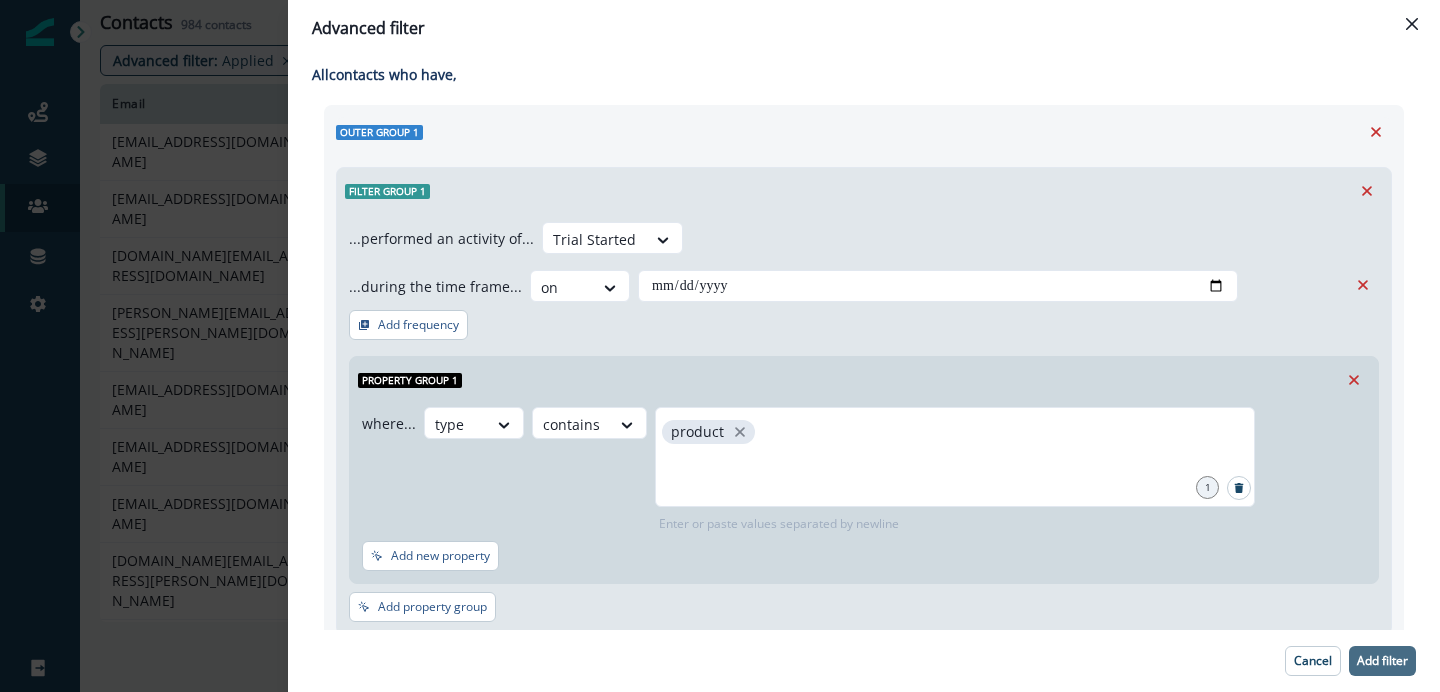 click on "Add filter" at bounding box center [1382, 661] 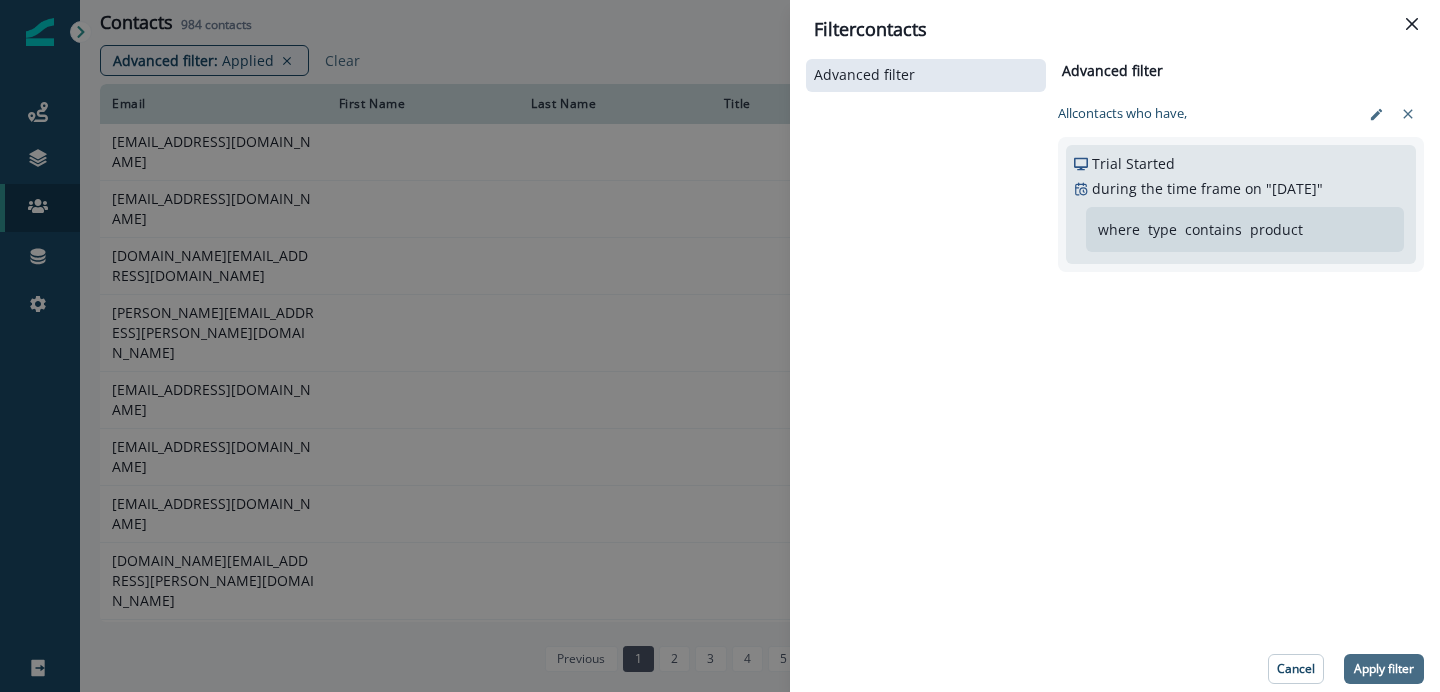 click on "Apply filter" at bounding box center (1384, 669) 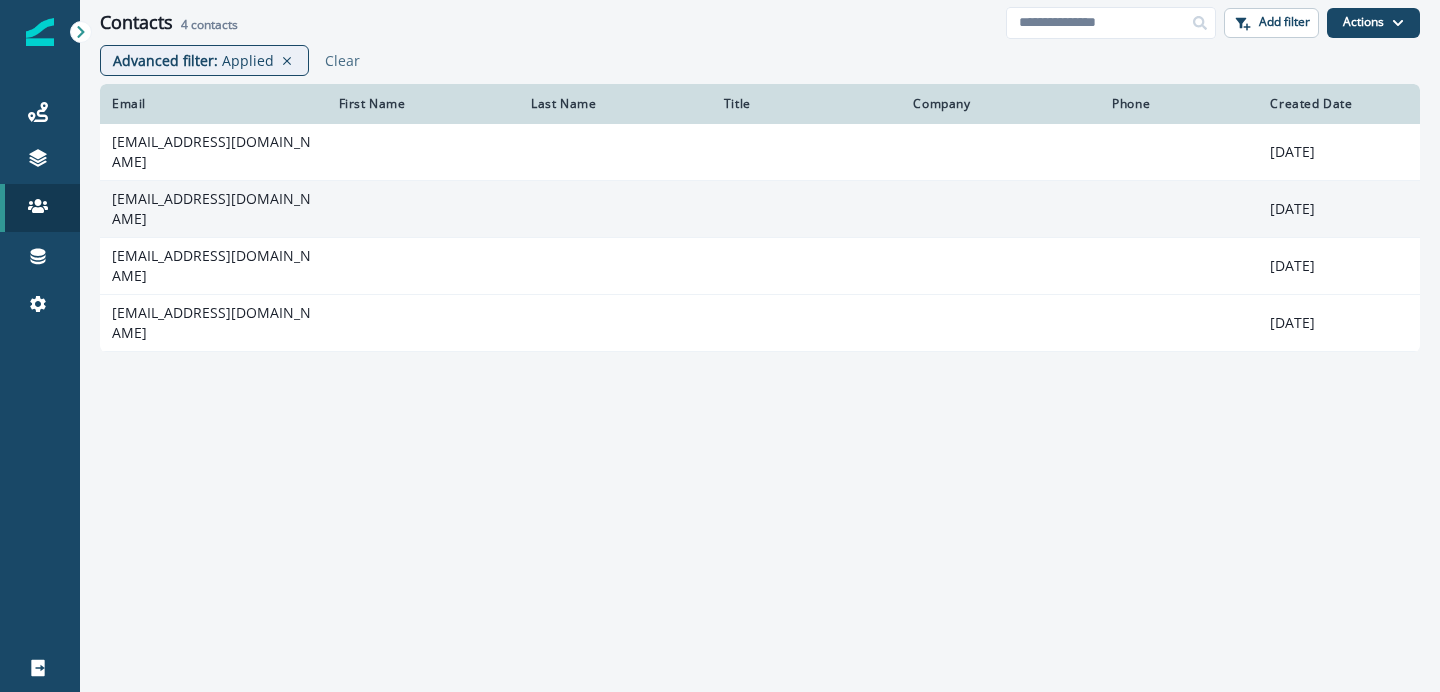 click on "cliff@motorplatform.com.au" at bounding box center (213, 209) 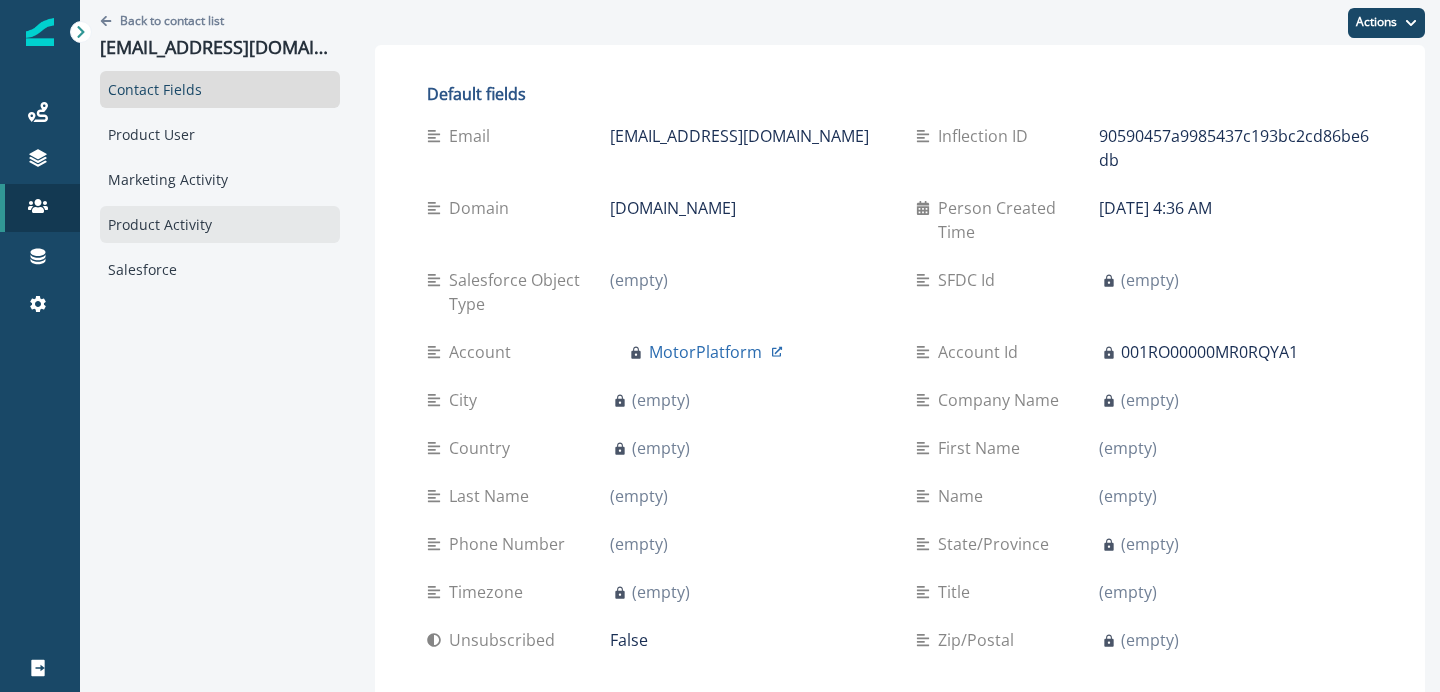 click on "Product Activity" at bounding box center [220, 224] 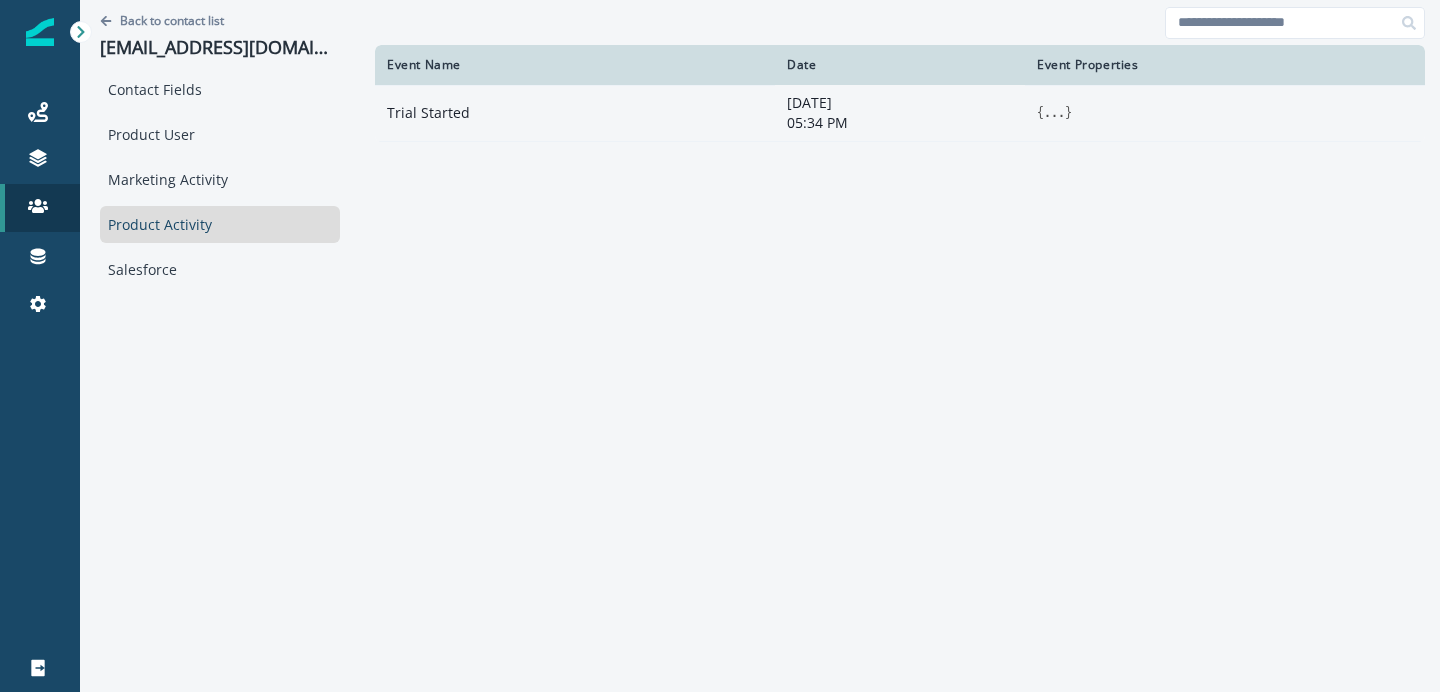 click on "}" at bounding box center [1068, 112] 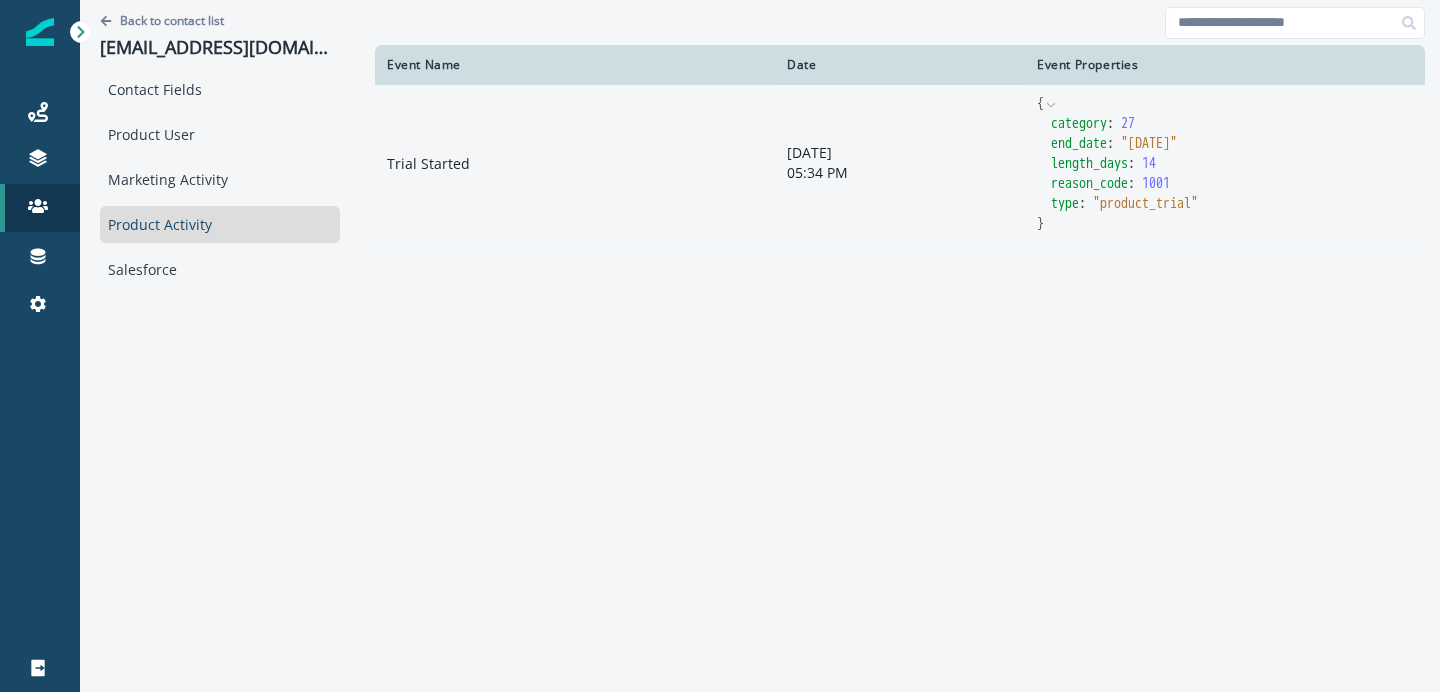 drag, startPoint x: 1106, startPoint y: 201, endPoint x: 1215, endPoint y: 201, distance: 109 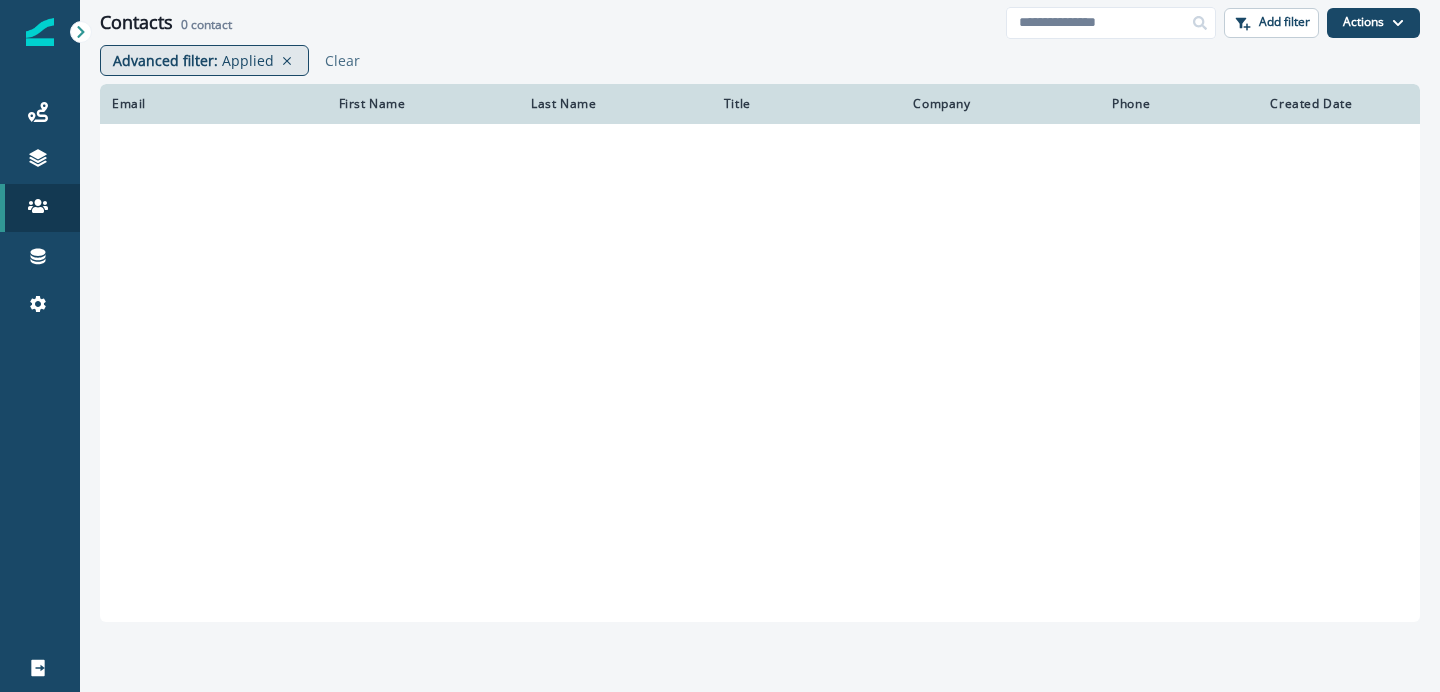 click on "Applied" at bounding box center (248, 60) 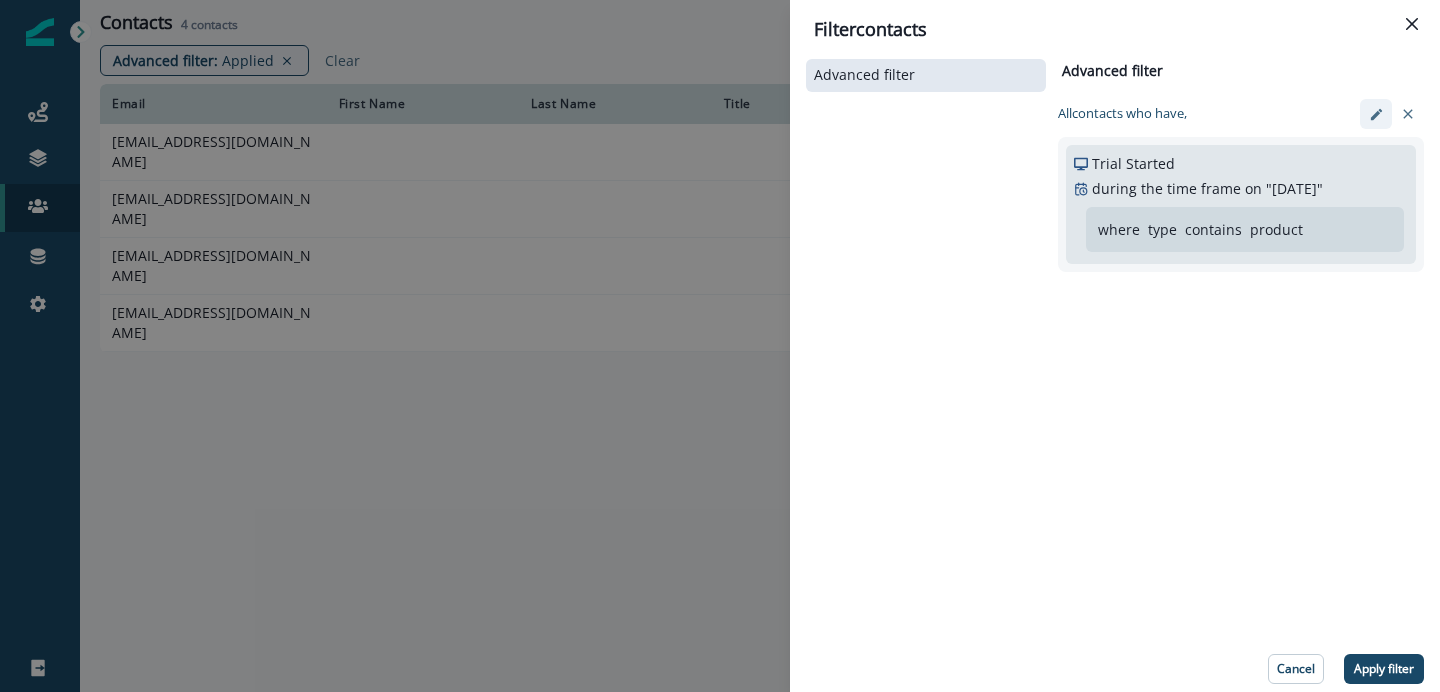 click at bounding box center [1376, 114] 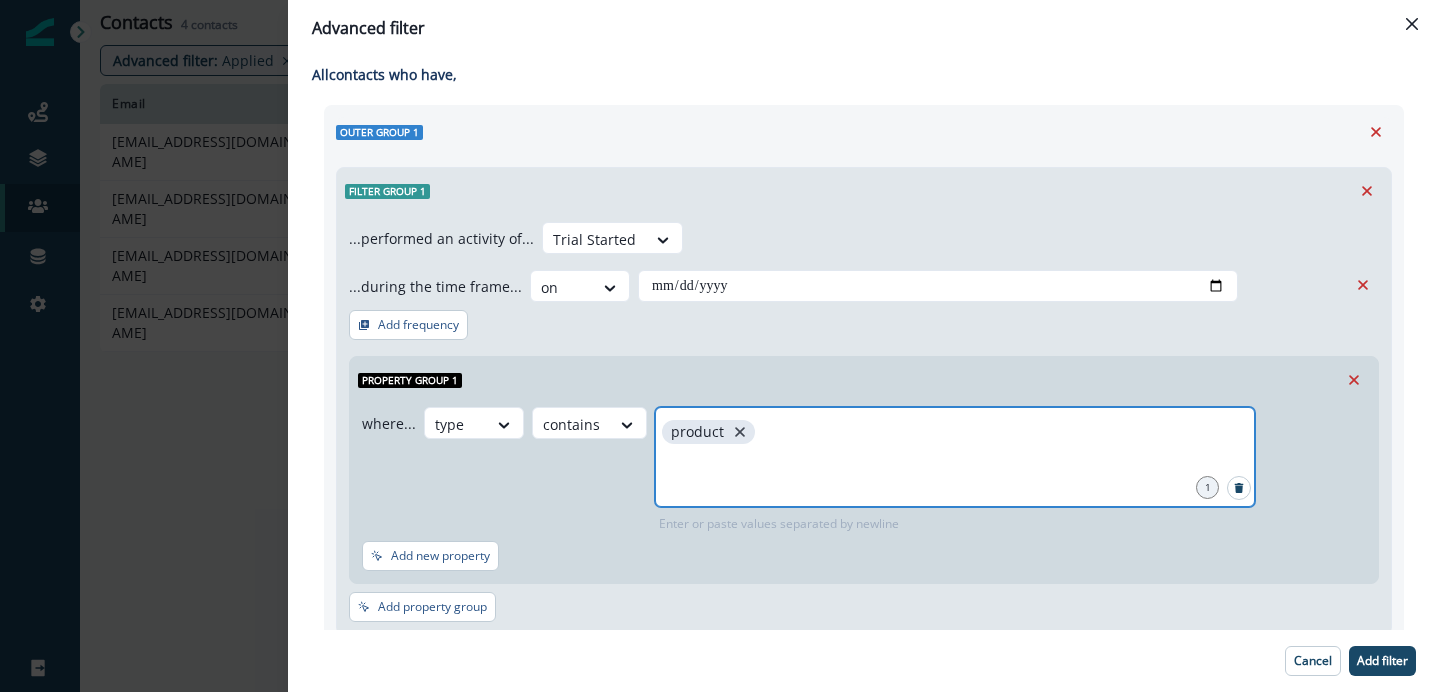 click 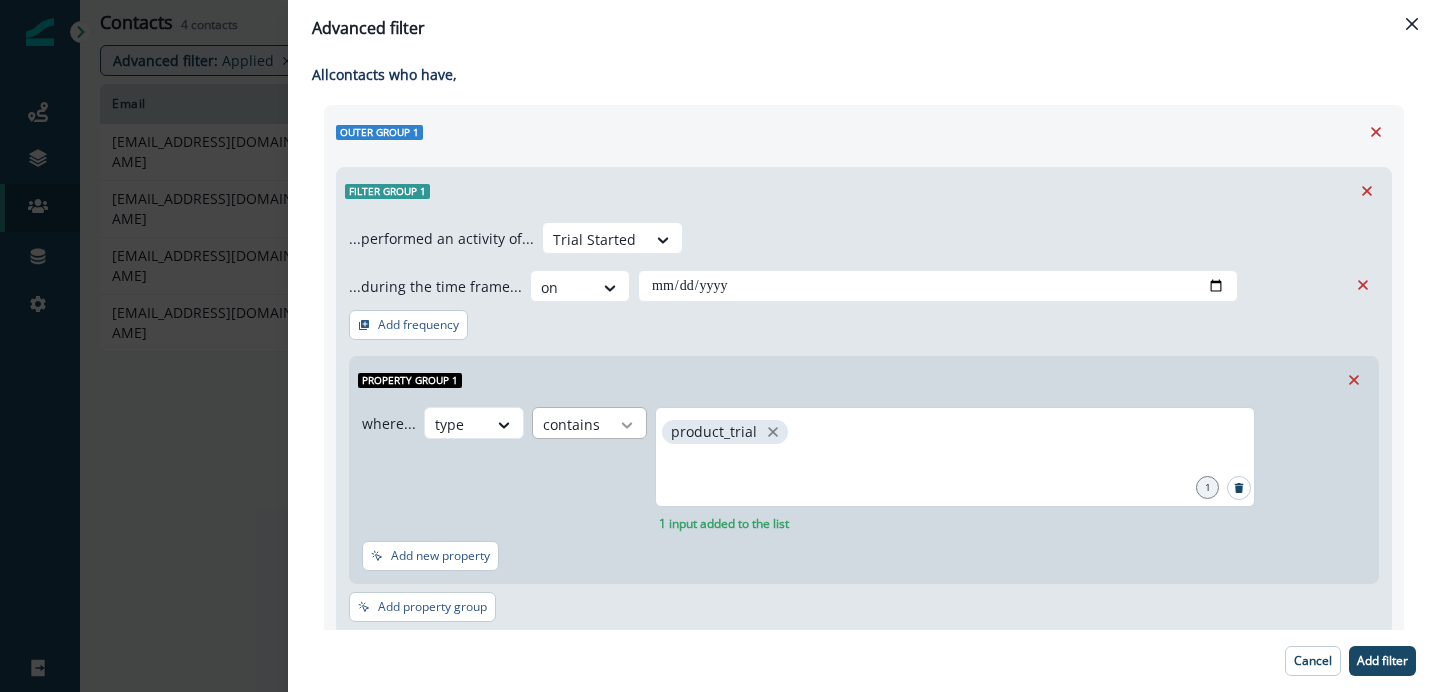 click 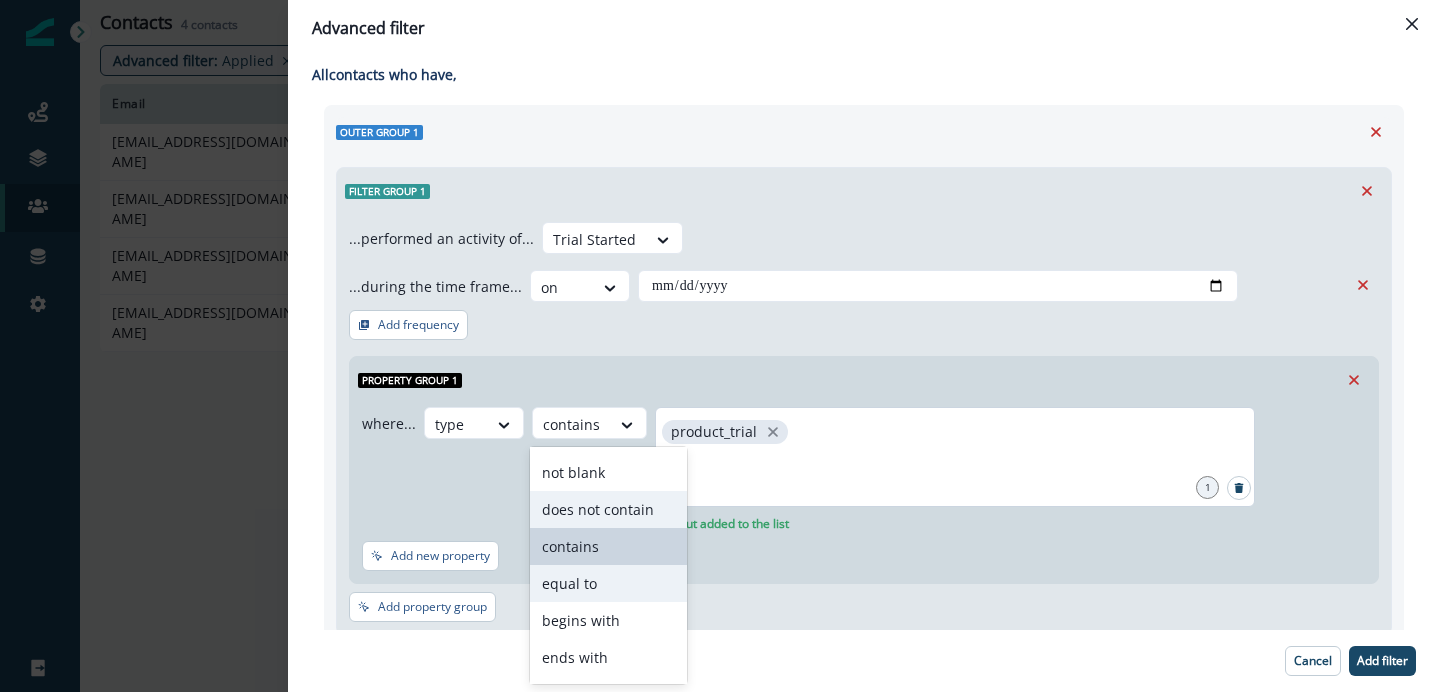 scroll, scrollTop: 35, scrollLeft: 0, axis: vertical 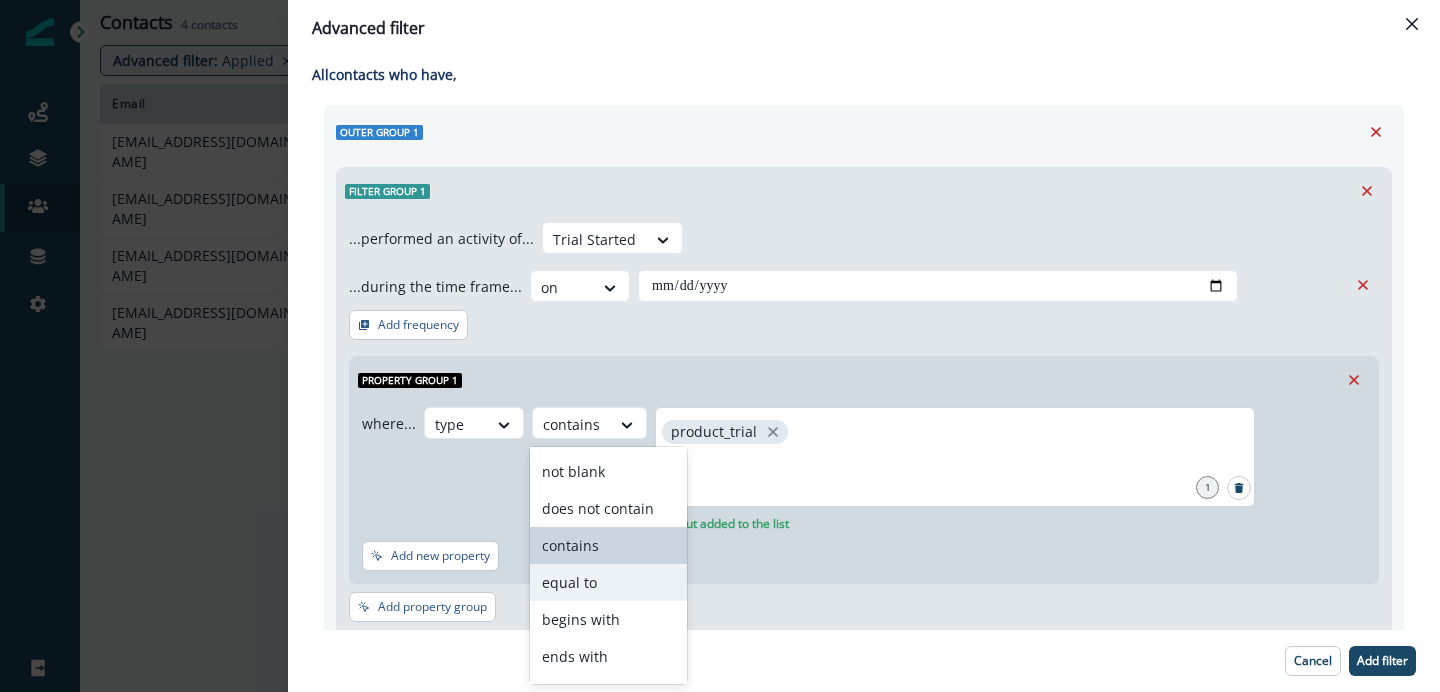 click on "equal to" at bounding box center [608, 582] 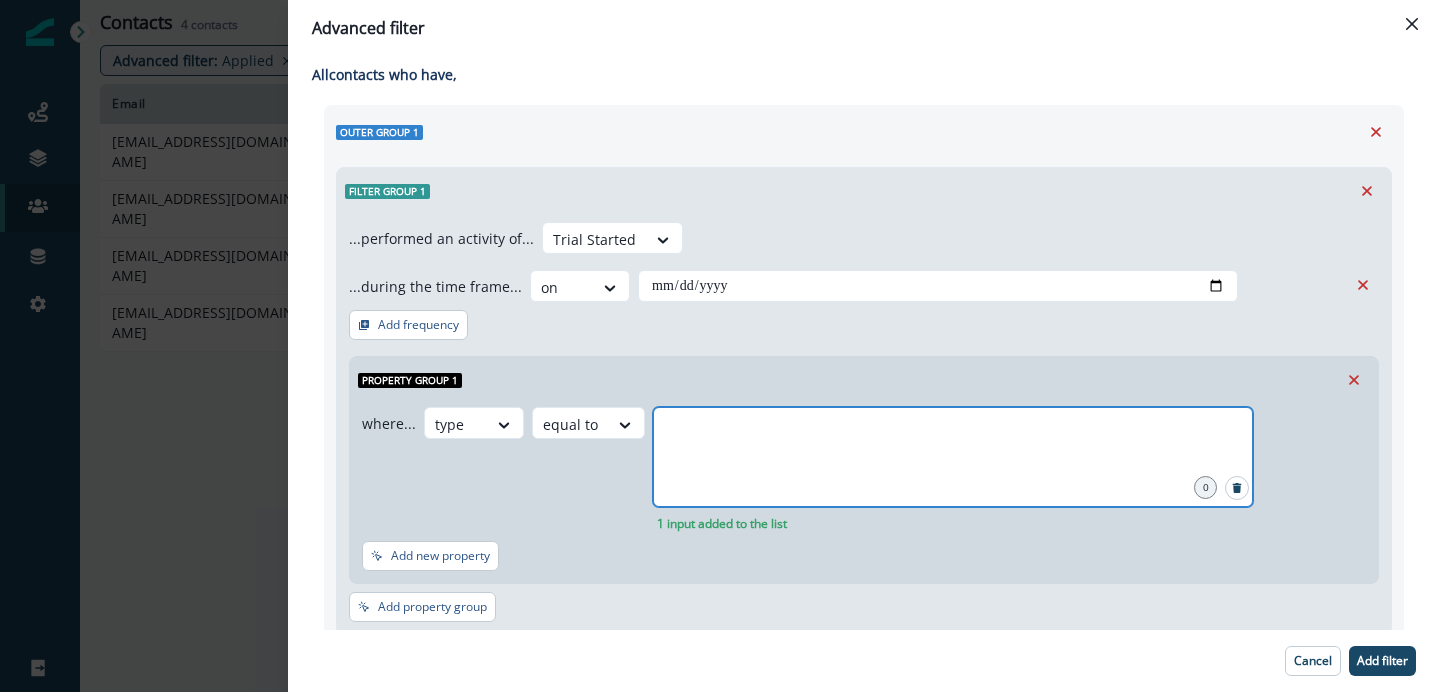 click at bounding box center [953, 432] 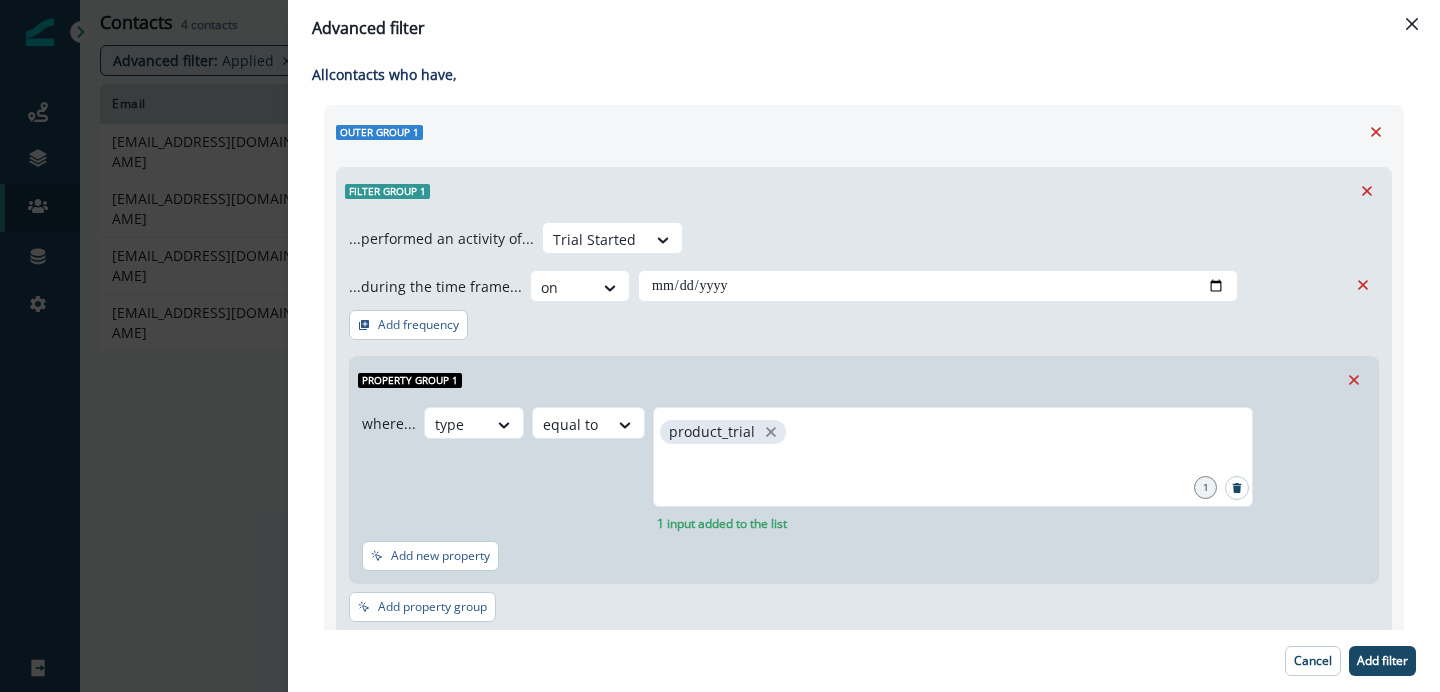click on "Add new property" at bounding box center (864, 560) 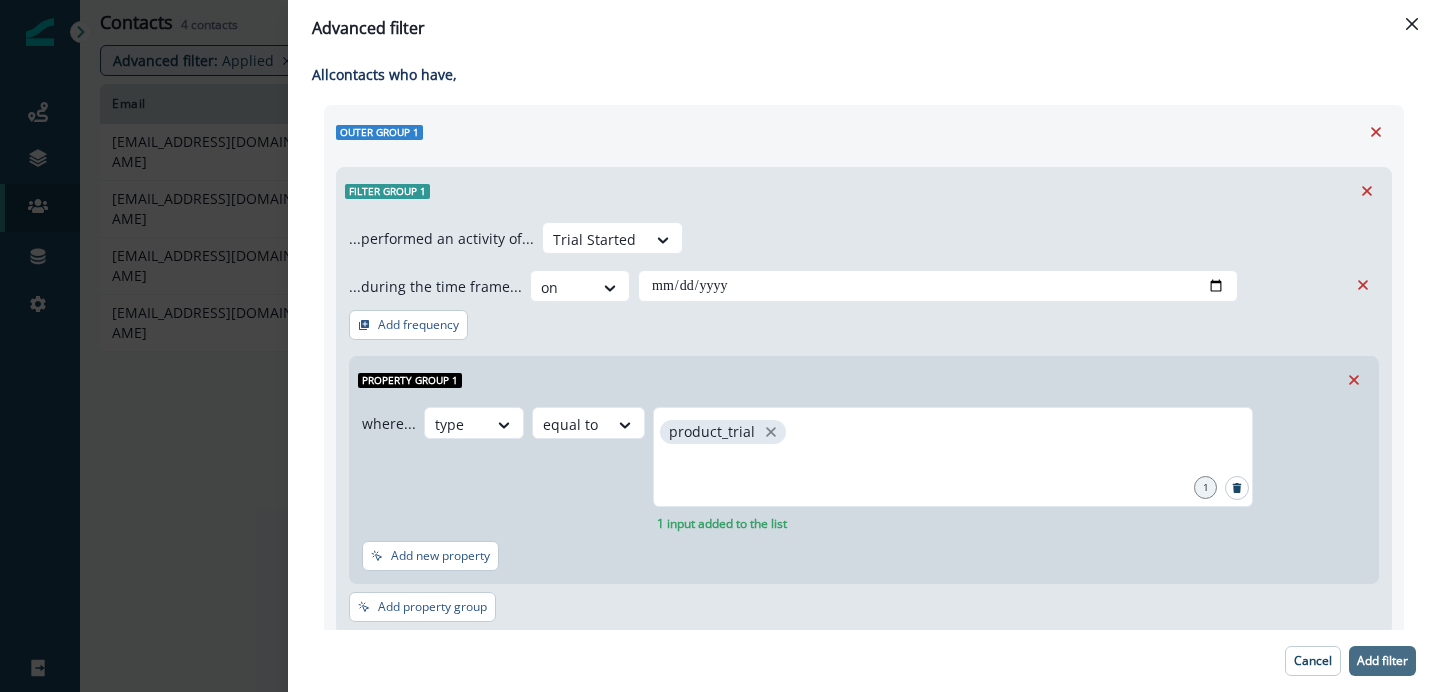 click on "Add filter" at bounding box center [1382, 661] 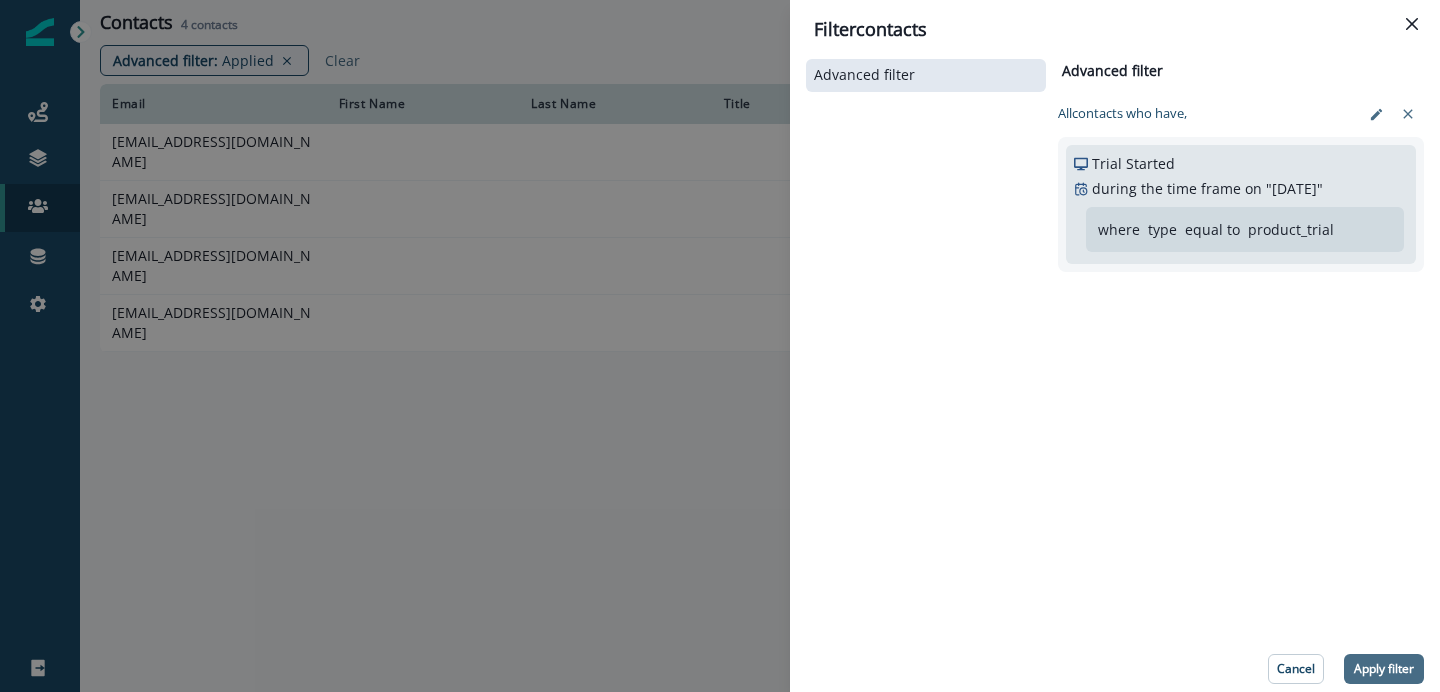click on "Apply filter" at bounding box center [1384, 669] 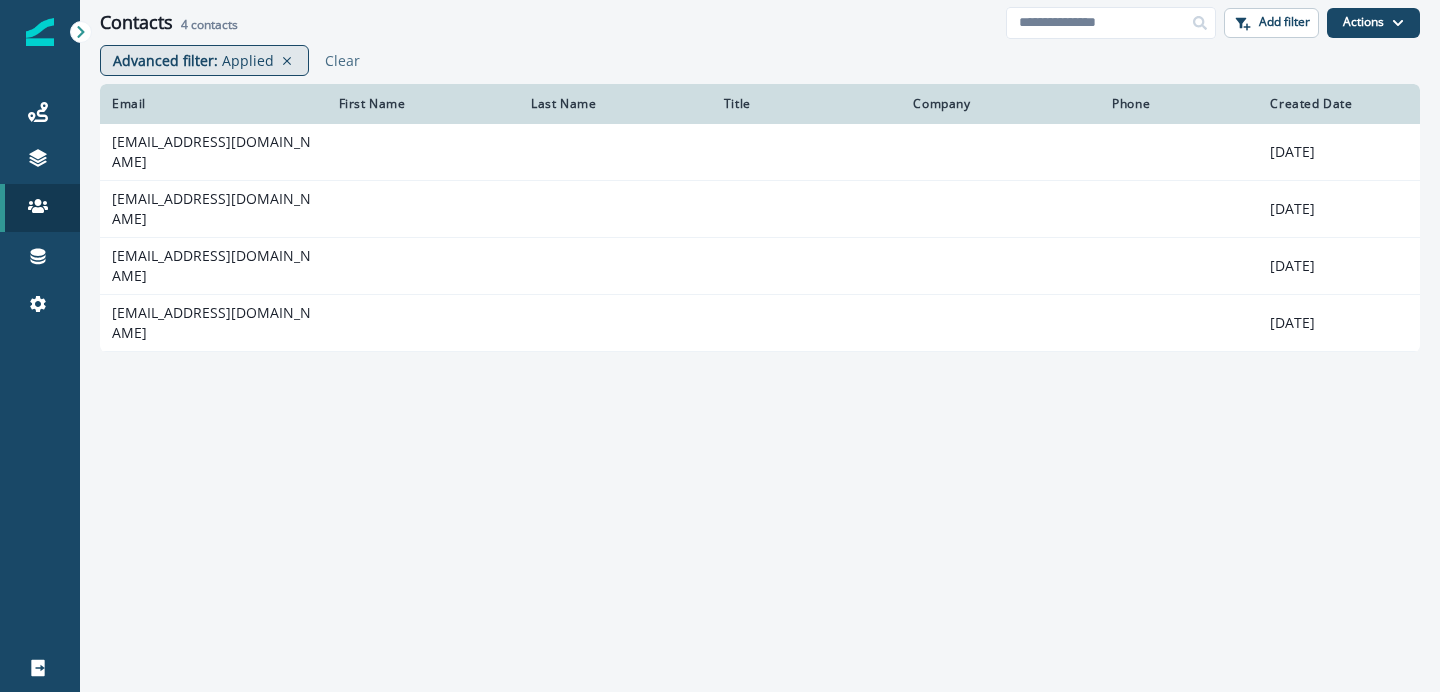 click on "Applied" at bounding box center (248, 60) 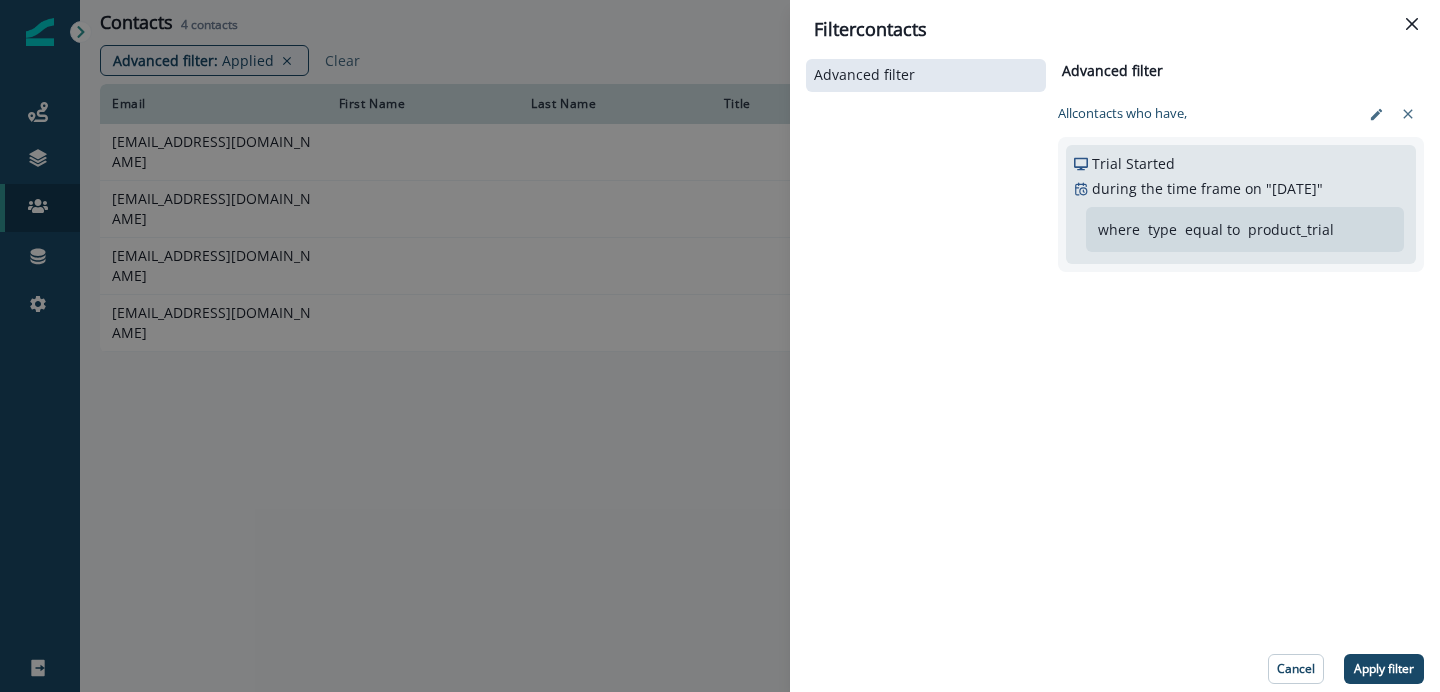 click on "where type equal to   product_trial" at bounding box center (1245, 229) 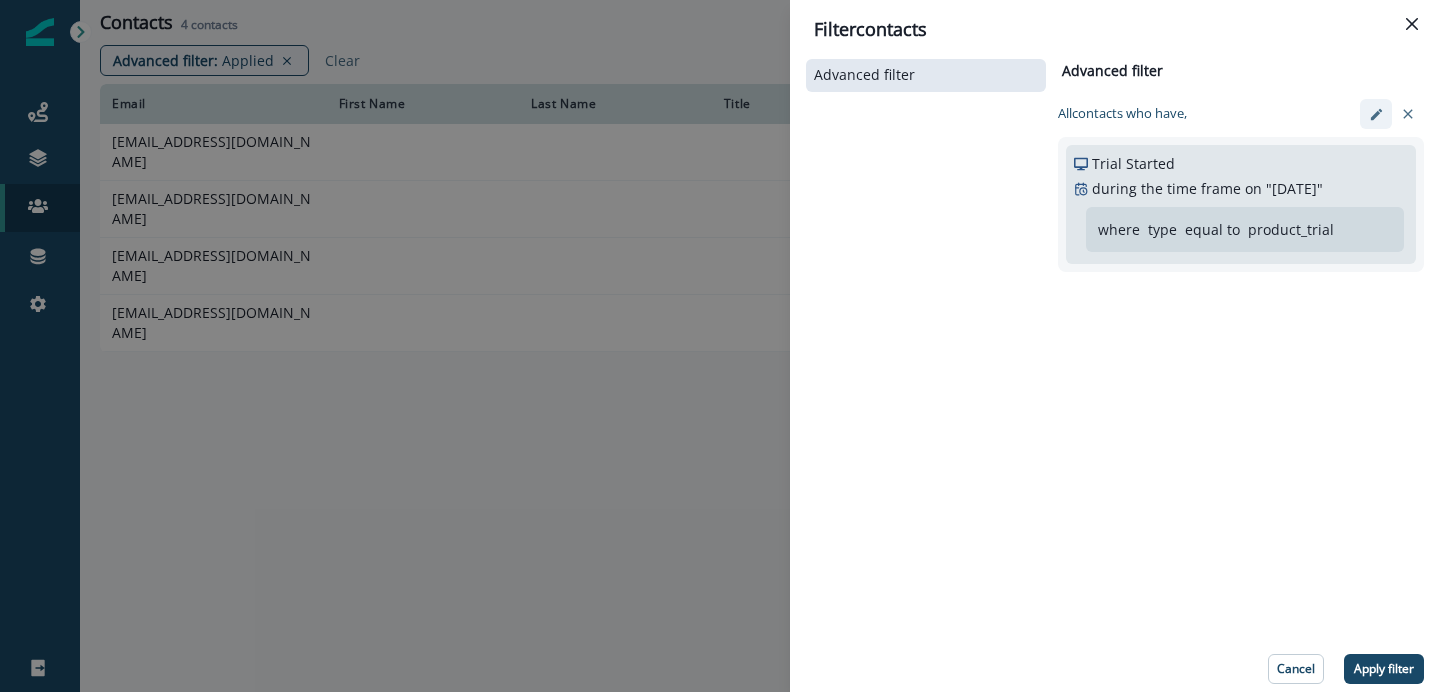 click at bounding box center [1376, 114] 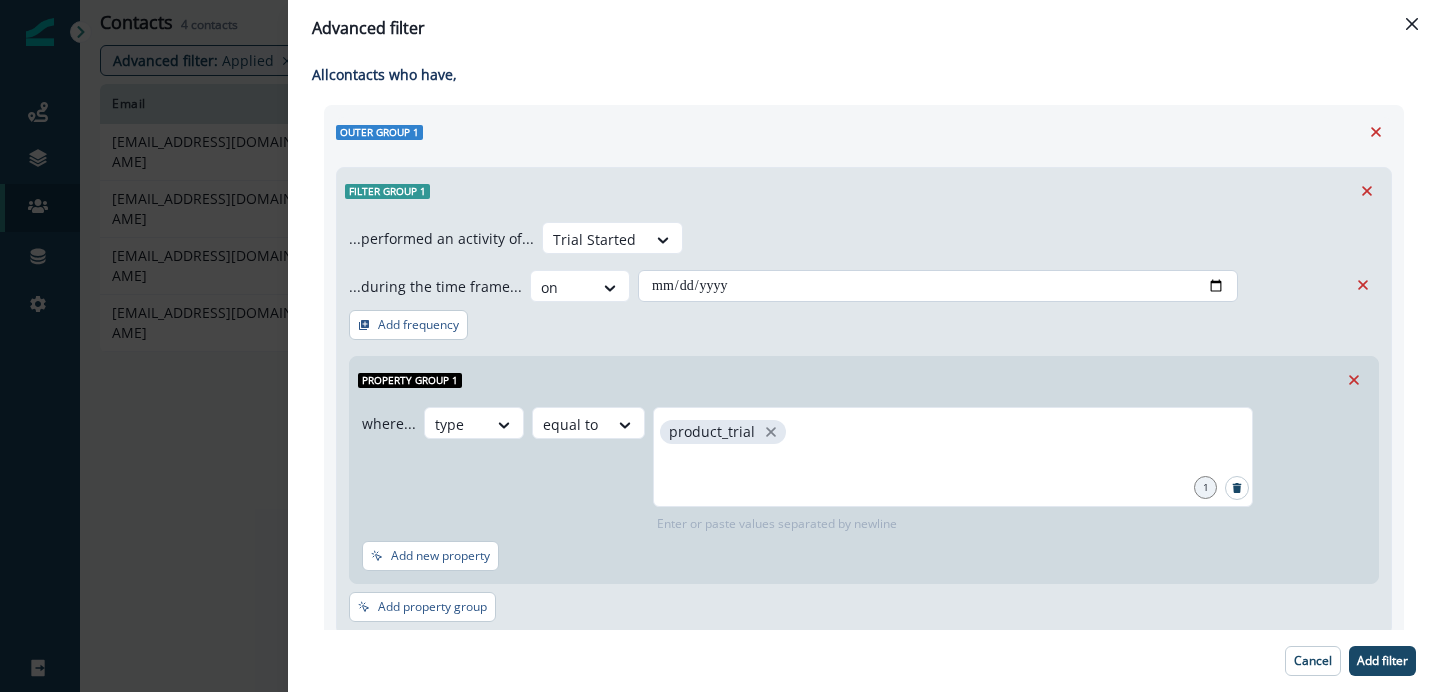 click on "**********" at bounding box center [938, 286] 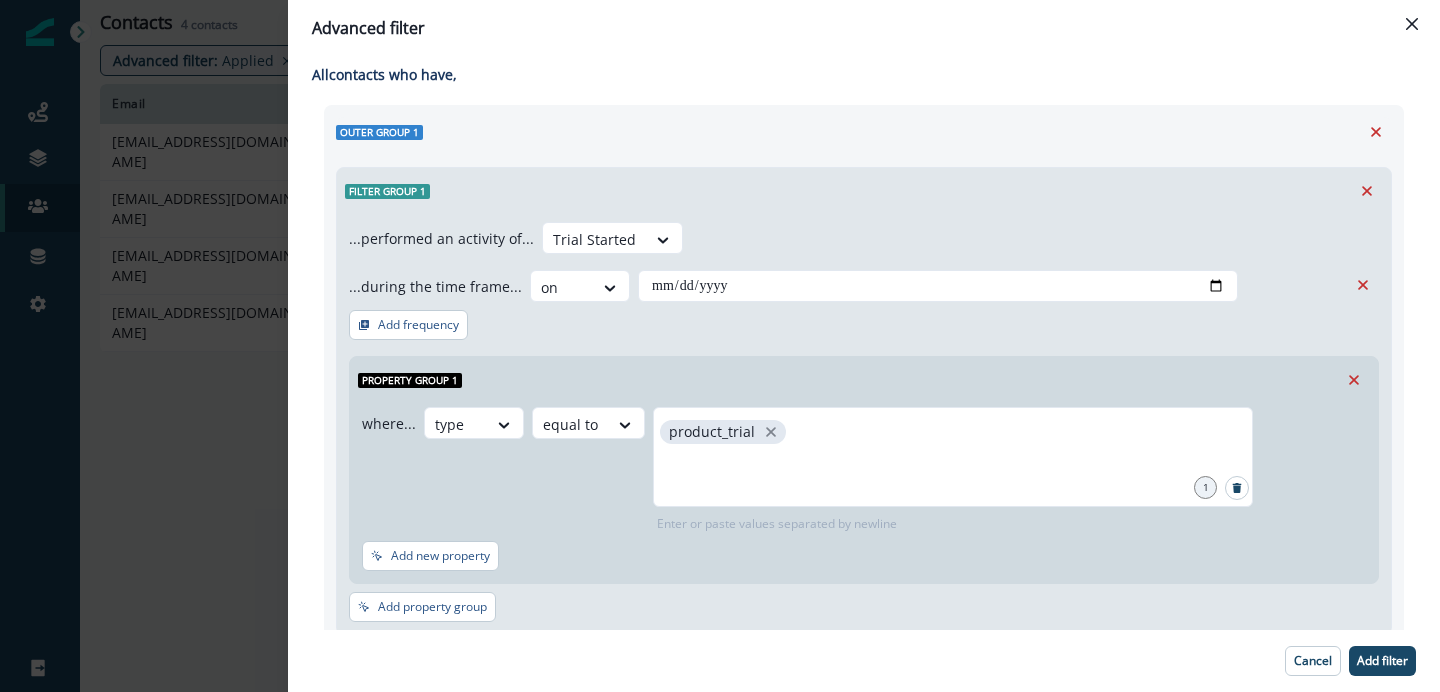 type on "**********" 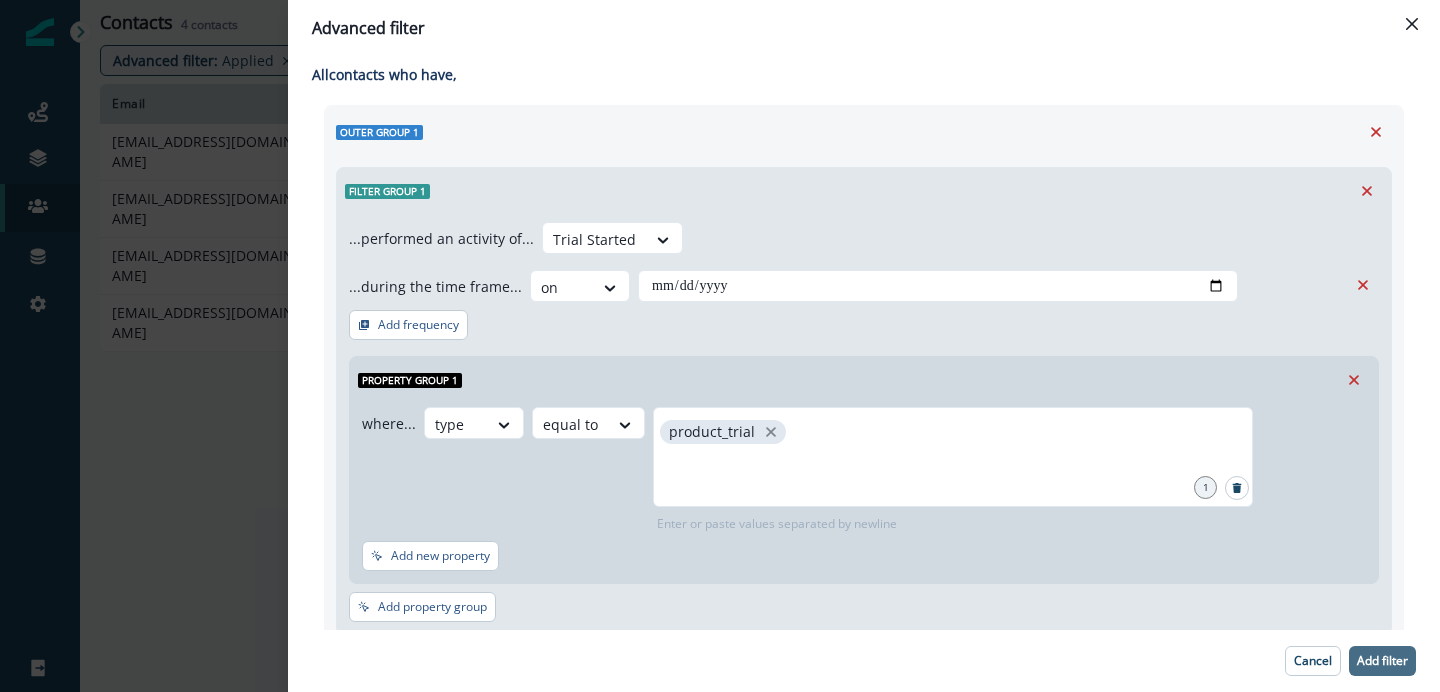 click on "Add filter" at bounding box center (1382, 661) 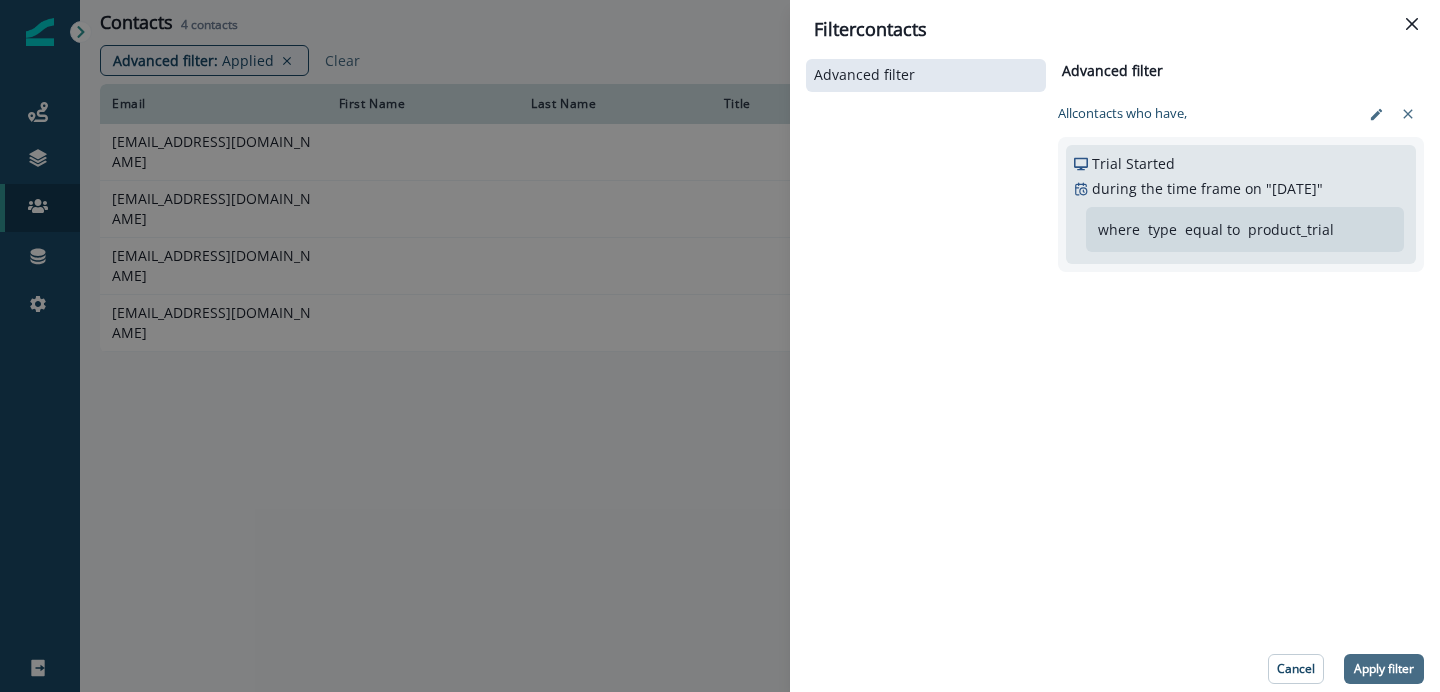 click on "Apply filter" at bounding box center [1384, 669] 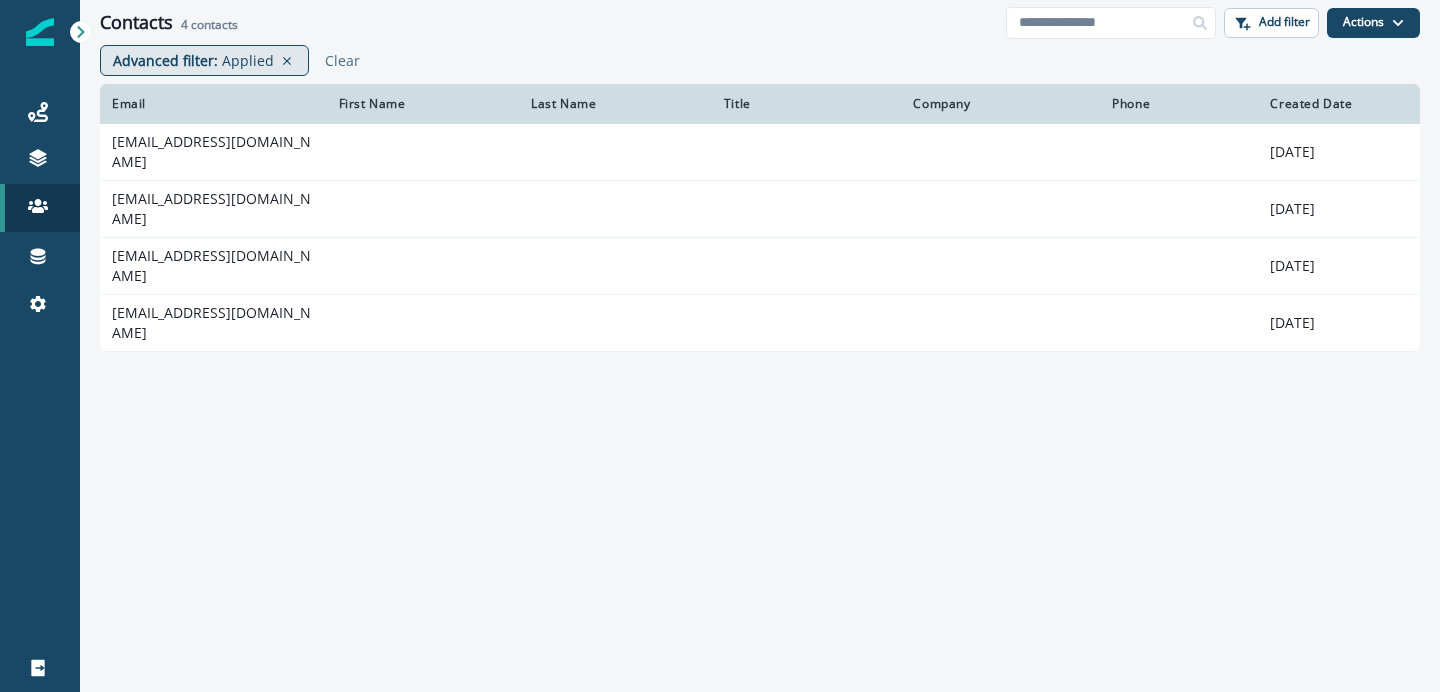 click on "Applied" at bounding box center (248, 60) 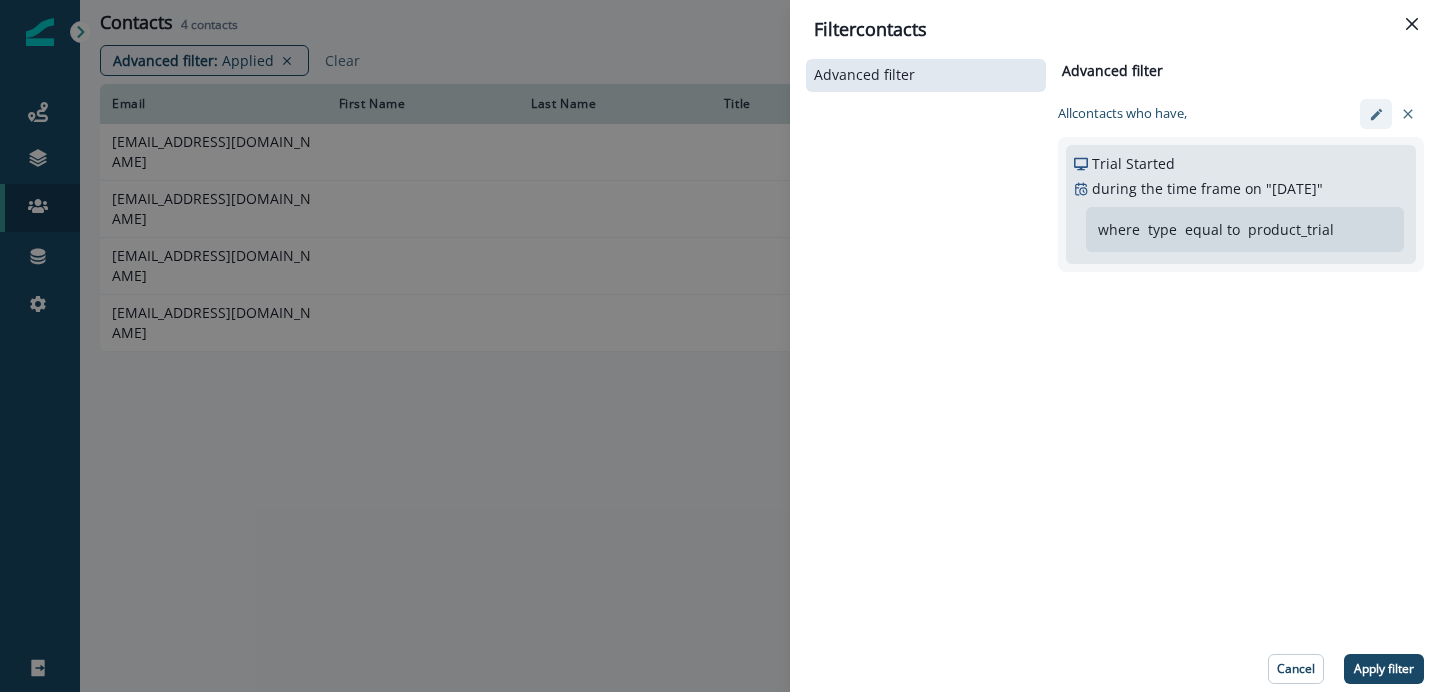 click at bounding box center [1376, 114] 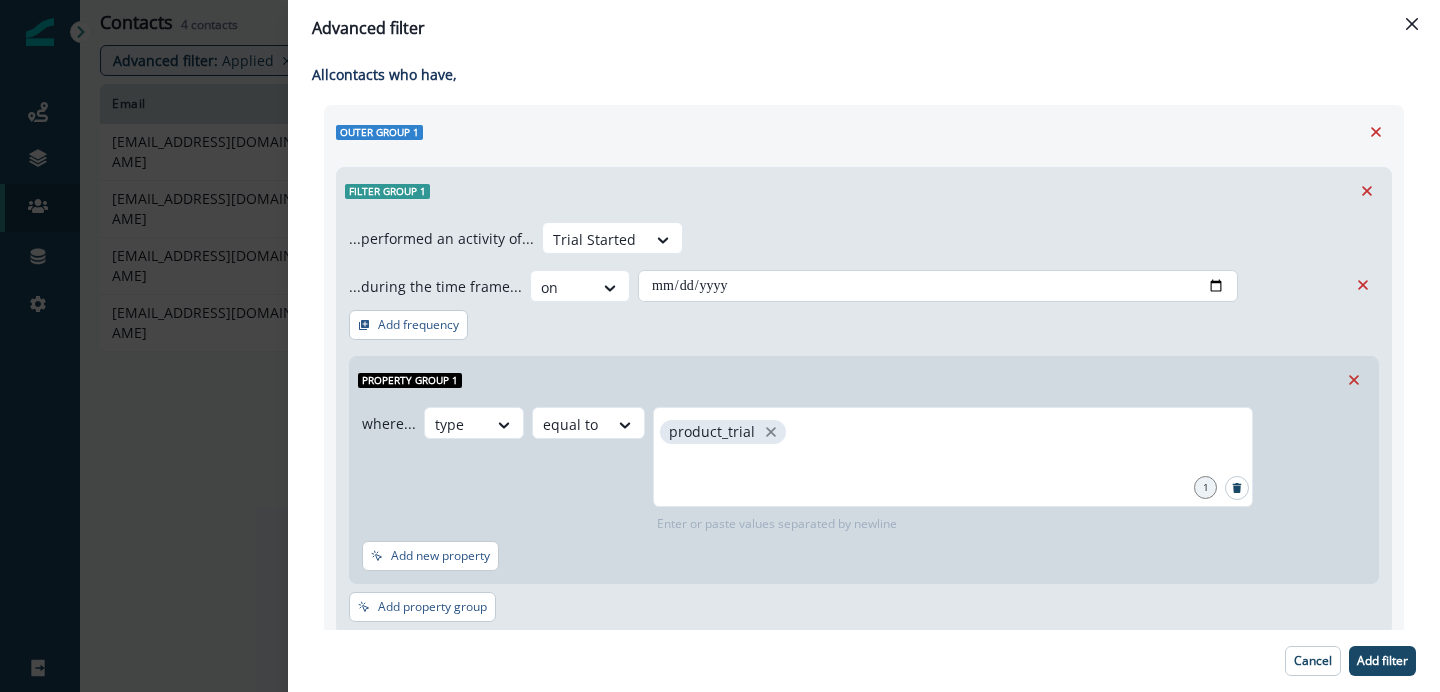 click on "**********" at bounding box center (938, 286) 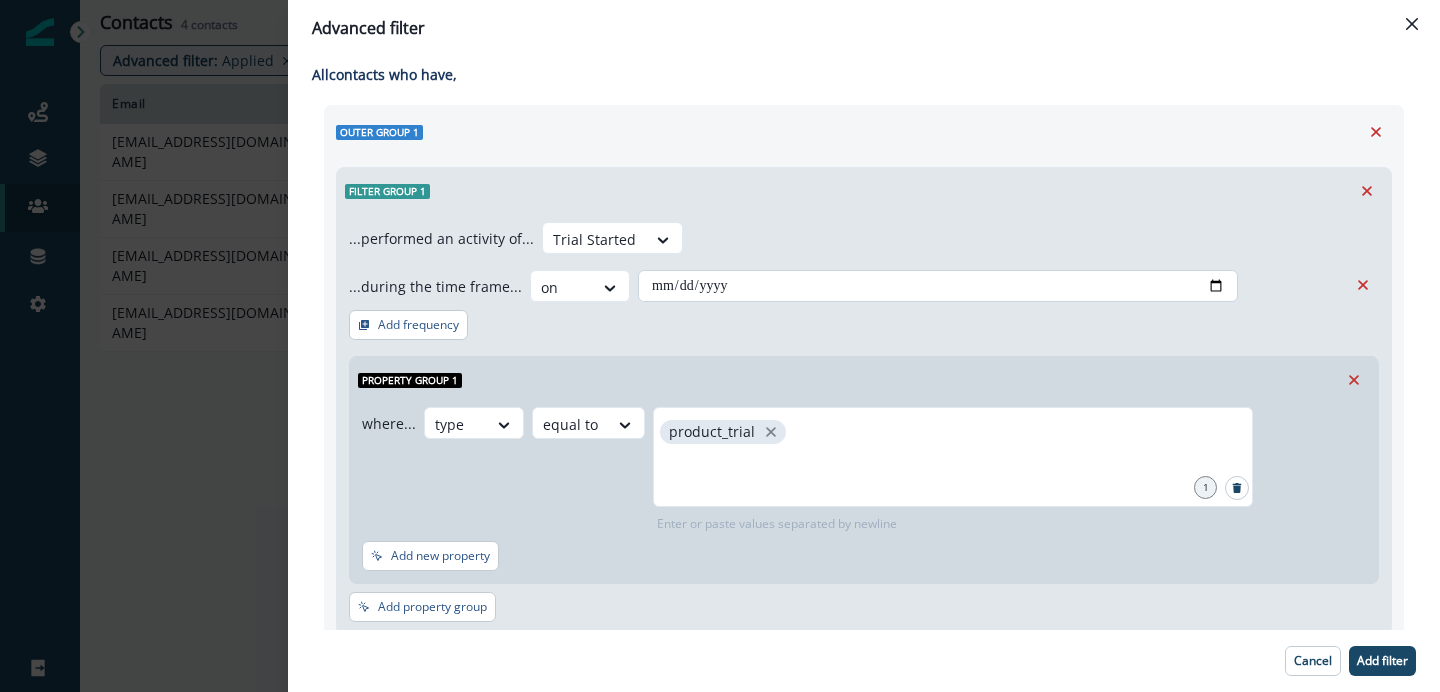 click on "**********" at bounding box center (938, 286) 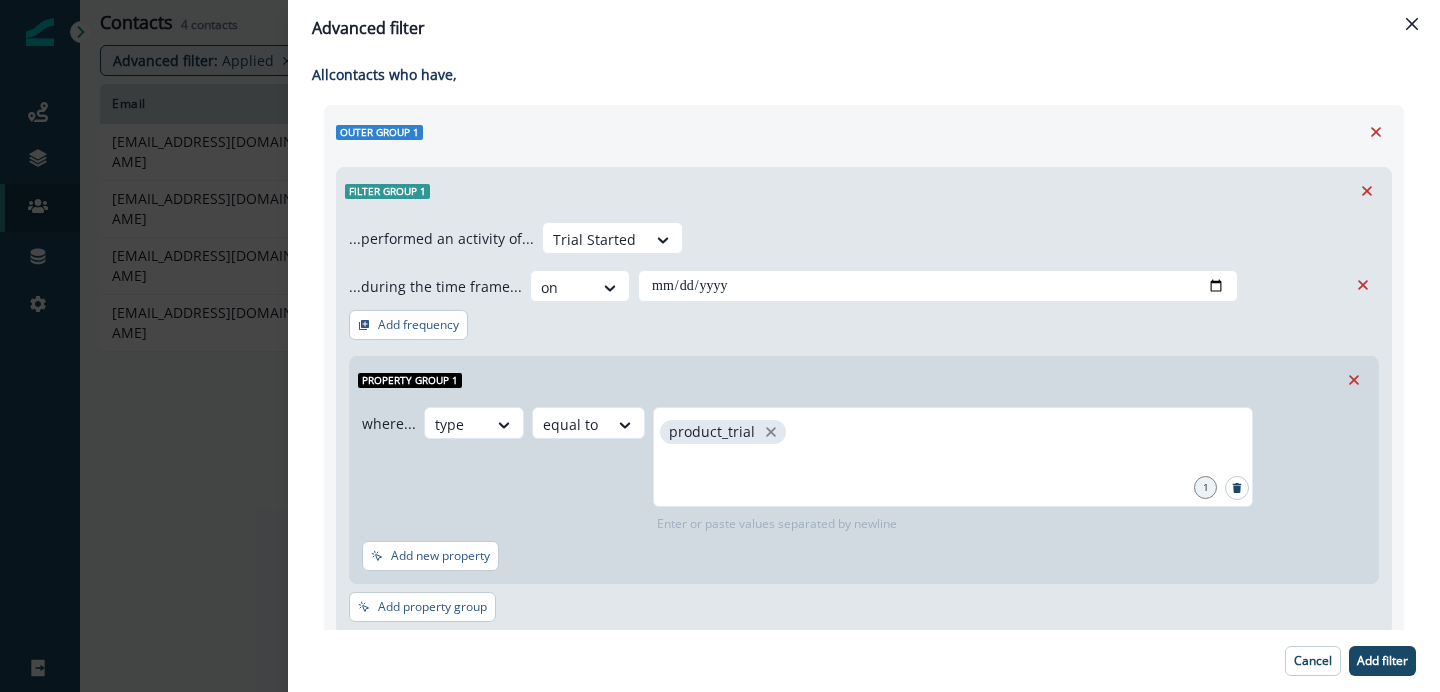 type on "**********" 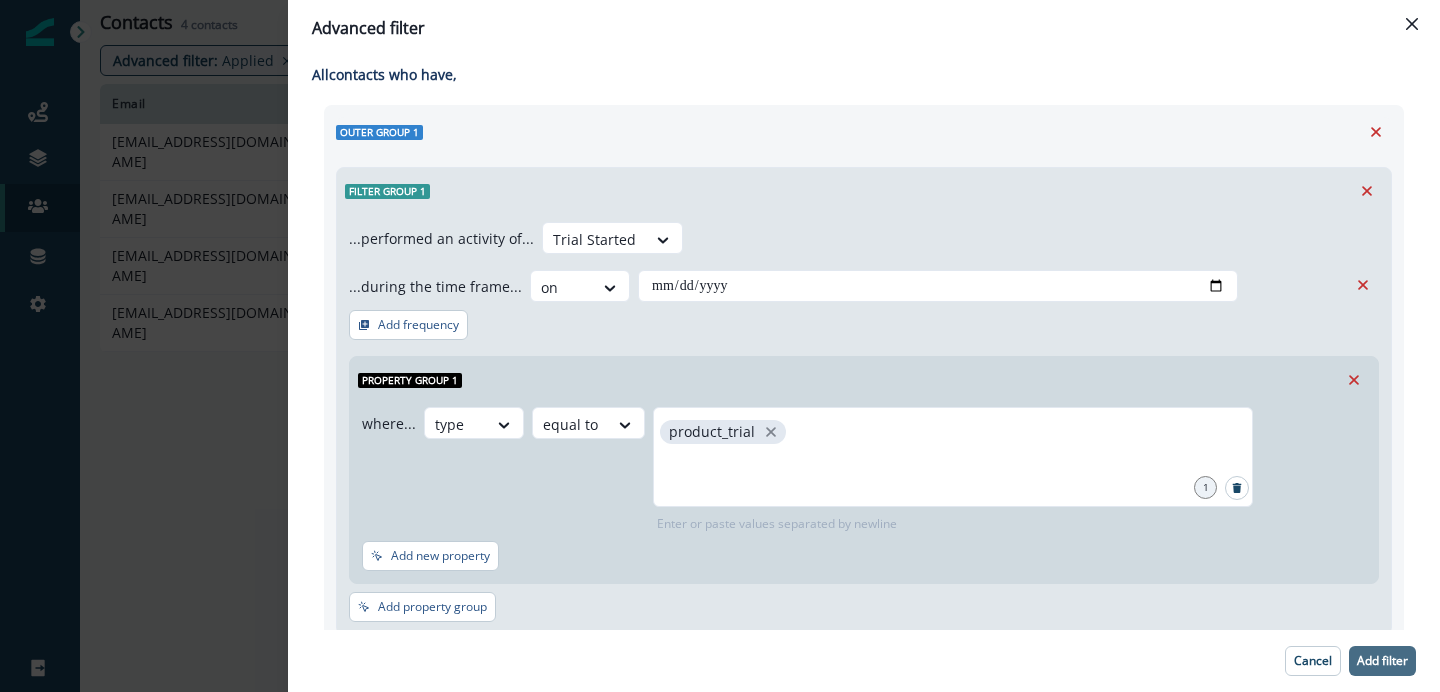 click on "Add filter" at bounding box center [1382, 661] 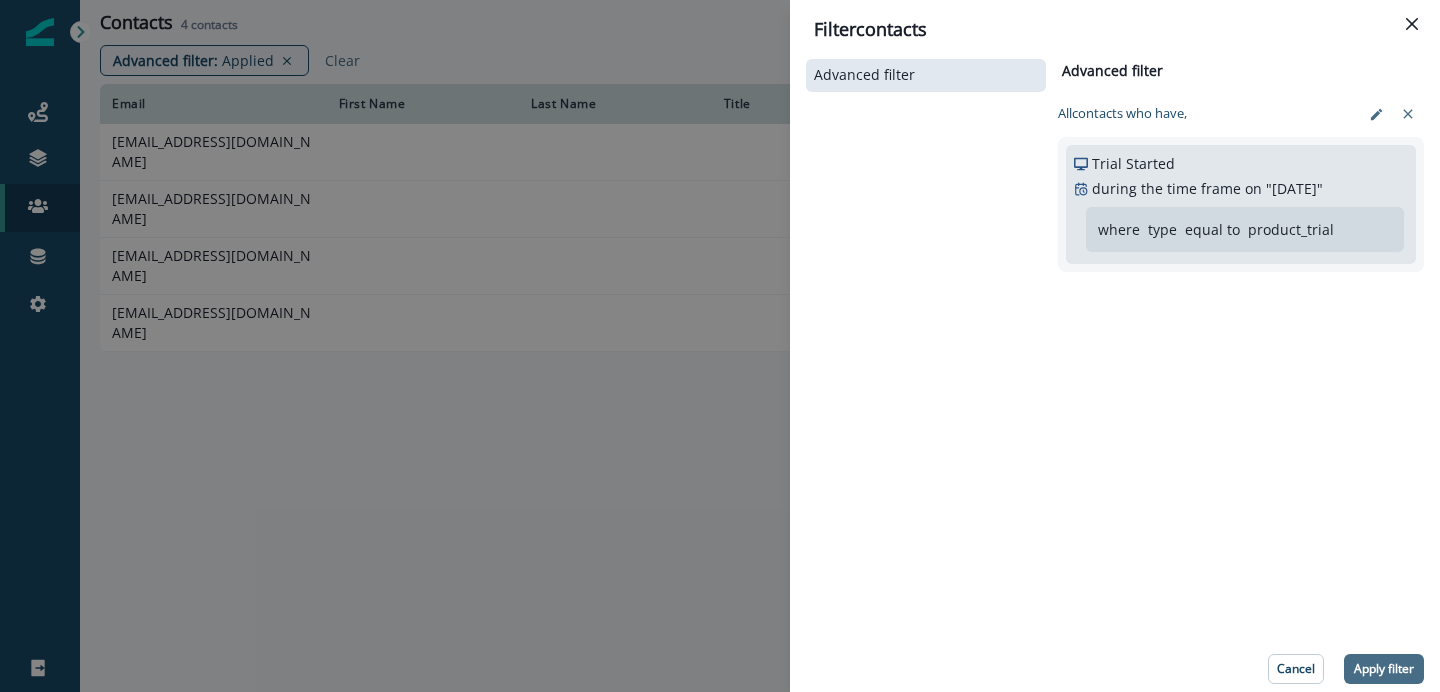 click on "Apply filter" at bounding box center [1384, 669] 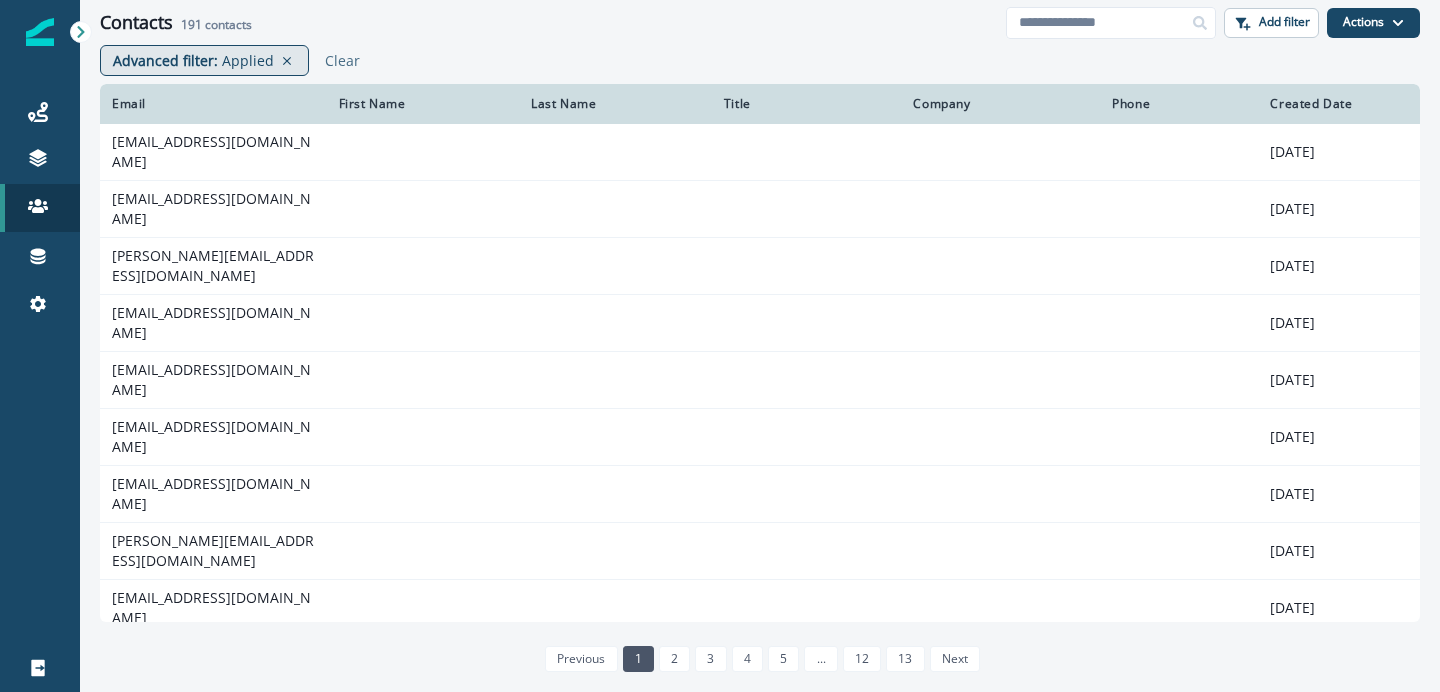 click on "Advanced filter : Applied" at bounding box center [204, 60] 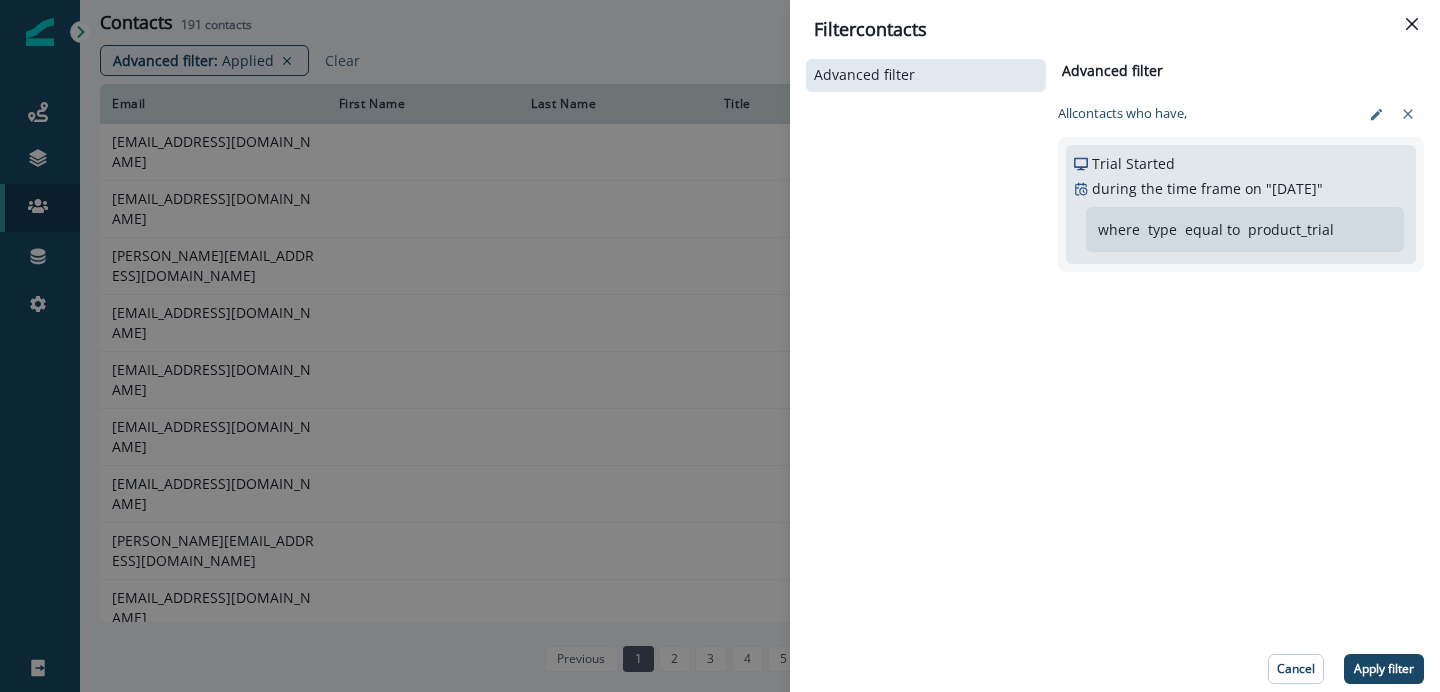 click on "product_trial" at bounding box center (1291, 229) 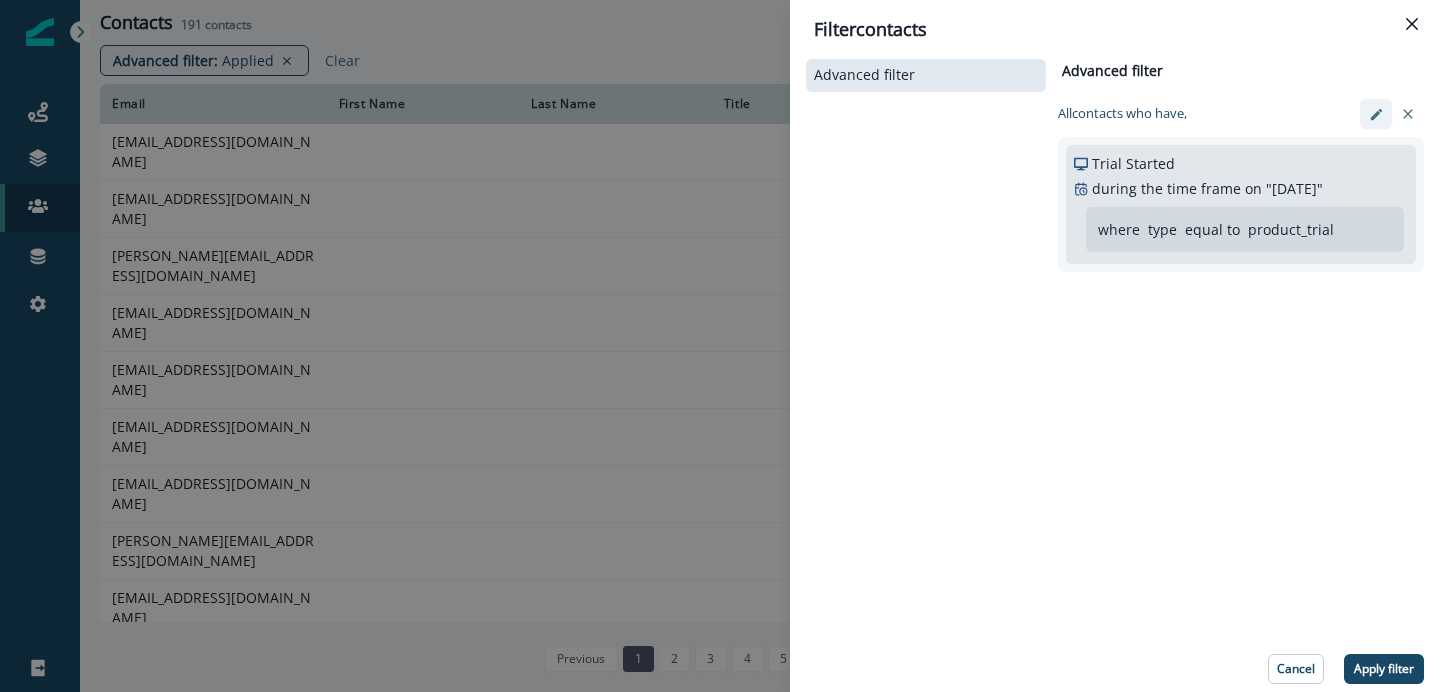 click 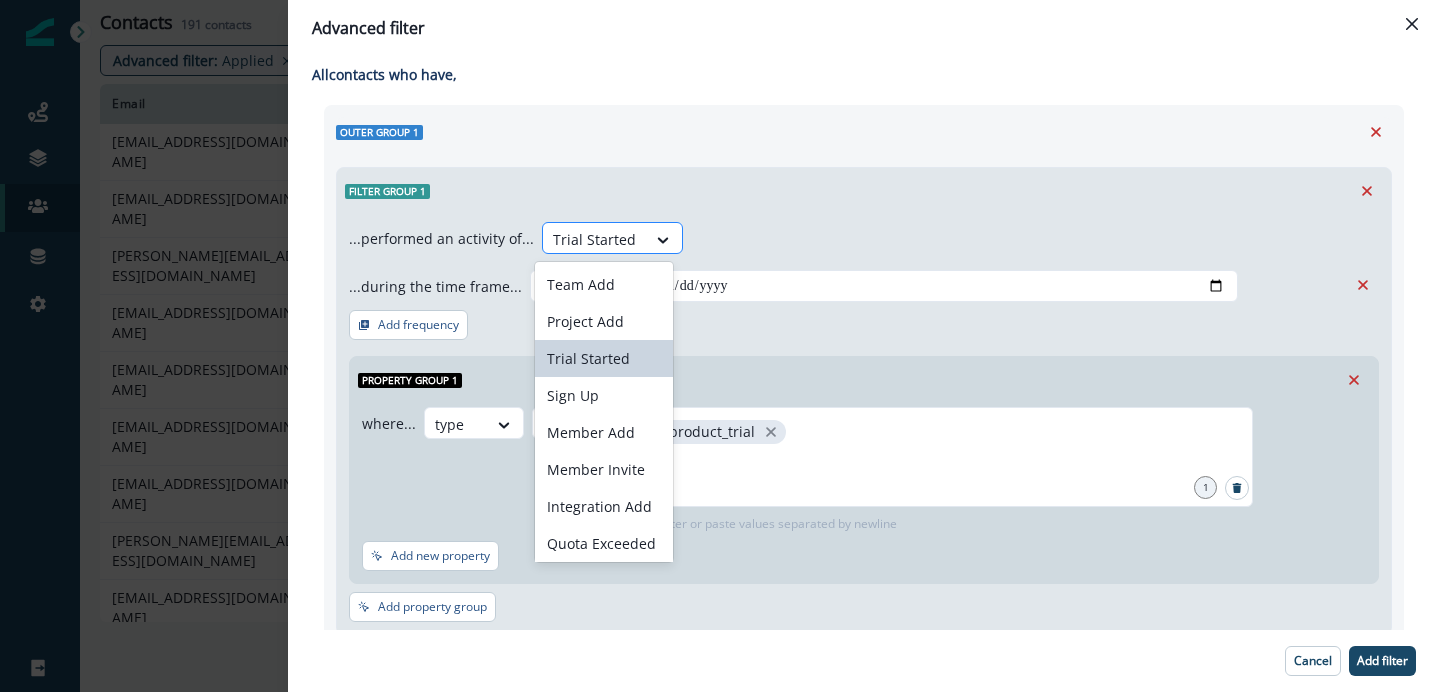 click on "Trial Started" at bounding box center [594, 239] 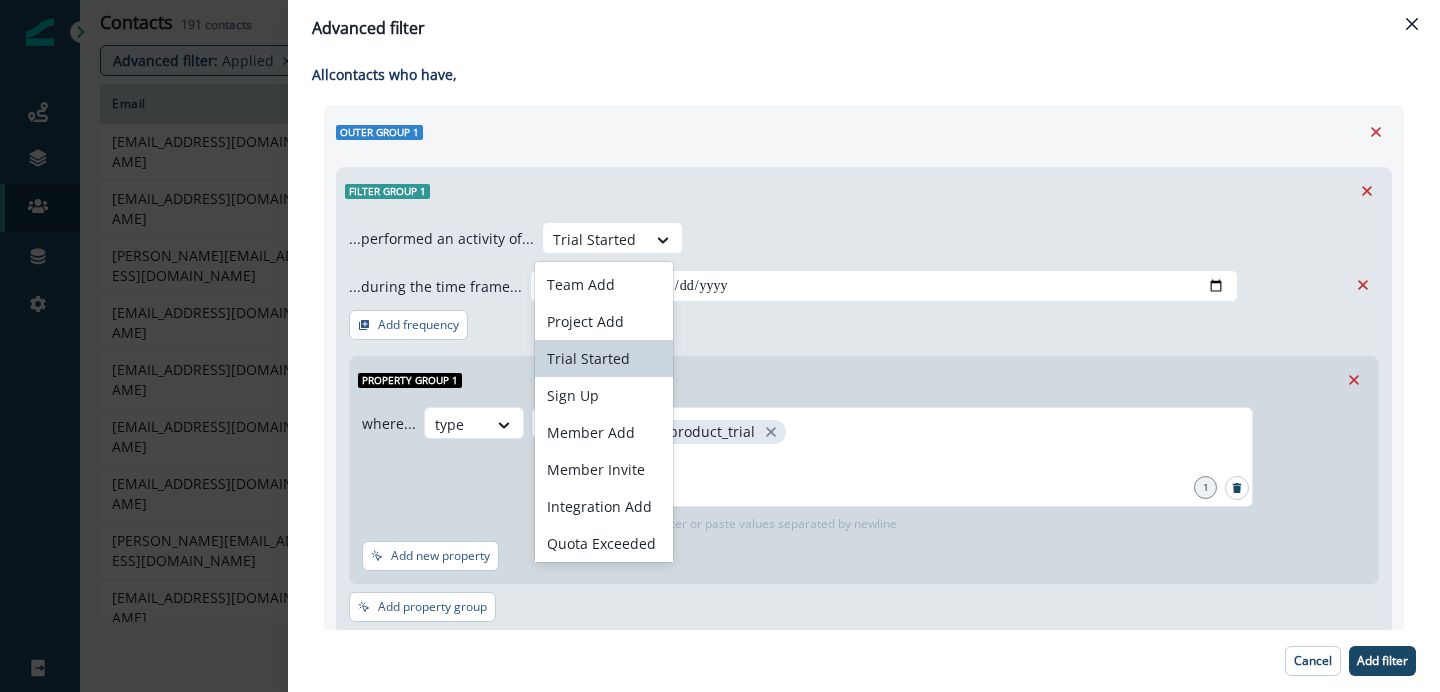 click on "**********" at bounding box center (864, 262) 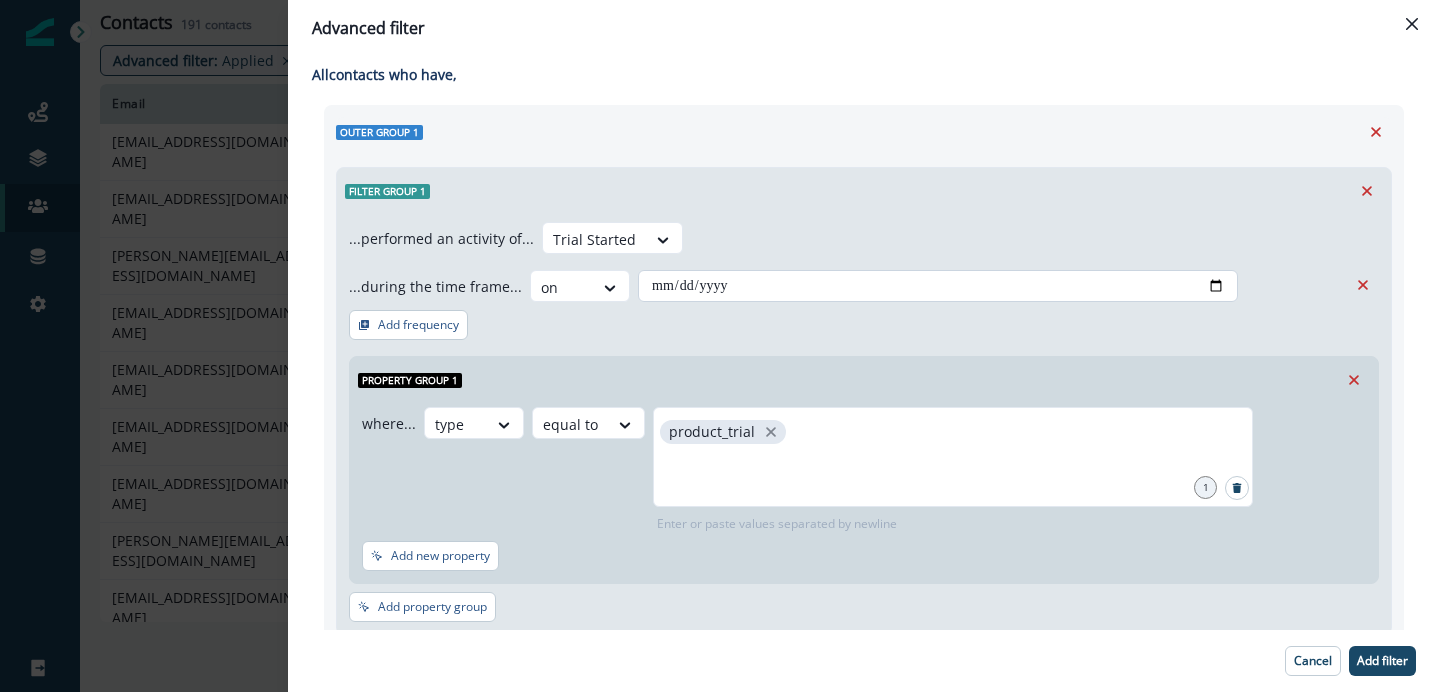 click on "**********" at bounding box center (938, 286) 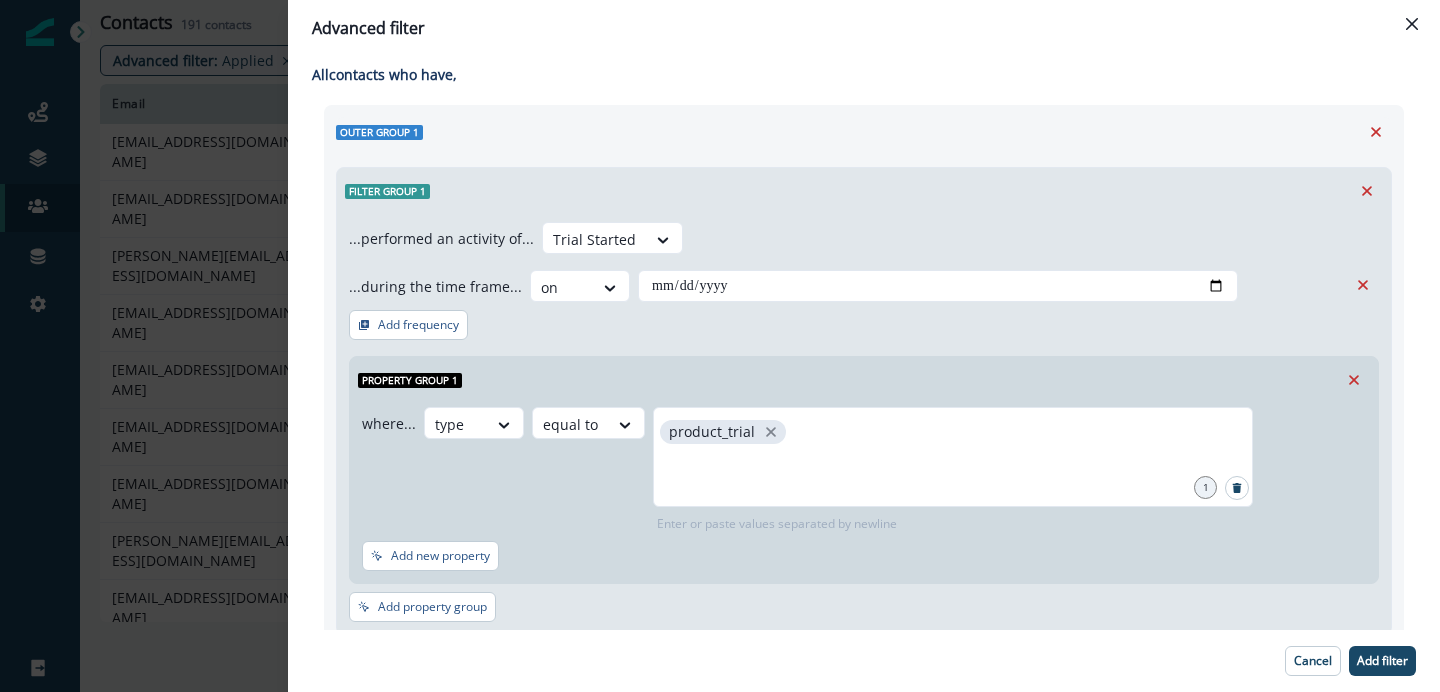 type on "**********" 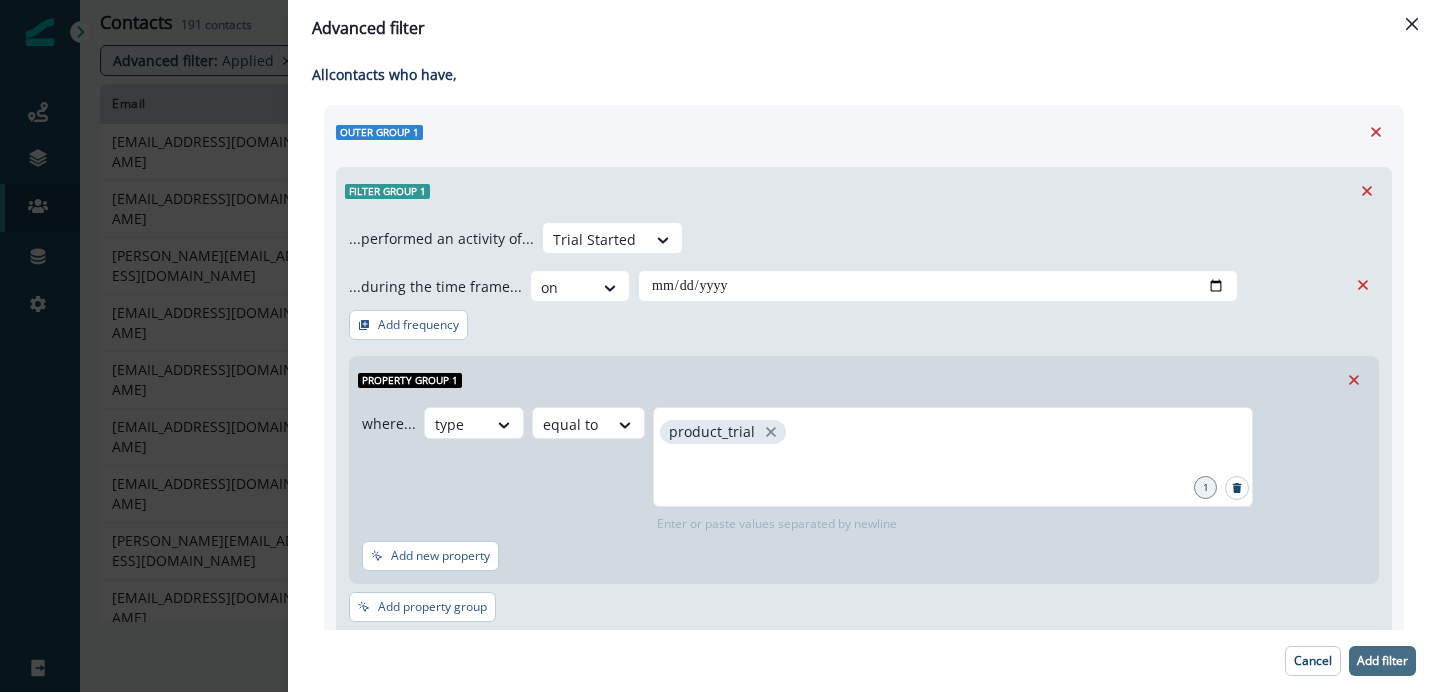 click on "Add filter" at bounding box center (1382, 661) 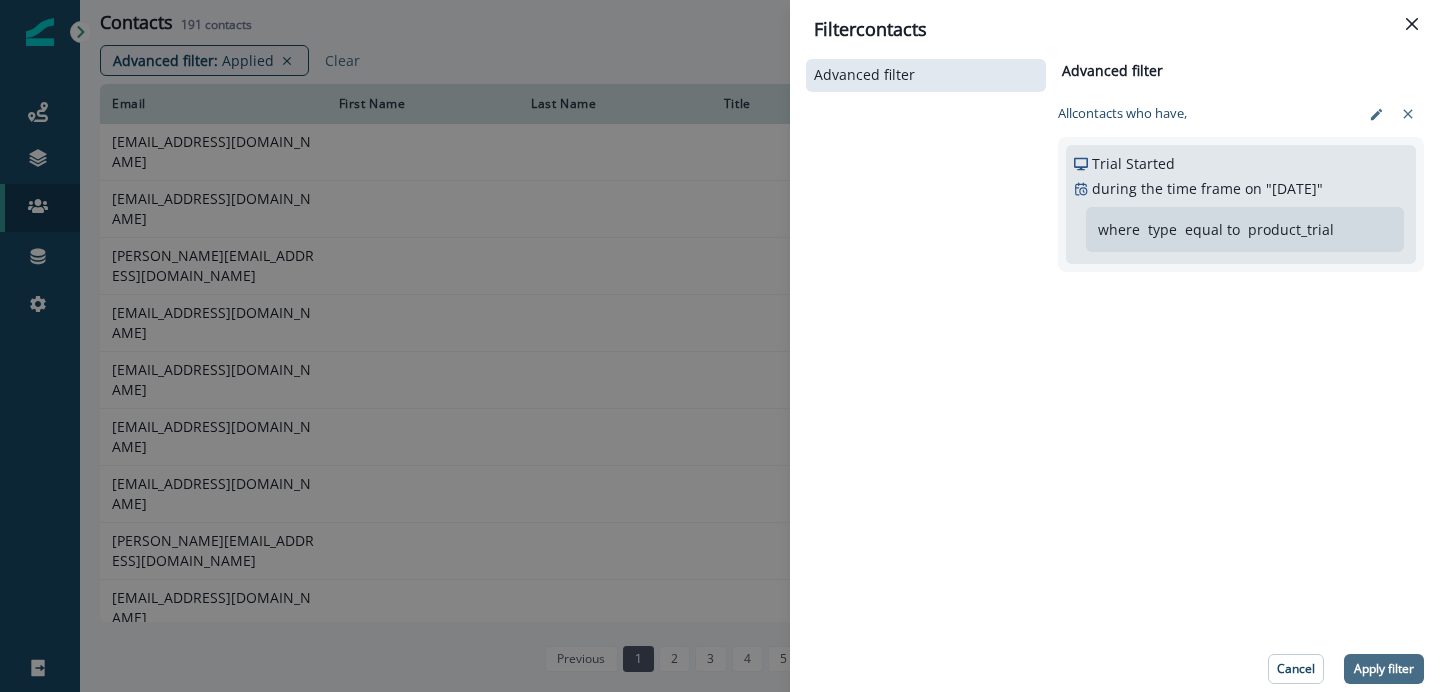 click on "Apply filter" at bounding box center [1384, 669] 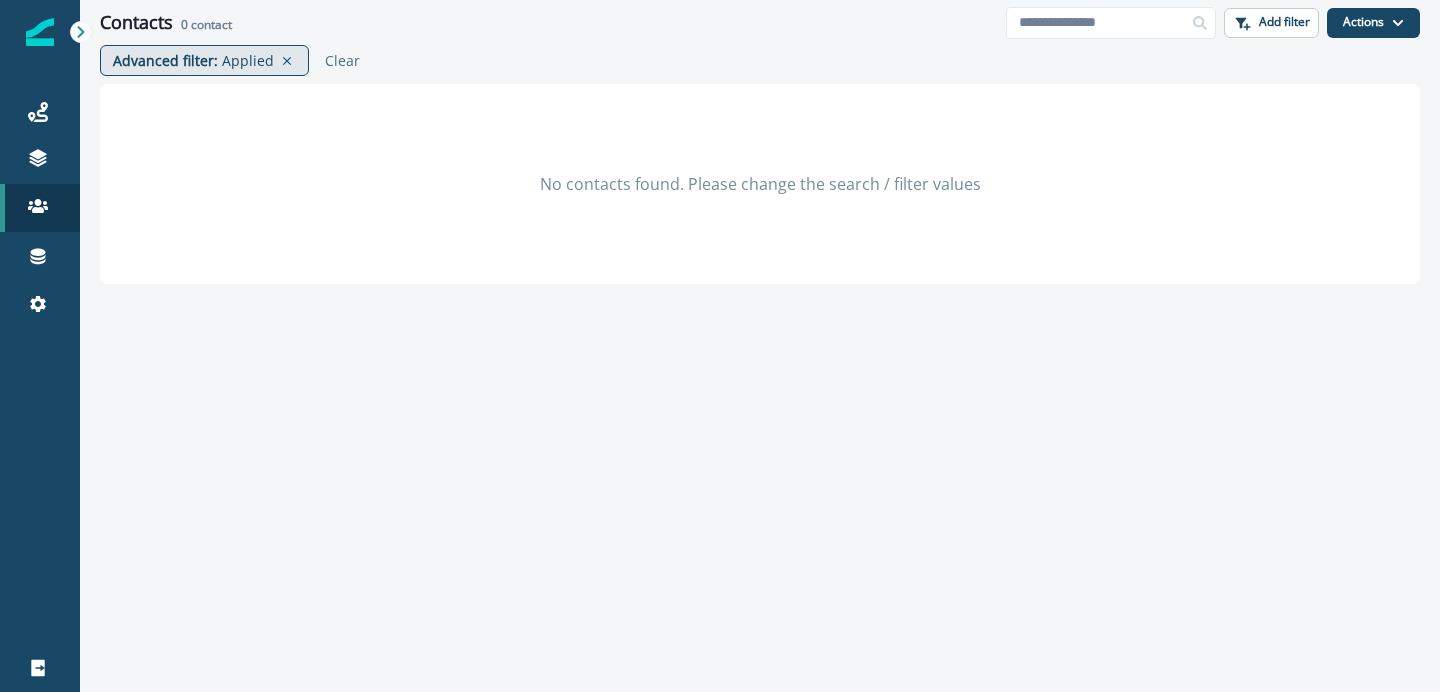 click on "Applied" at bounding box center [248, 60] 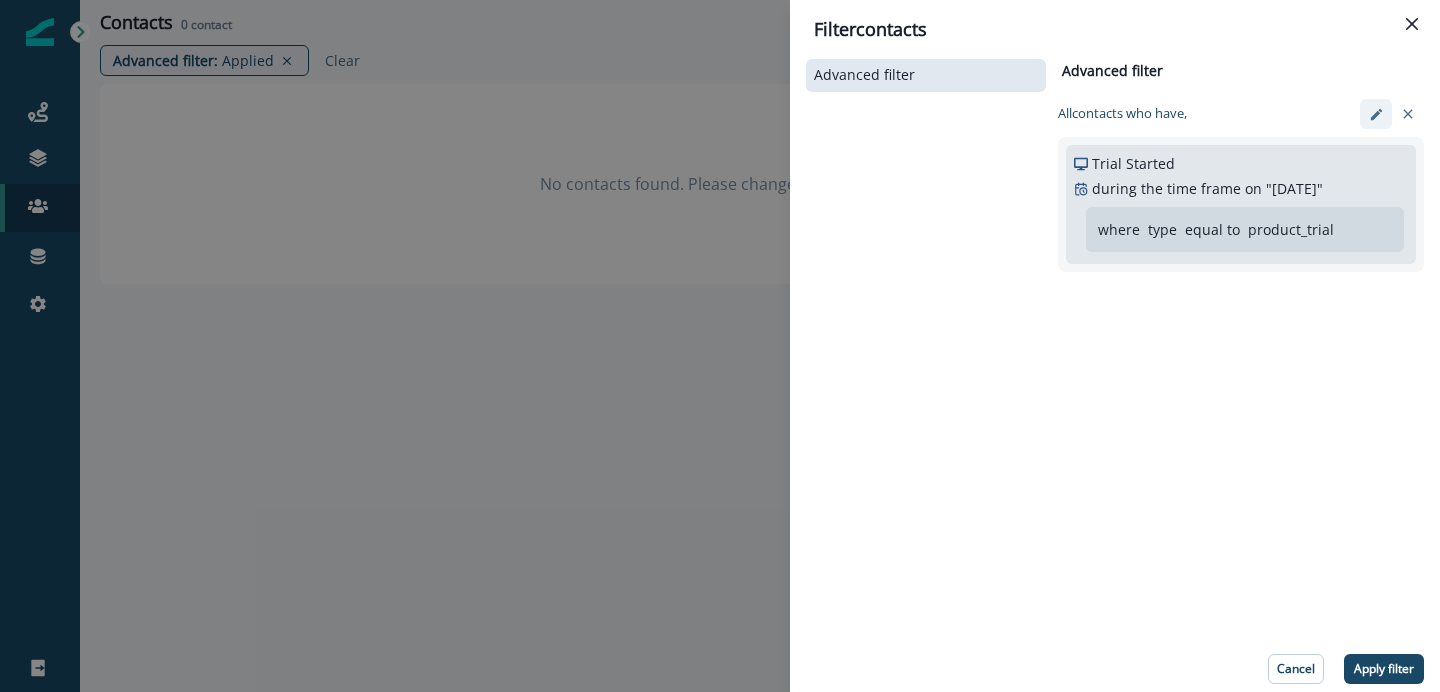 click at bounding box center [1376, 114] 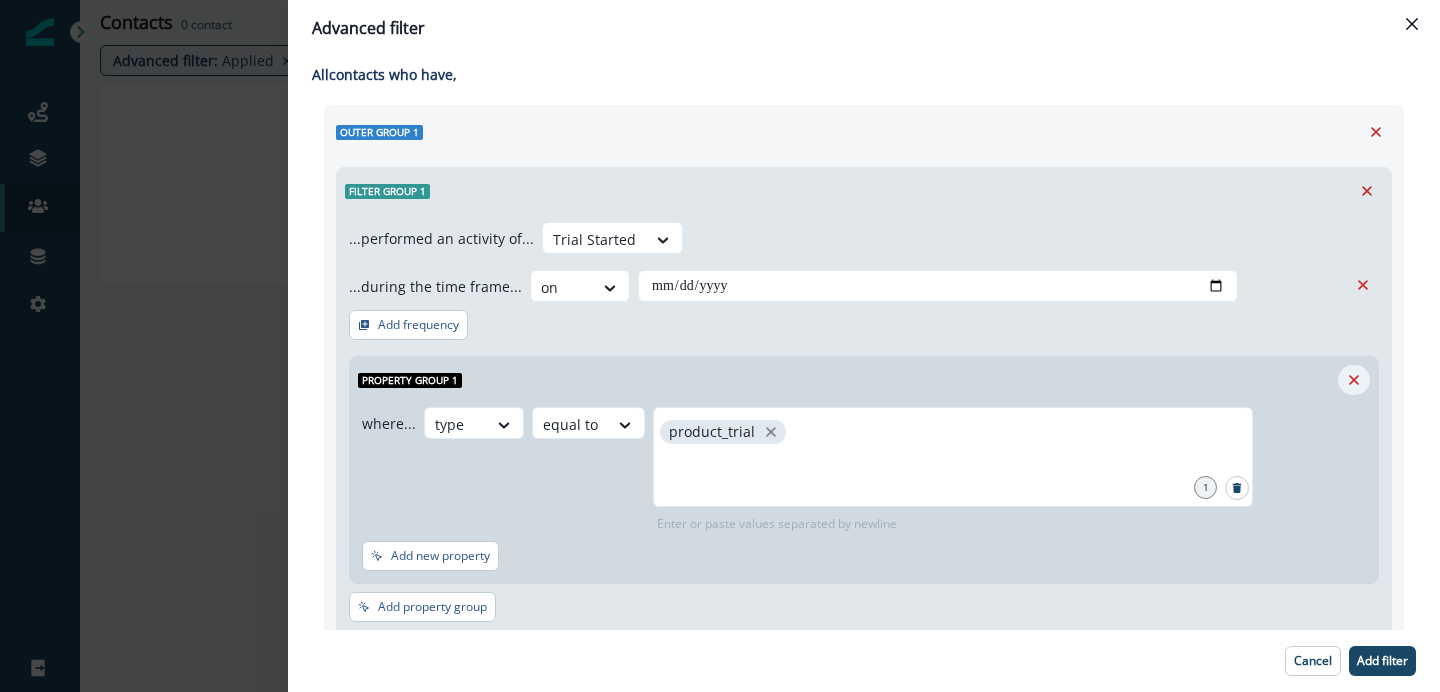click 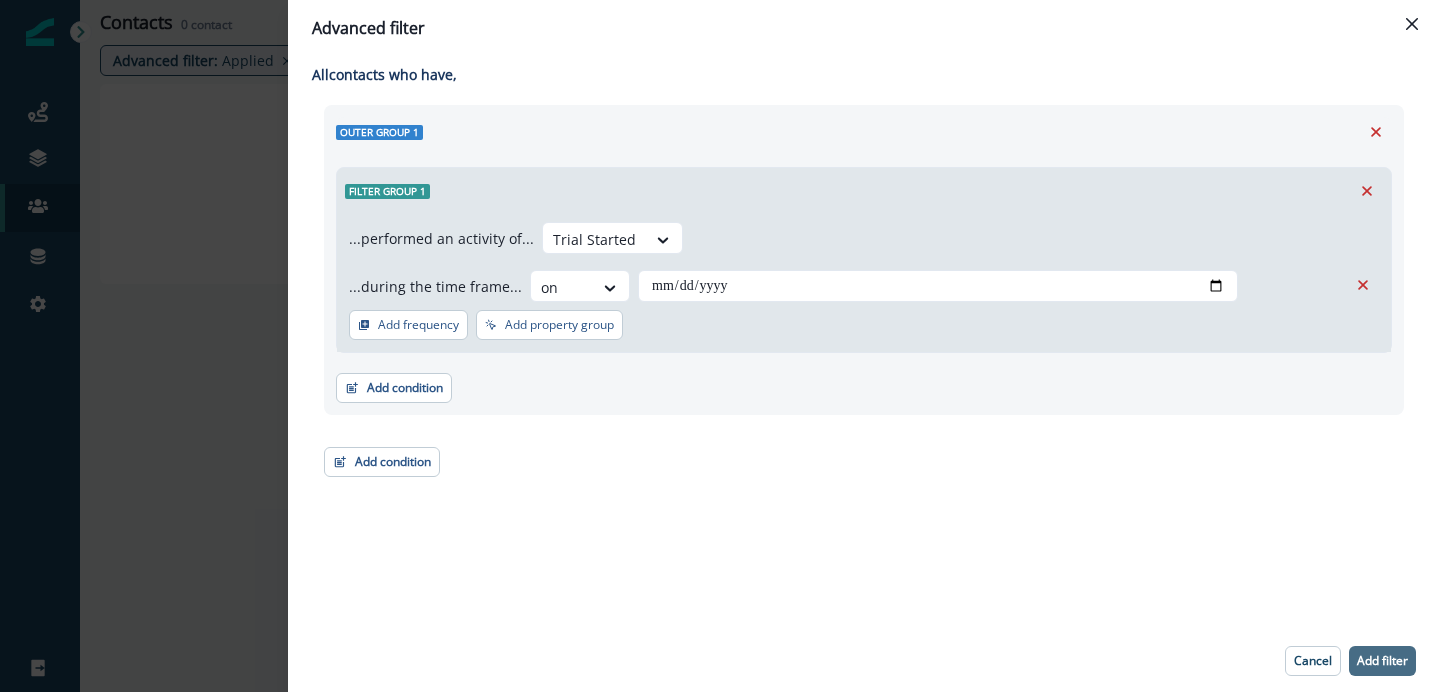 click on "Add filter" at bounding box center (1382, 661) 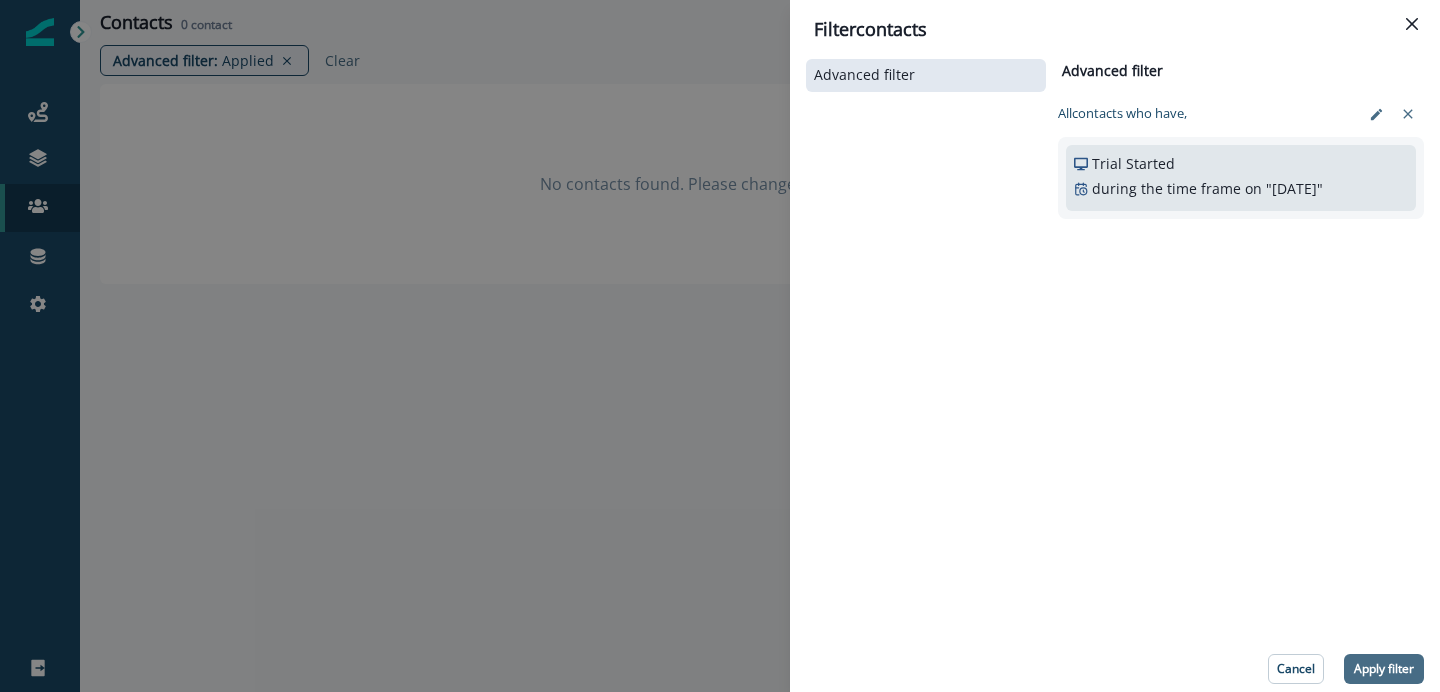 click on "Apply filter" at bounding box center (1384, 669) 